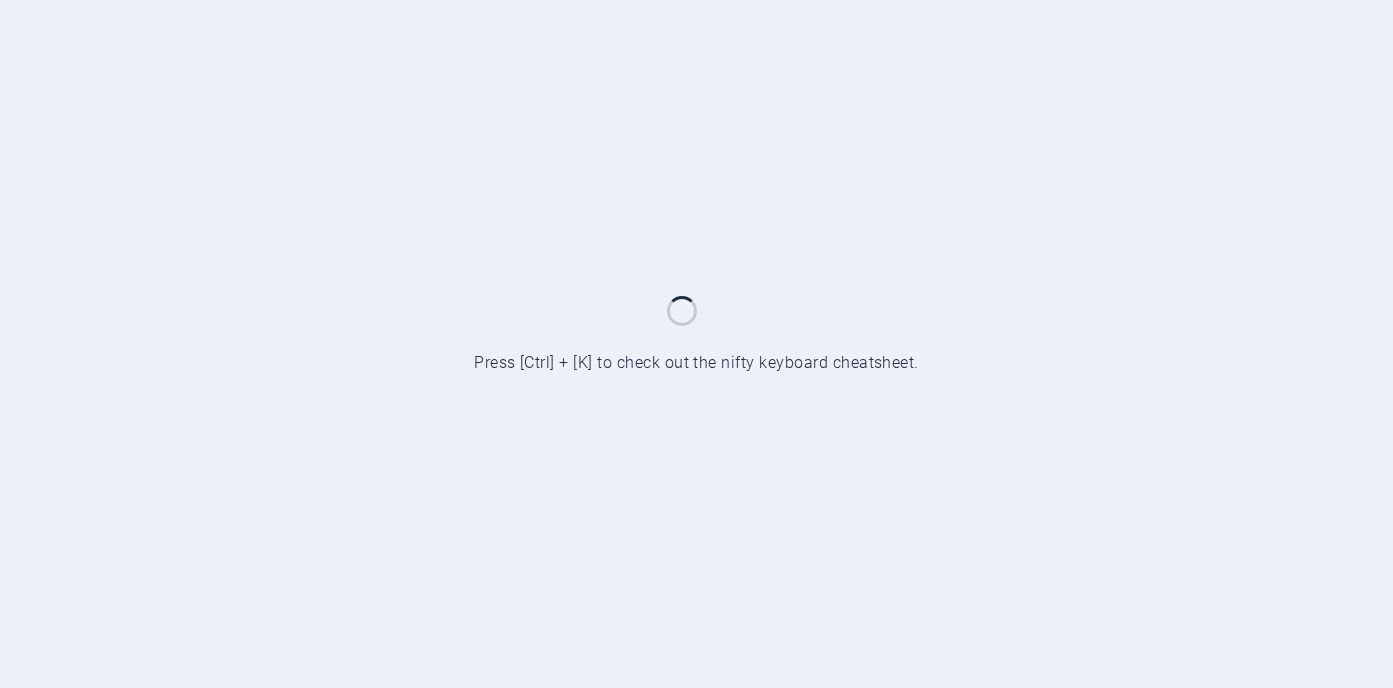 scroll, scrollTop: 0, scrollLeft: 0, axis: both 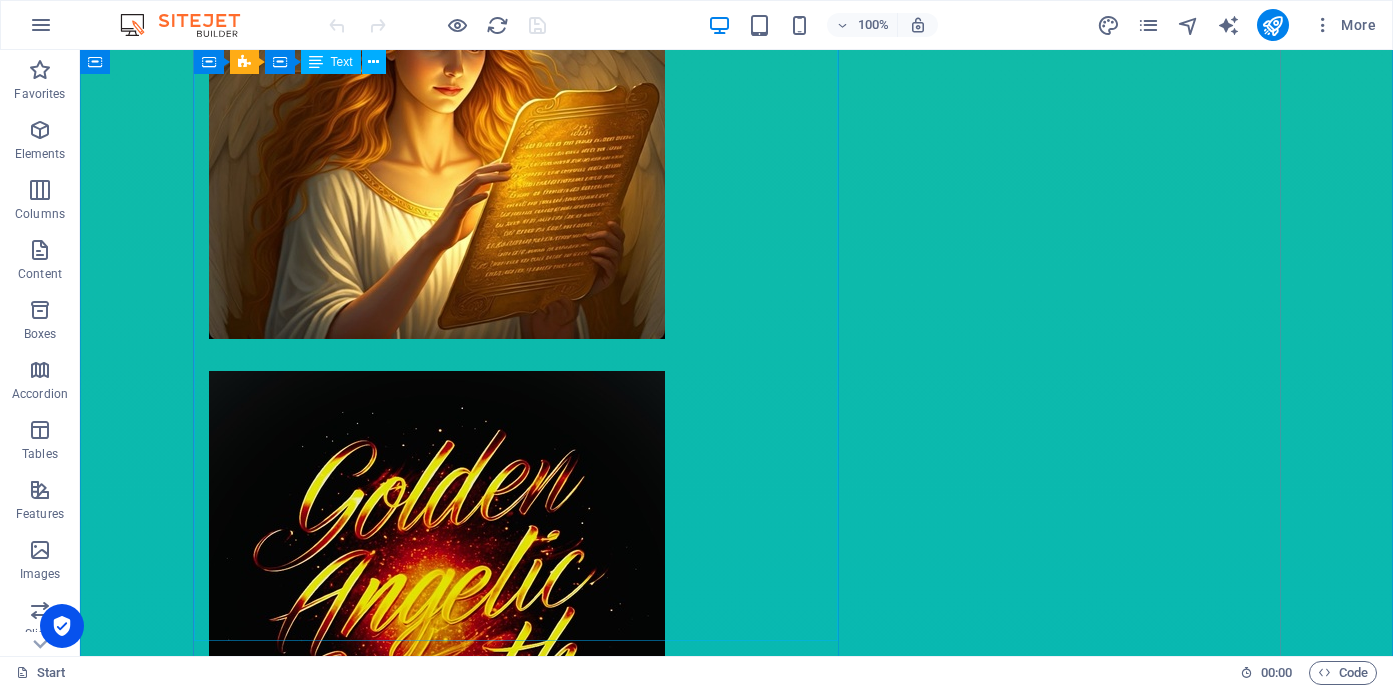 click on "I am a novelist author + mentor/coach +   have a  Skool that relinquishes you from your old identity/version of self.  My novel: BEAUTY SECRETS FOR YOUR SOUL~Golden Angelic Wealth Codes serves as a catalyst that launches you into new awarenesses. High  standards of holistic lifestyle in health * relationships * money/wealth/finances/business * love * speaking/communicating with clarity * inner & outer awareness + personal soul alignment integration  are gifts that I provide with my business.    In addition, I mentor students by coaching them appropriately  with their best interest at heart.   My [PERSON_NAME] Private Skool is an on~line platform  where you receive authentic personalized one~on~one attention  for growth & expansion in all areas of your life.     I currently reside in [GEOGRAPHIC_DATA],  enjoy the  fabulous sunshine & lifestyle of this geographical region !   Make it the best day ever !   And until further notice ~ celebrate everything !" at bounding box center (737, 1480) 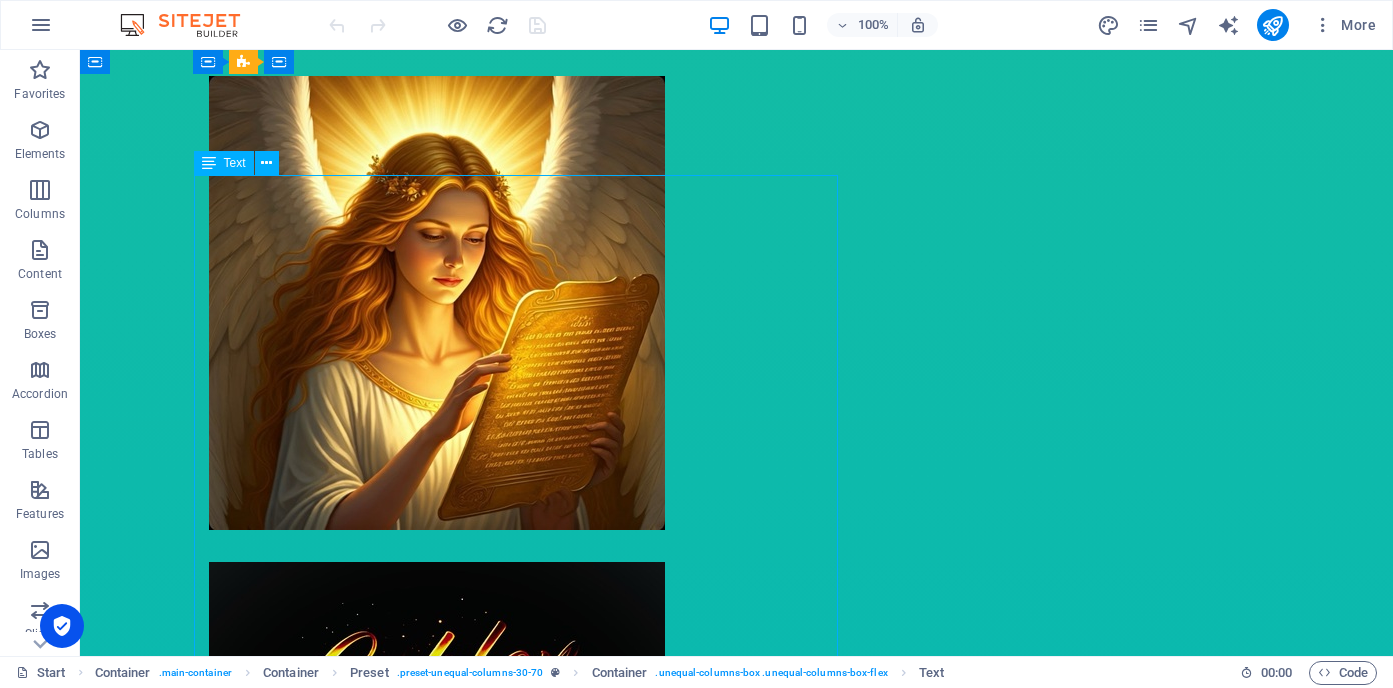 scroll, scrollTop: 1743, scrollLeft: 0, axis: vertical 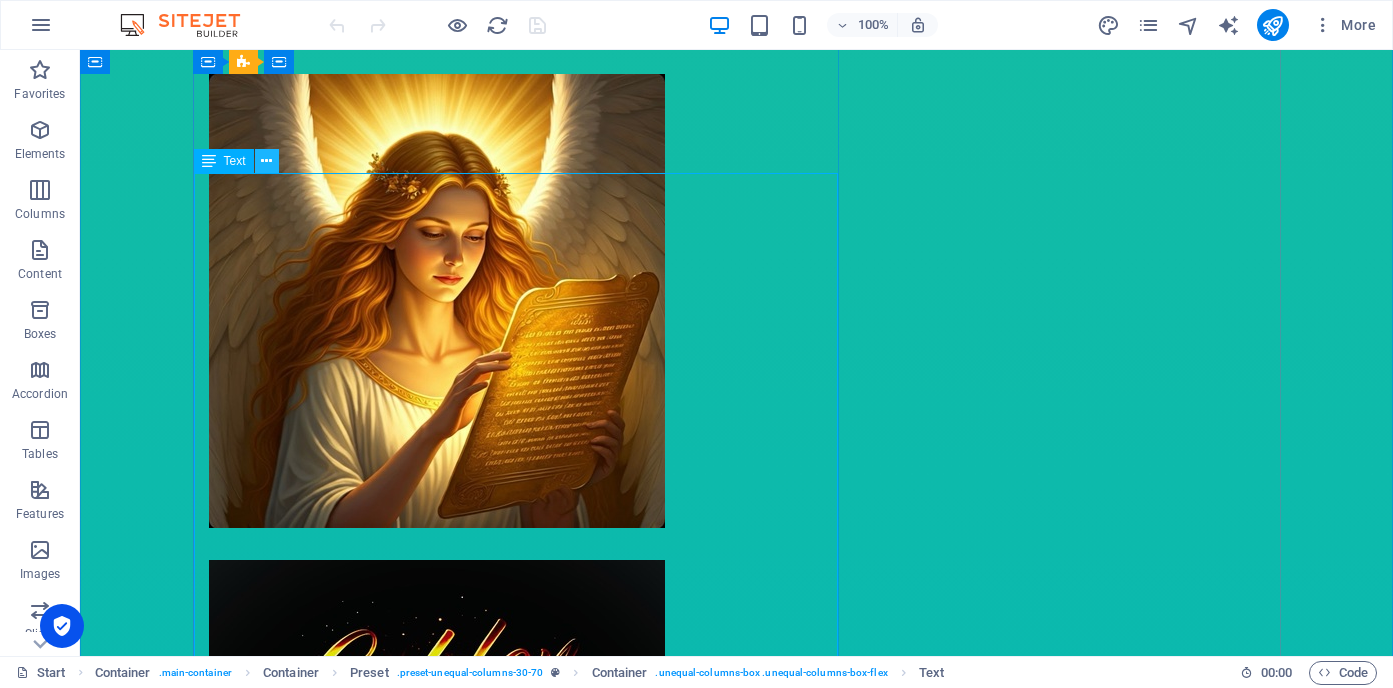 click at bounding box center (266, 161) 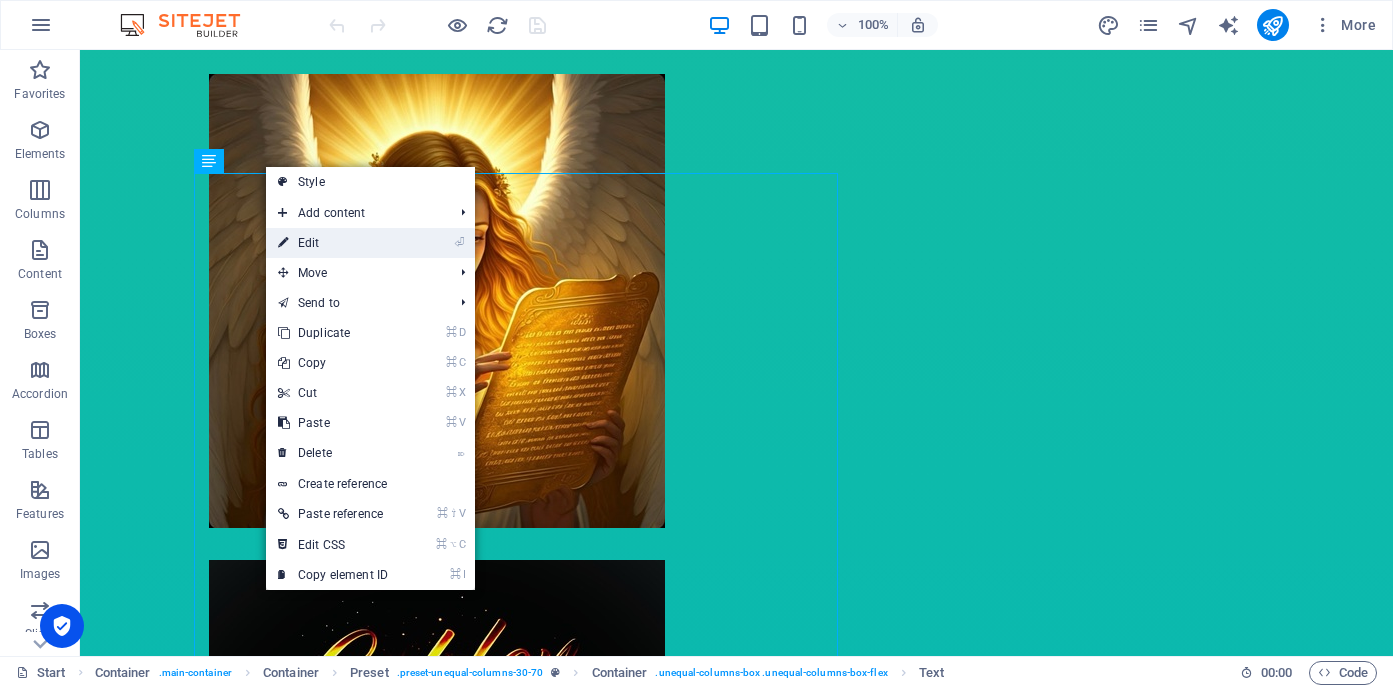 click on "⏎  Edit" at bounding box center (333, 243) 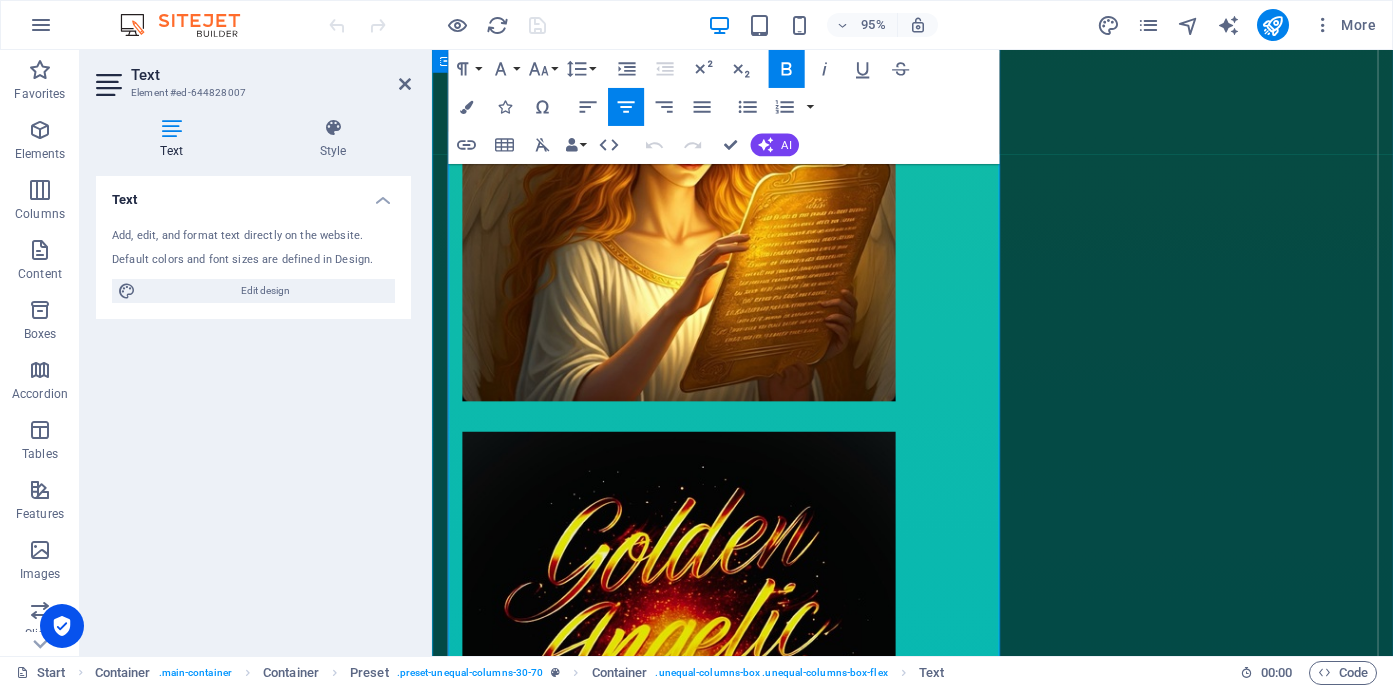 click on "standards of holistic lifestyle in health * relationships * money/wealth/finances/business * love * speaking/communicating with clarity * inner & outer awareness + personal soul alignment integration" at bounding box center (956, 1418) 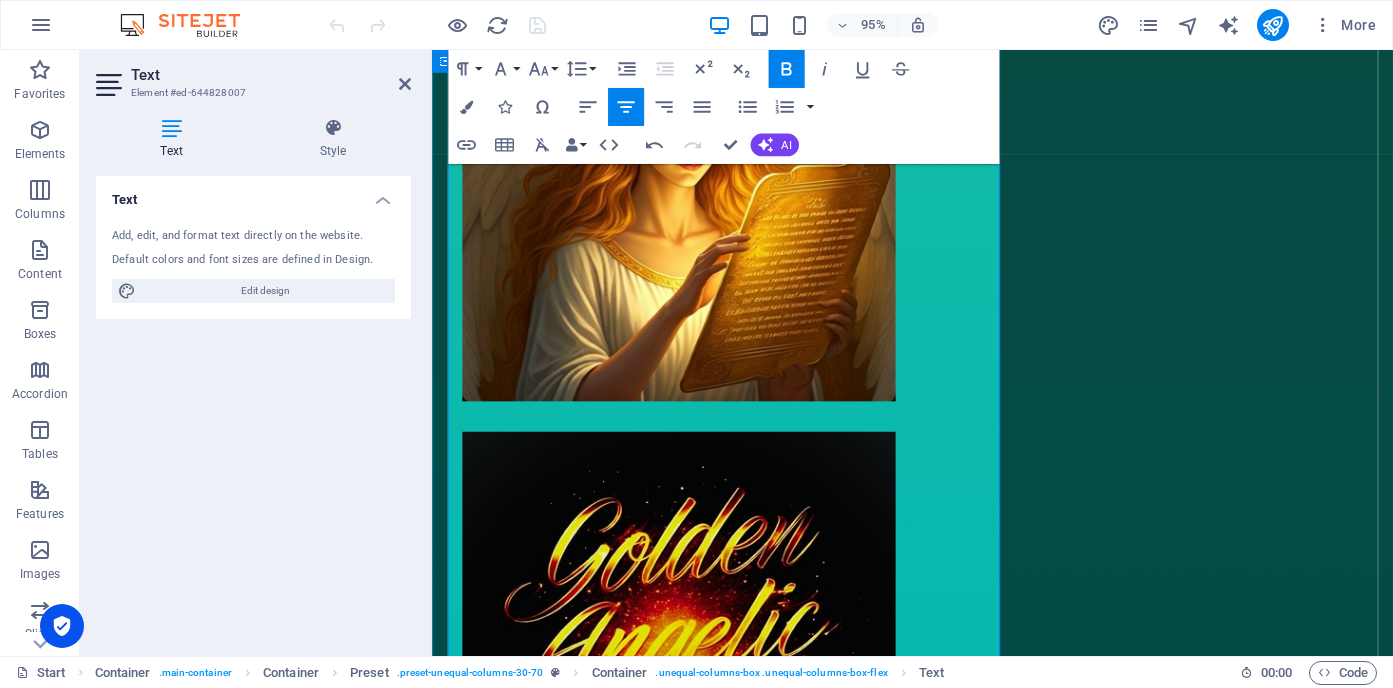 click on "standards of glamorous  holistic lifestyle in health * relationships * money/wealth/finances/business * love * speaking/communicating with clarity * inner & outer awareness + personal soul alignment integration" at bounding box center [956, 1418] 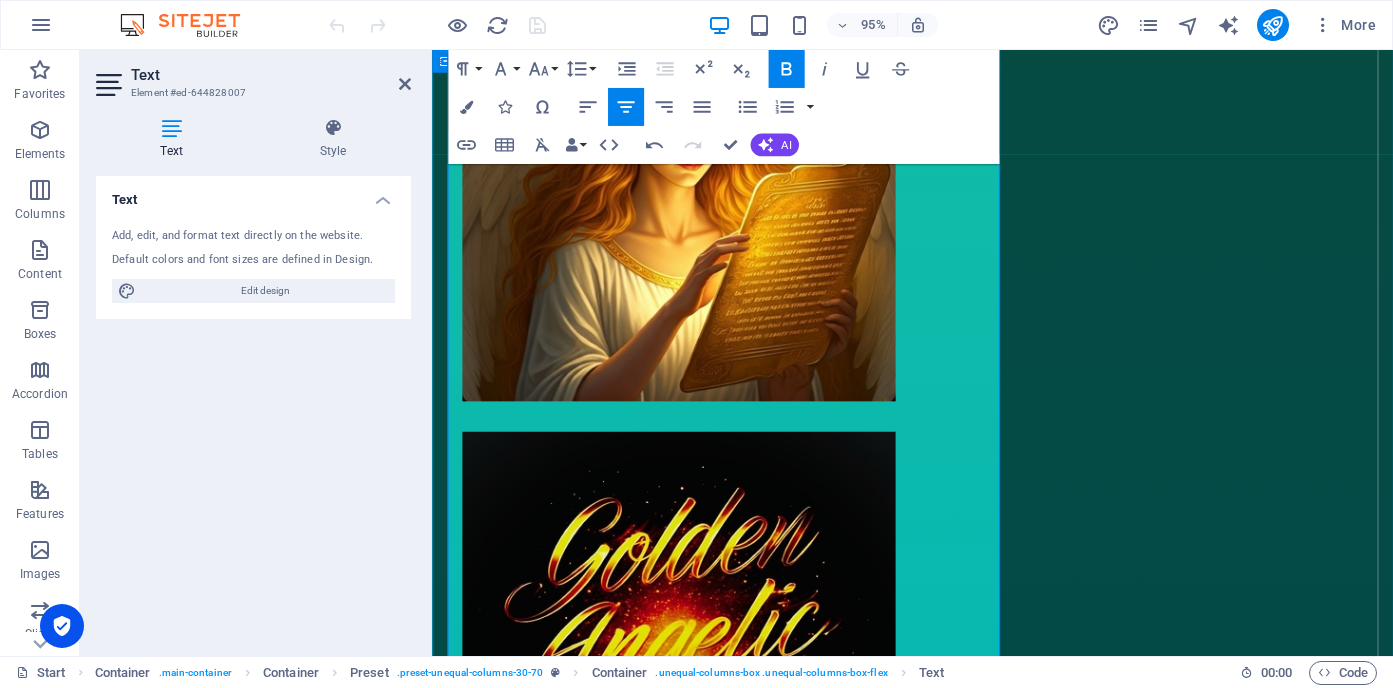 drag, startPoint x: 493, startPoint y: 325, endPoint x: 874, endPoint y: 436, distance: 396.84003 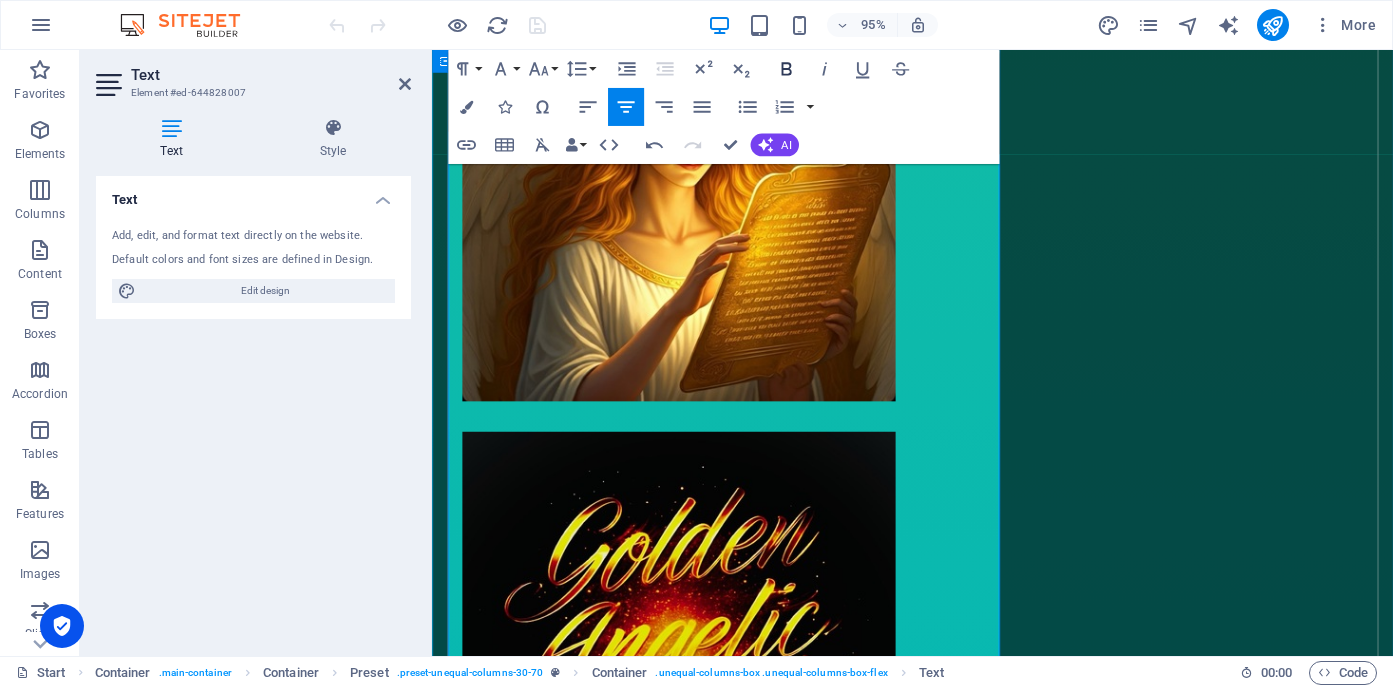 click 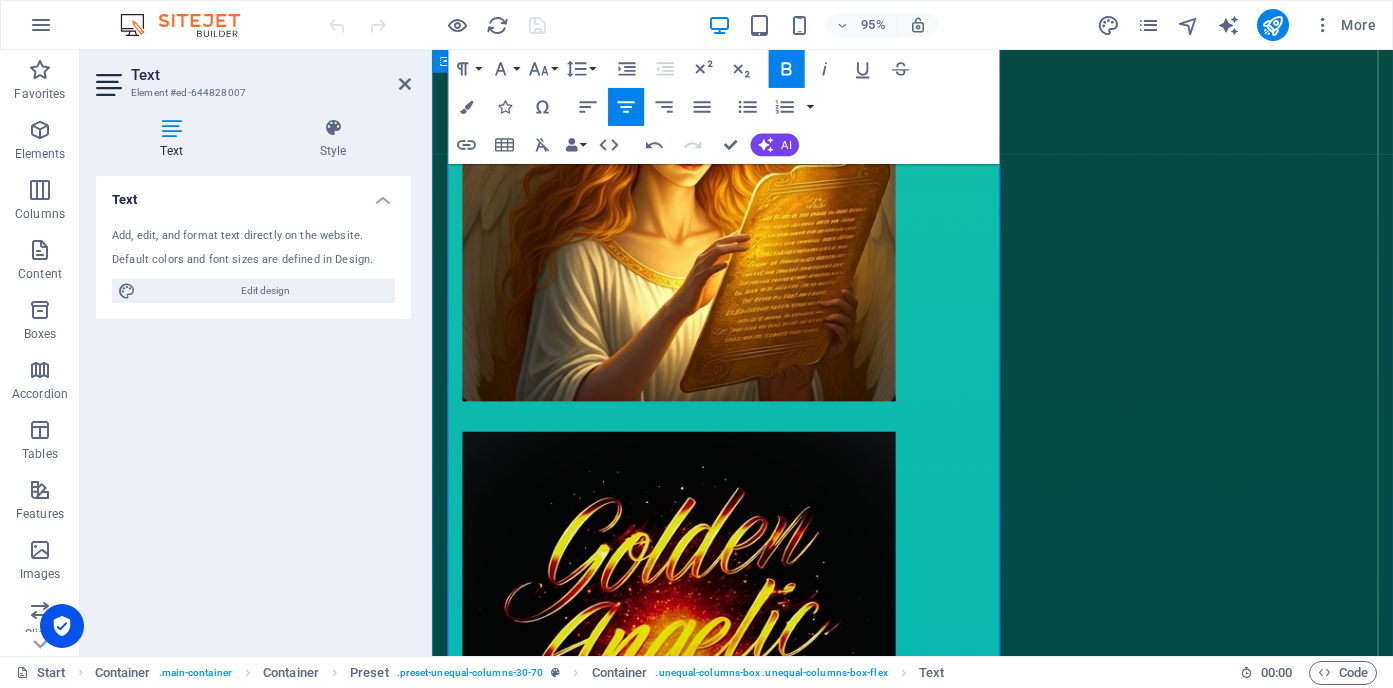 click on "High" at bounding box center (469, 1406) 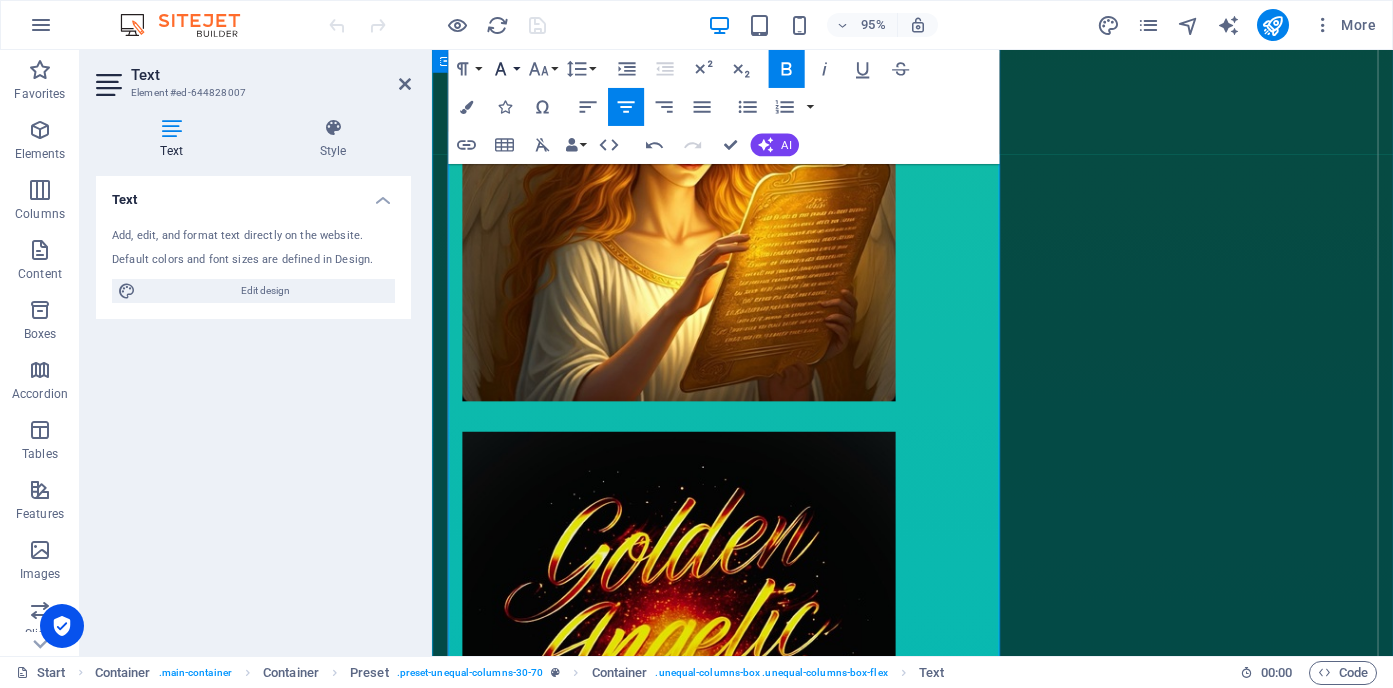 click 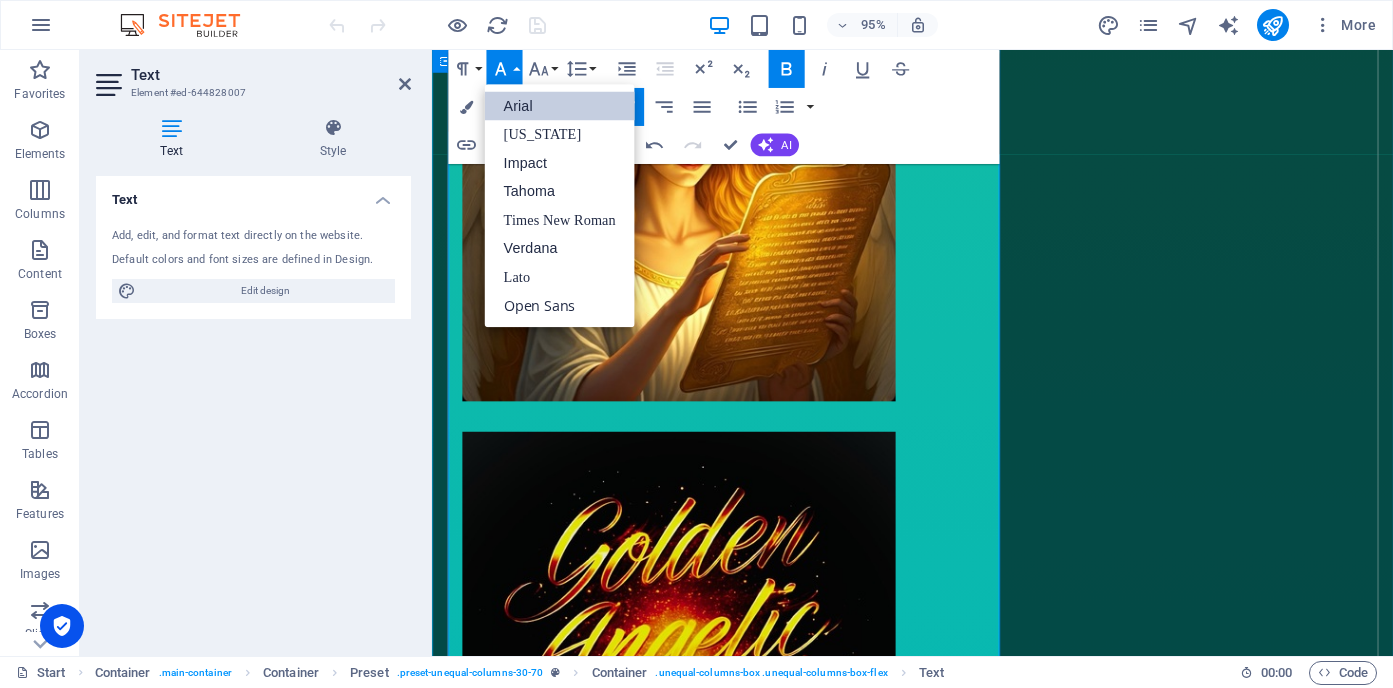 scroll, scrollTop: 0, scrollLeft: 0, axis: both 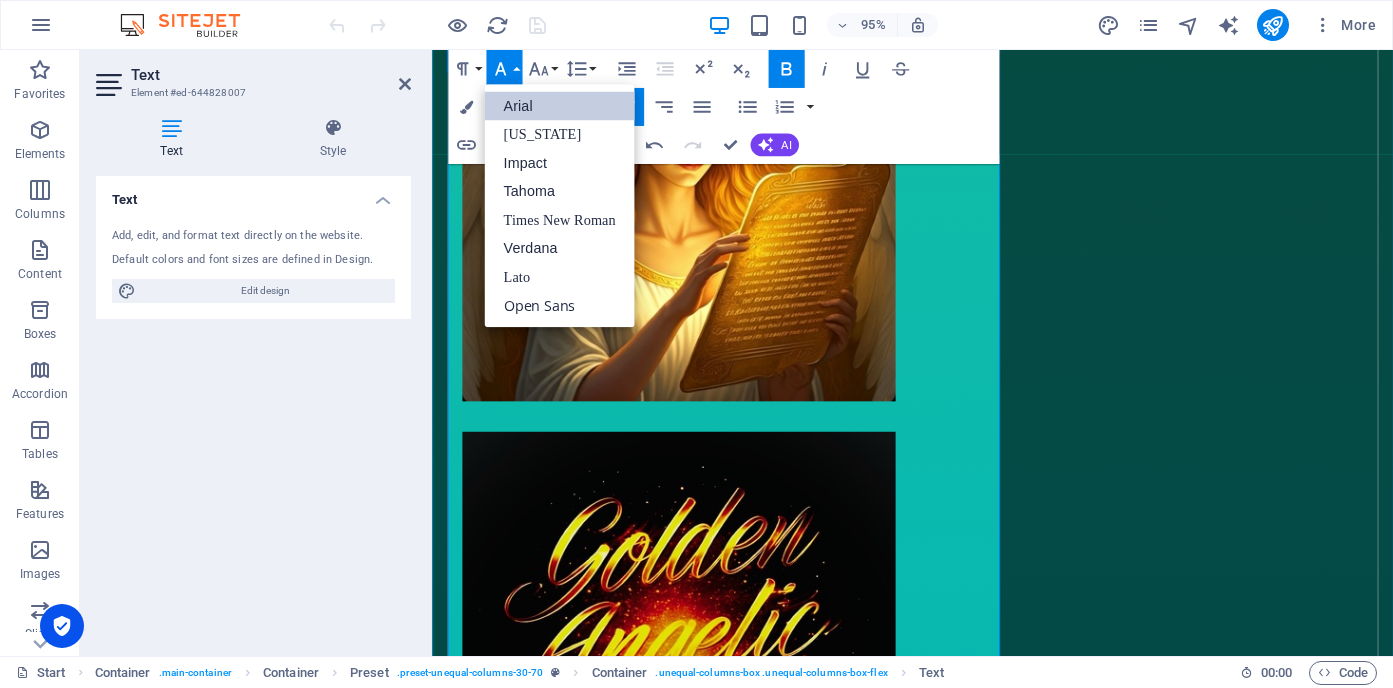 click on "Arial" at bounding box center (559, 106) 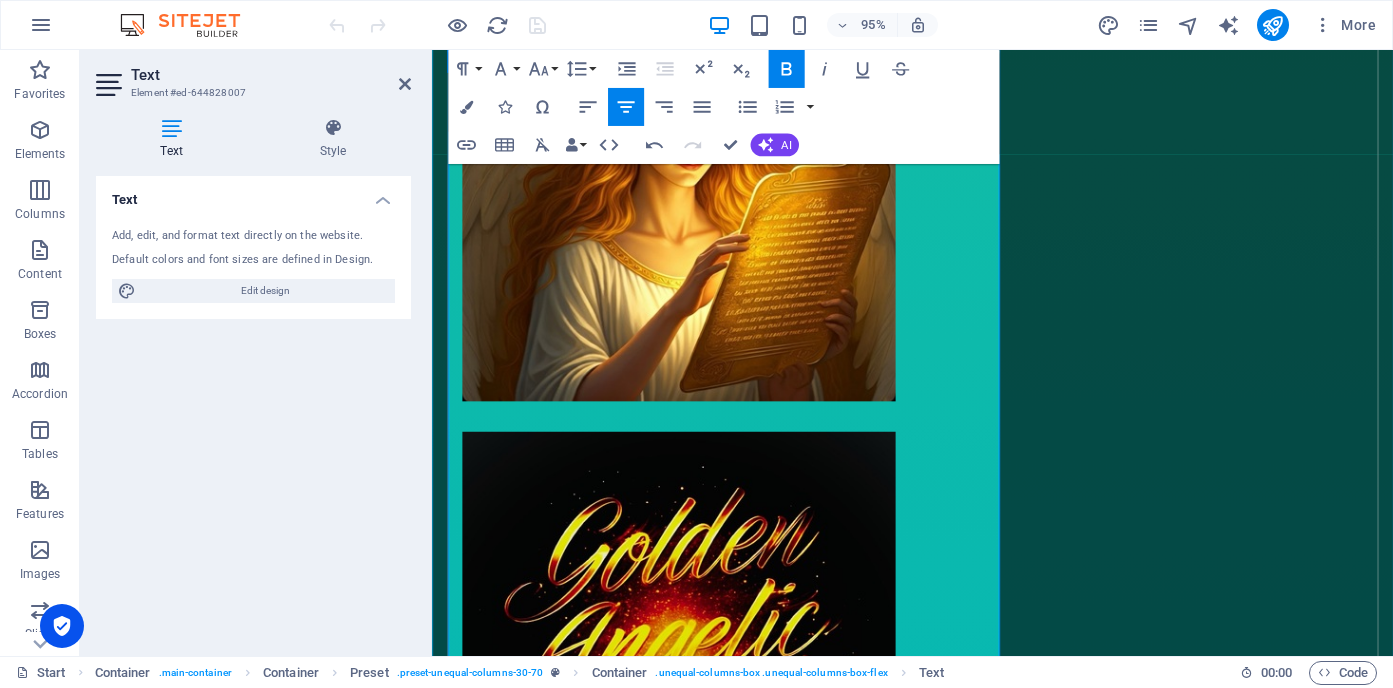 drag, startPoint x: 908, startPoint y: 417, endPoint x: 457, endPoint y: 308, distance: 463.98492 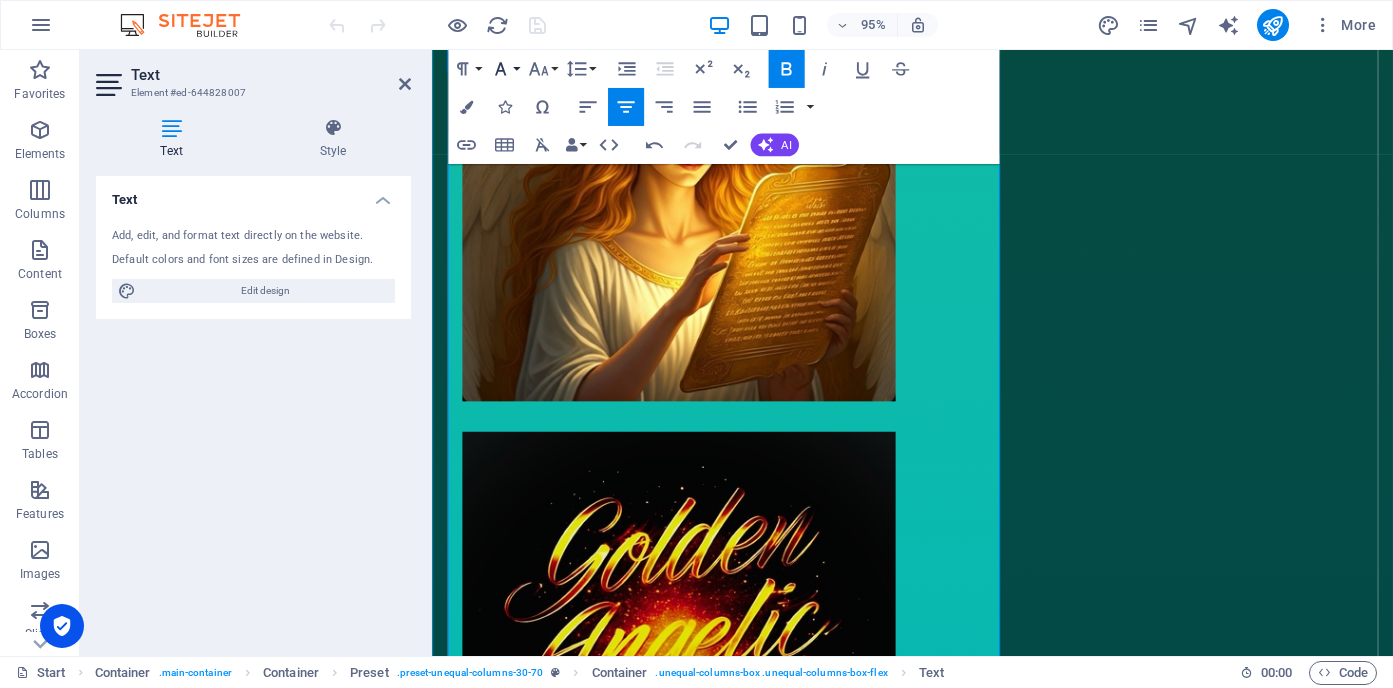 click on "Font Family" at bounding box center (504, 69) 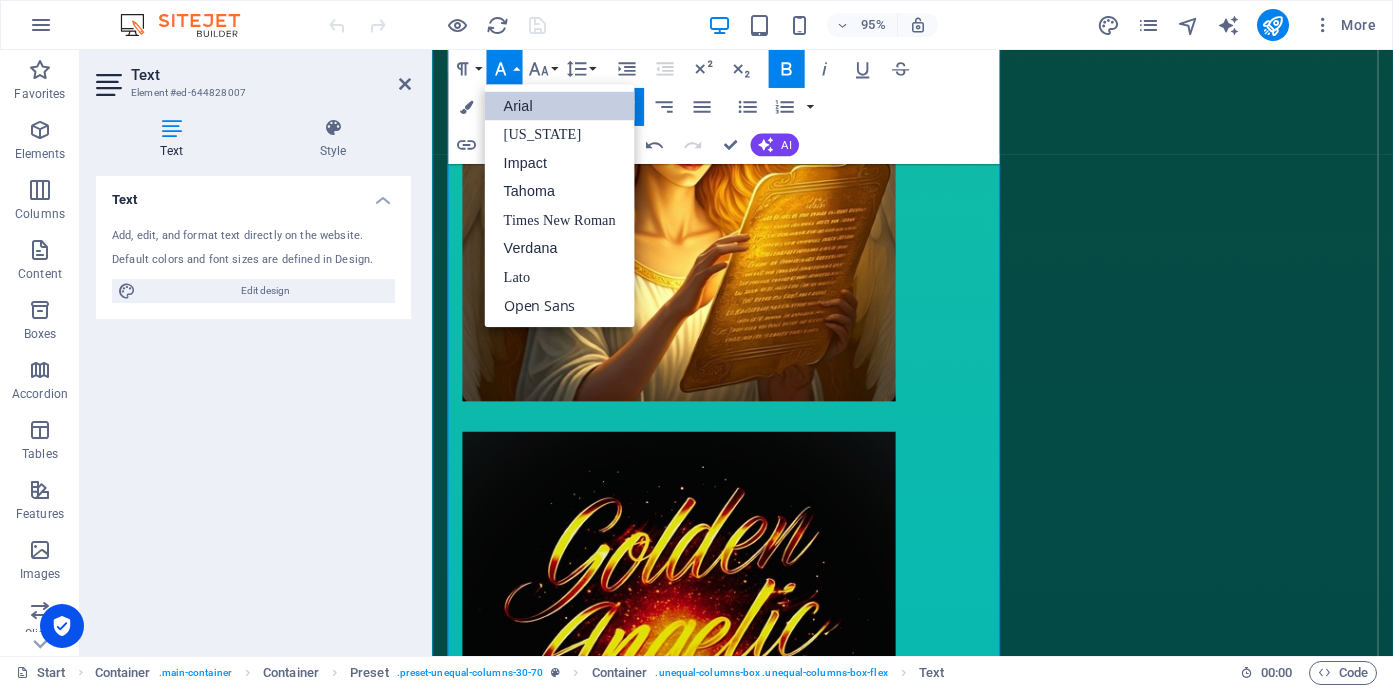 scroll, scrollTop: 0, scrollLeft: 0, axis: both 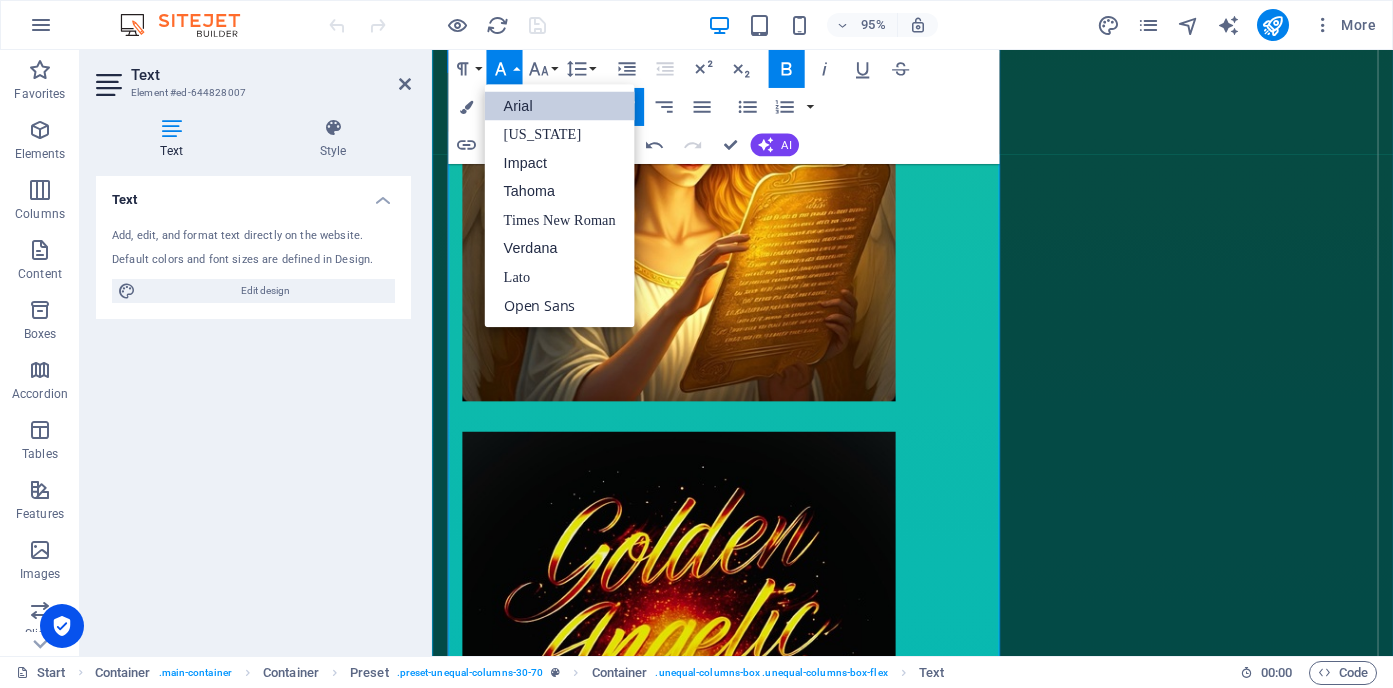 click on "Arial" at bounding box center (559, 106) 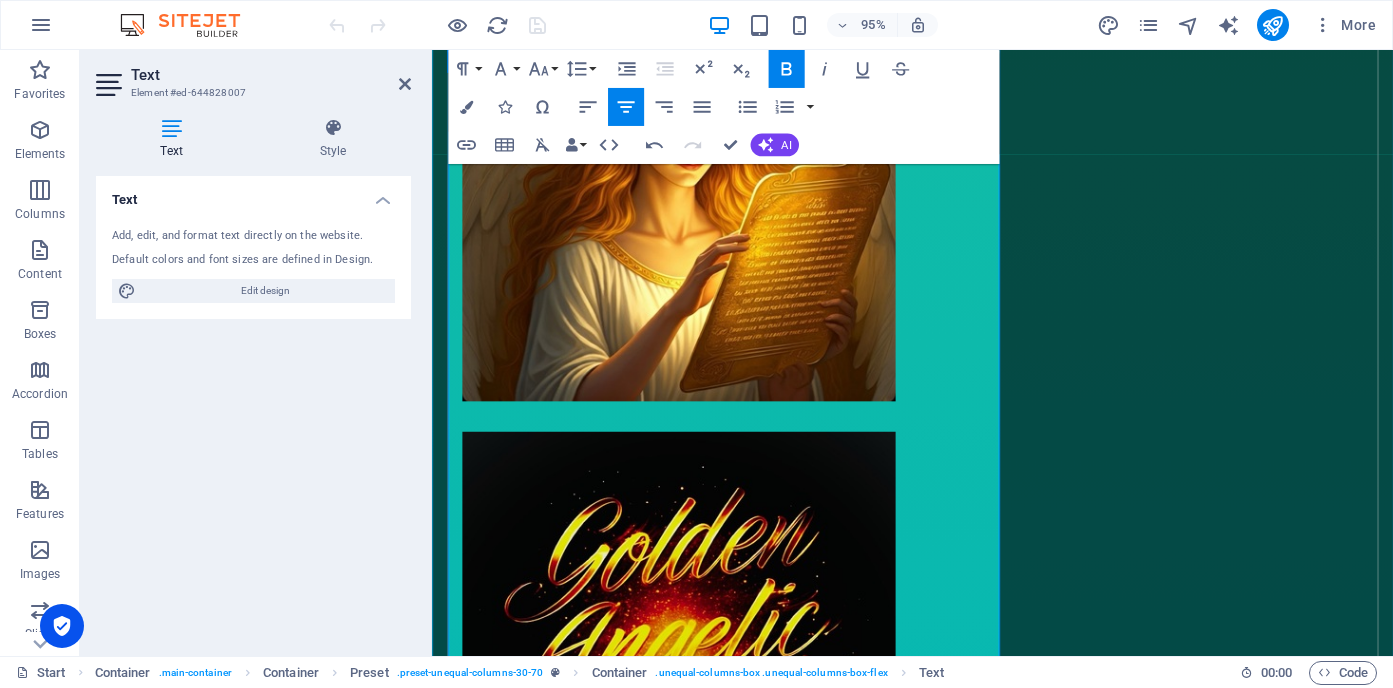 click on "are gifts that I provide with my business.     ​" at bounding box center (938, 1481) 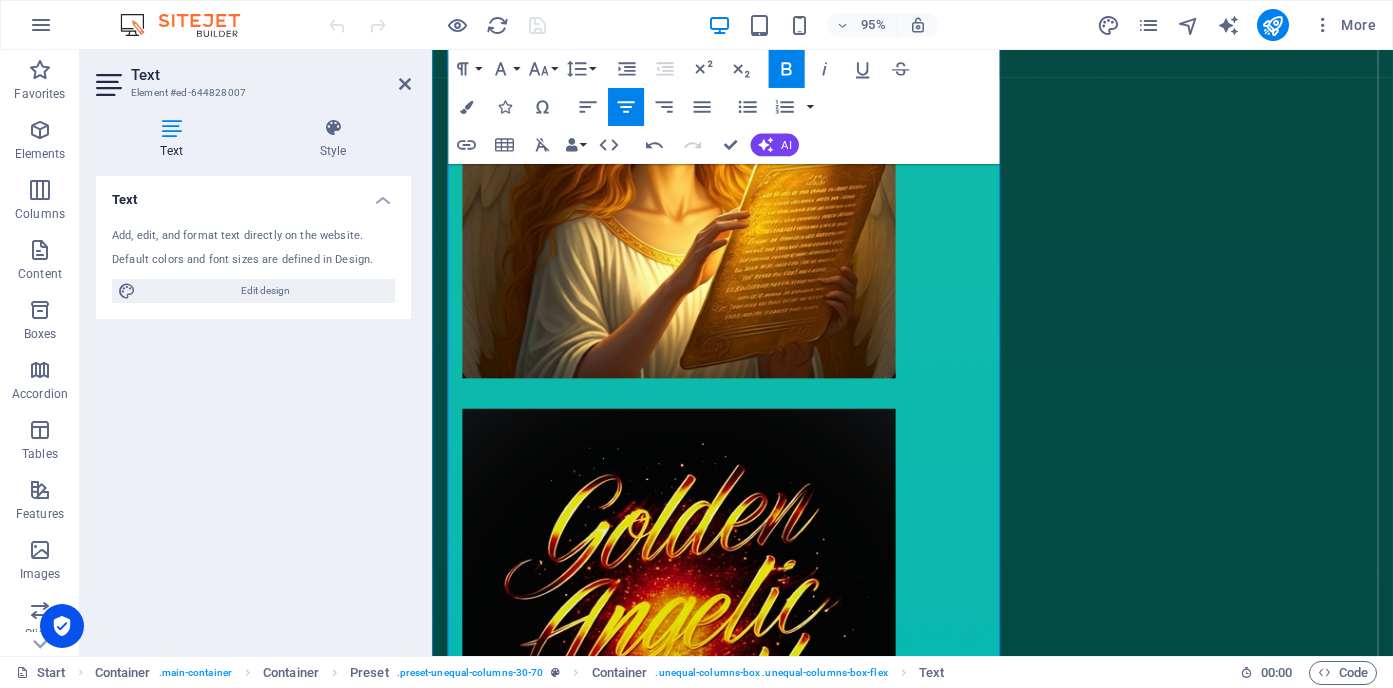scroll, scrollTop: 1841, scrollLeft: 0, axis: vertical 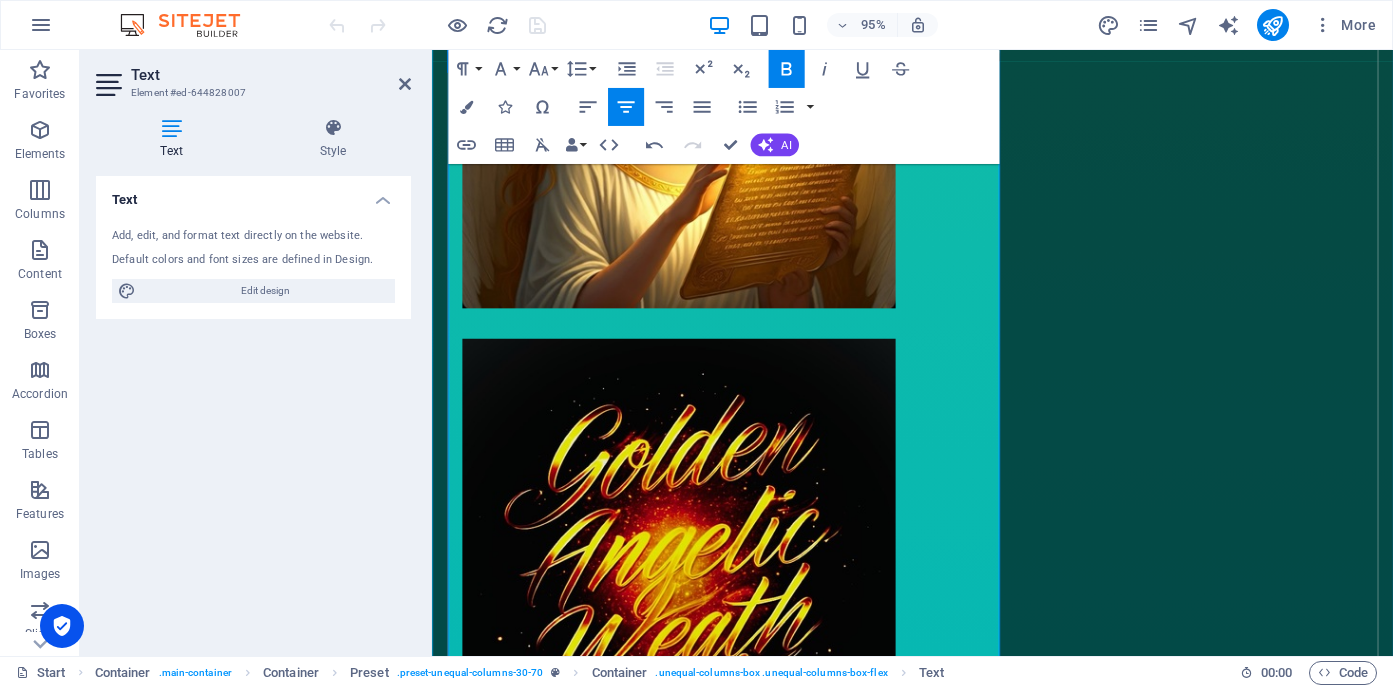 click on "are gifts that I provide with my business." at bounding box center (935, 1383) 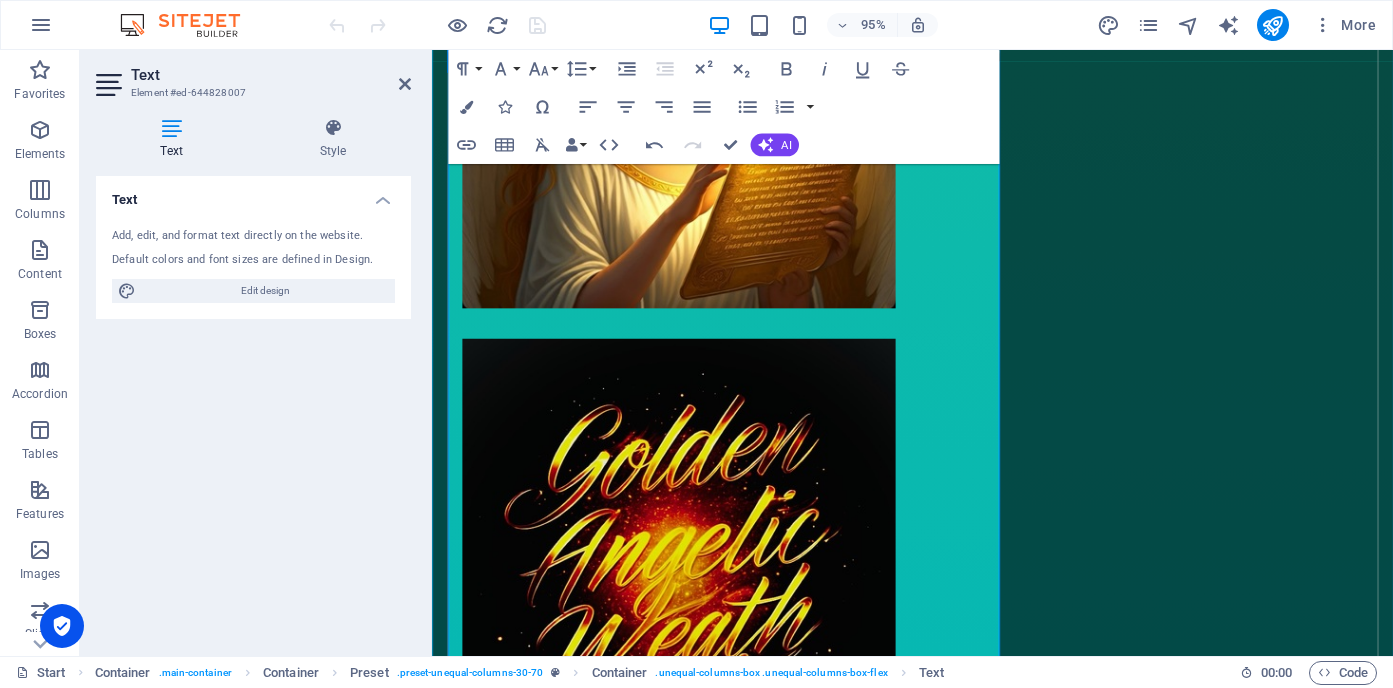 click on "with their best interest at heart." at bounding box center [938, 1456] 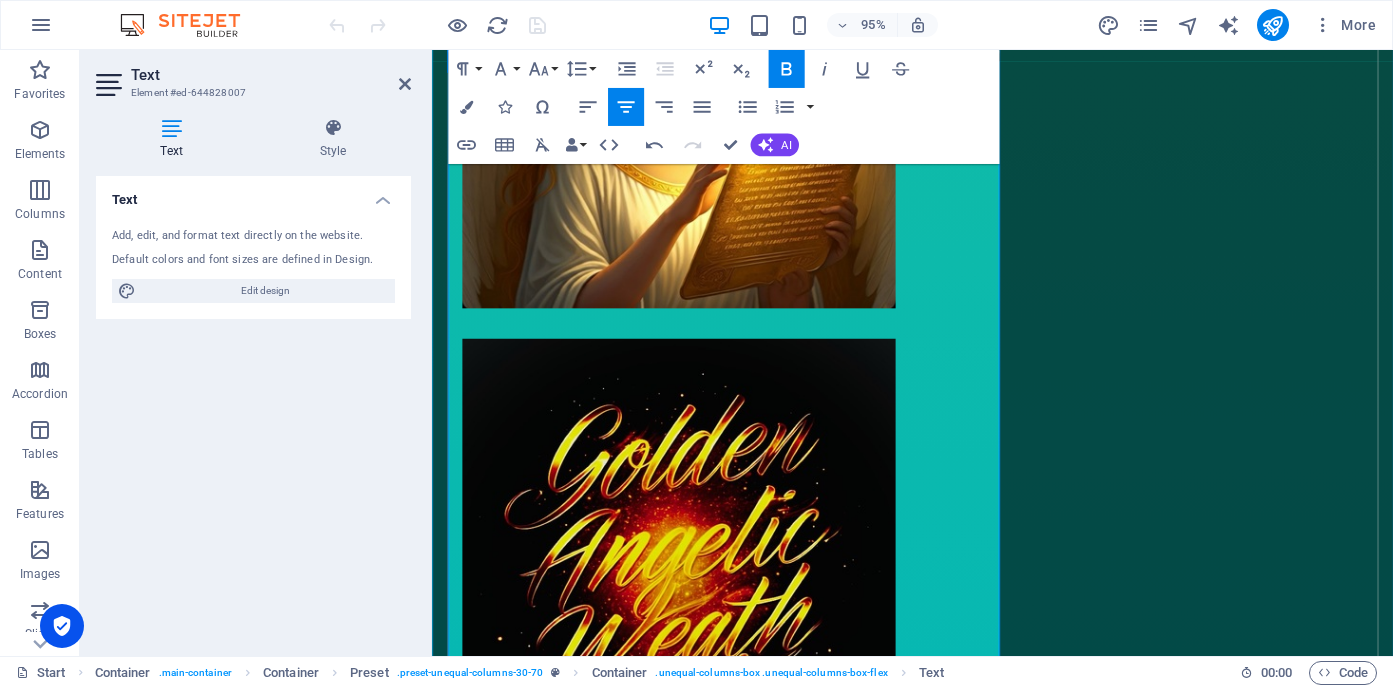 click on "Transitioning you out of the "Fun Prevention Mode"" at bounding box center (938, 1503) 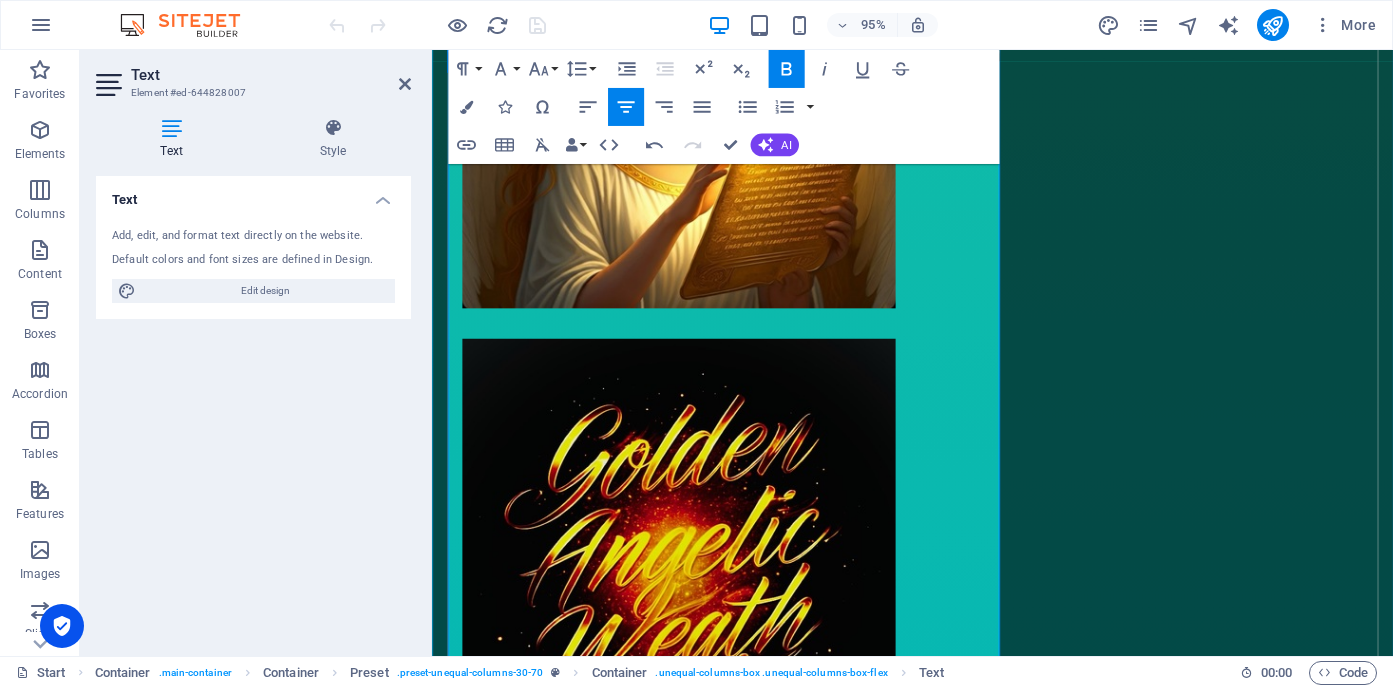 click on ""Fun Prevention Mode"" at bounding box center [938, 1528] 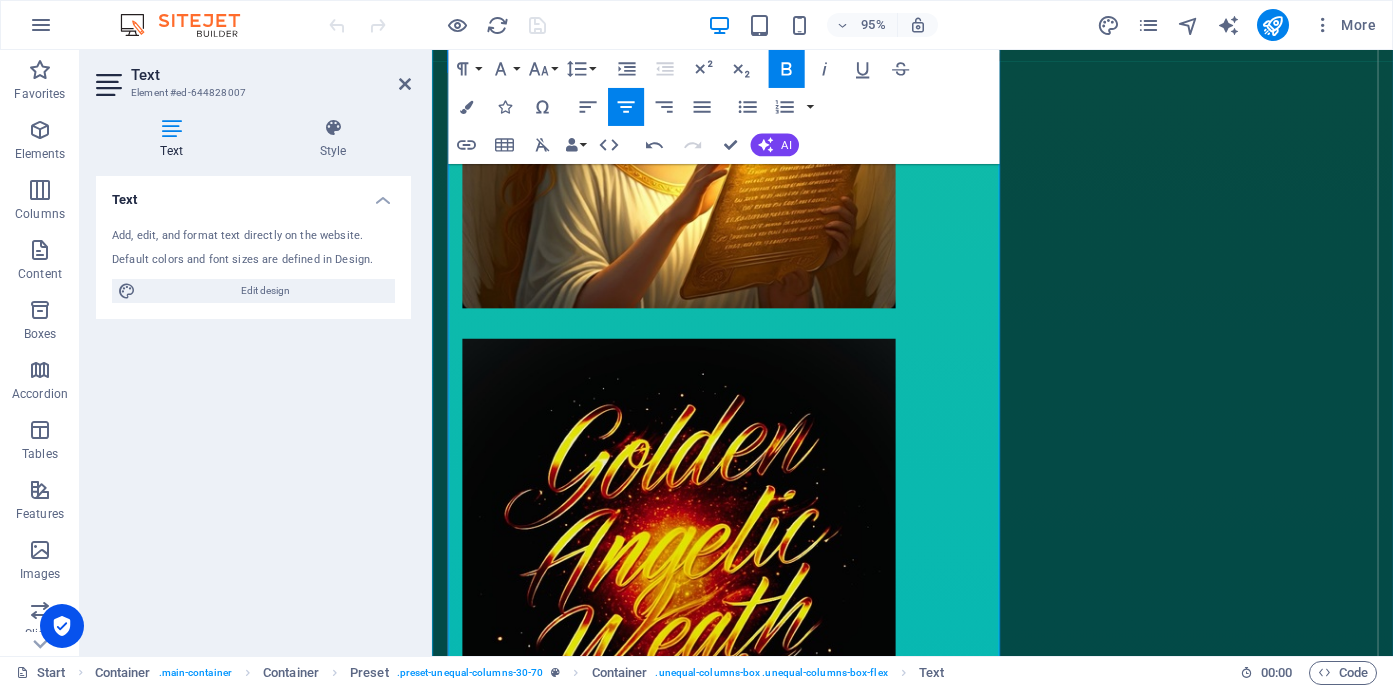 click on ""Sales Prevention Mode"" at bounding box center [938, 1575] 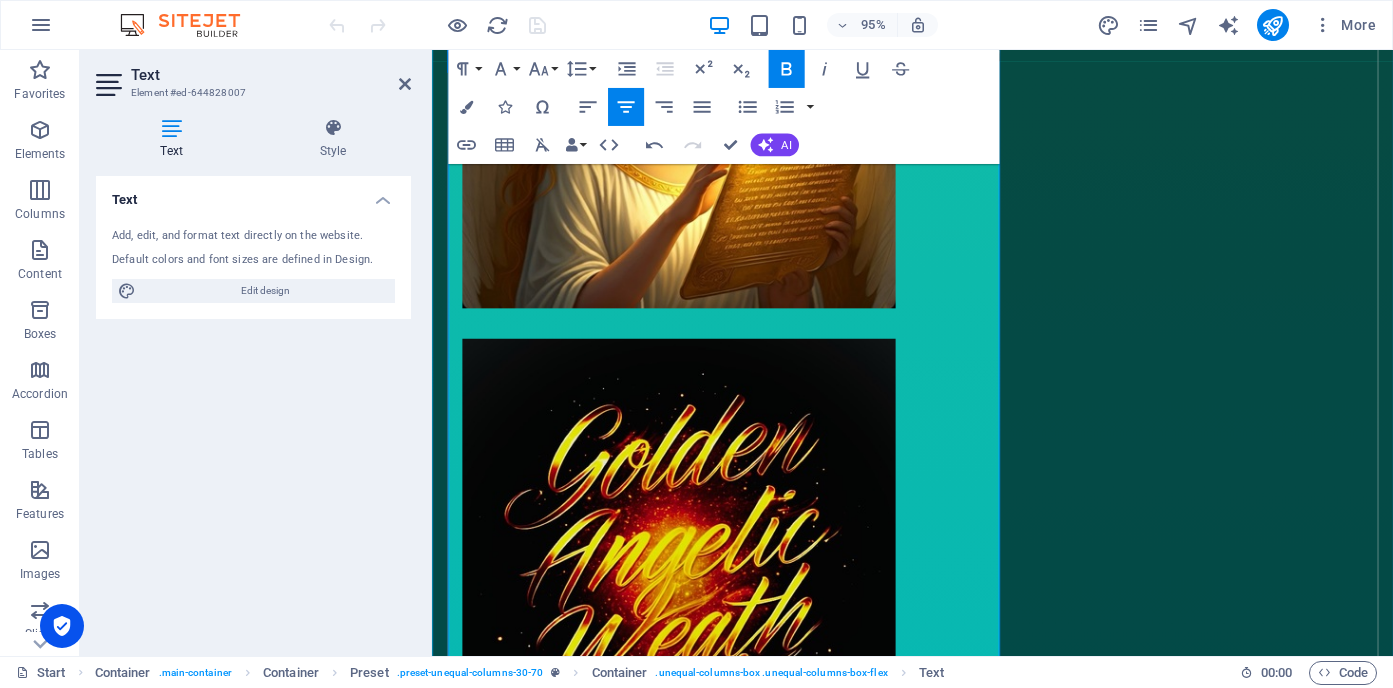 click on ""Holistic Sales & Wealth Prevention Mode"" at bounding box center (937, 1575) 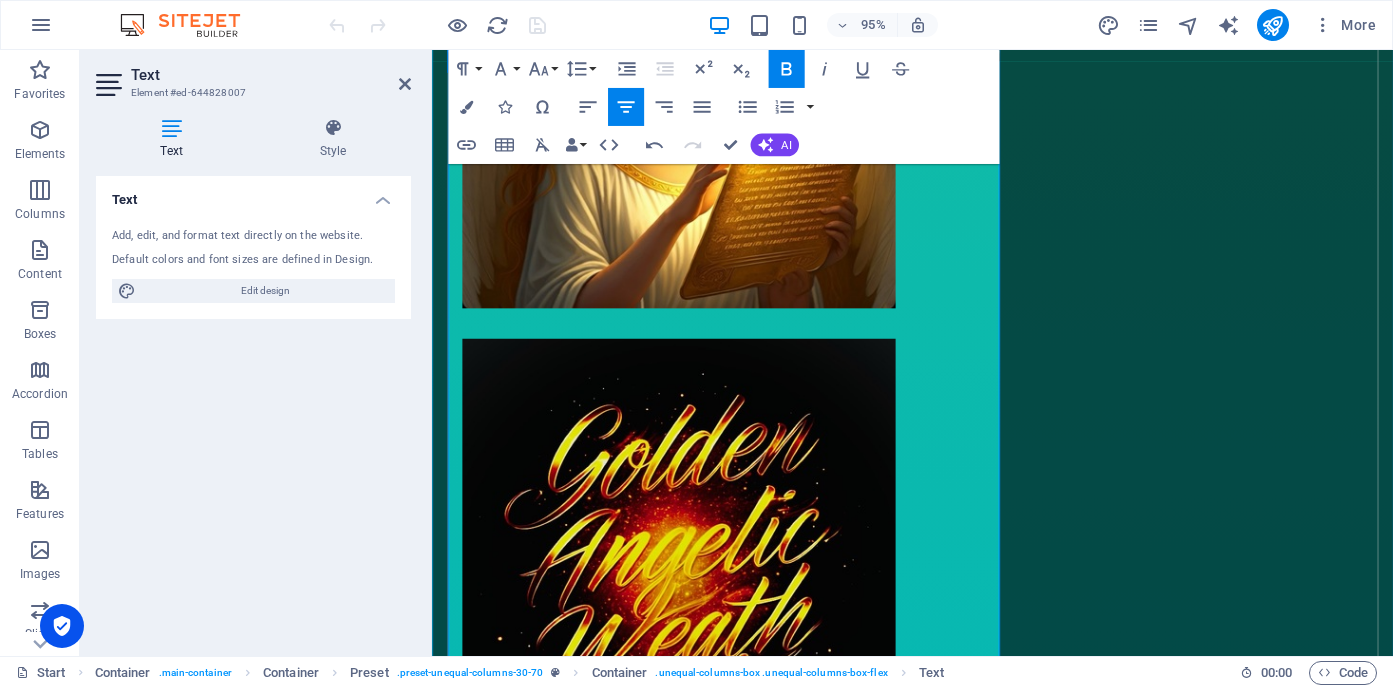 click on "Due to fear wounds or money wounds or betrayal wounds or health wounds or expressing your true heart desire wounds" at bounding box center [937, 1623] 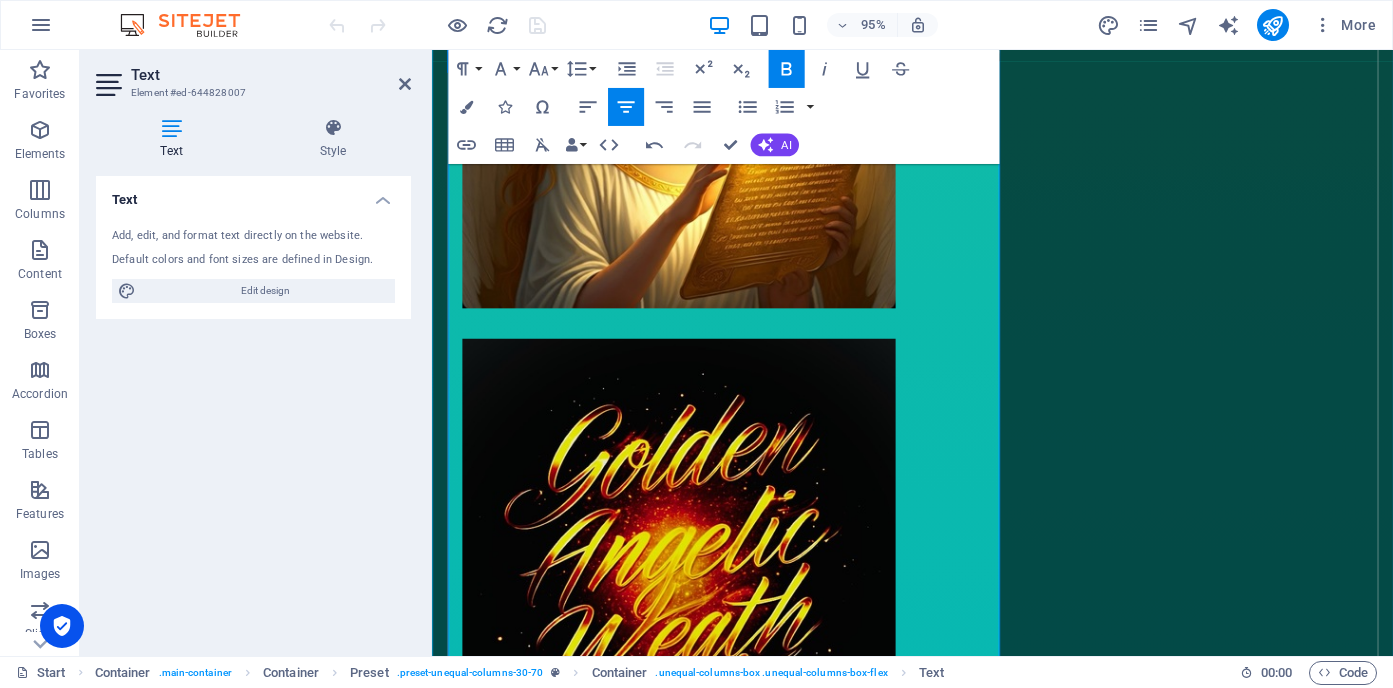 click on "or betrayal wounds or health wounds or expressing your true heart desire wounds" at bounding box center (938, 1647) 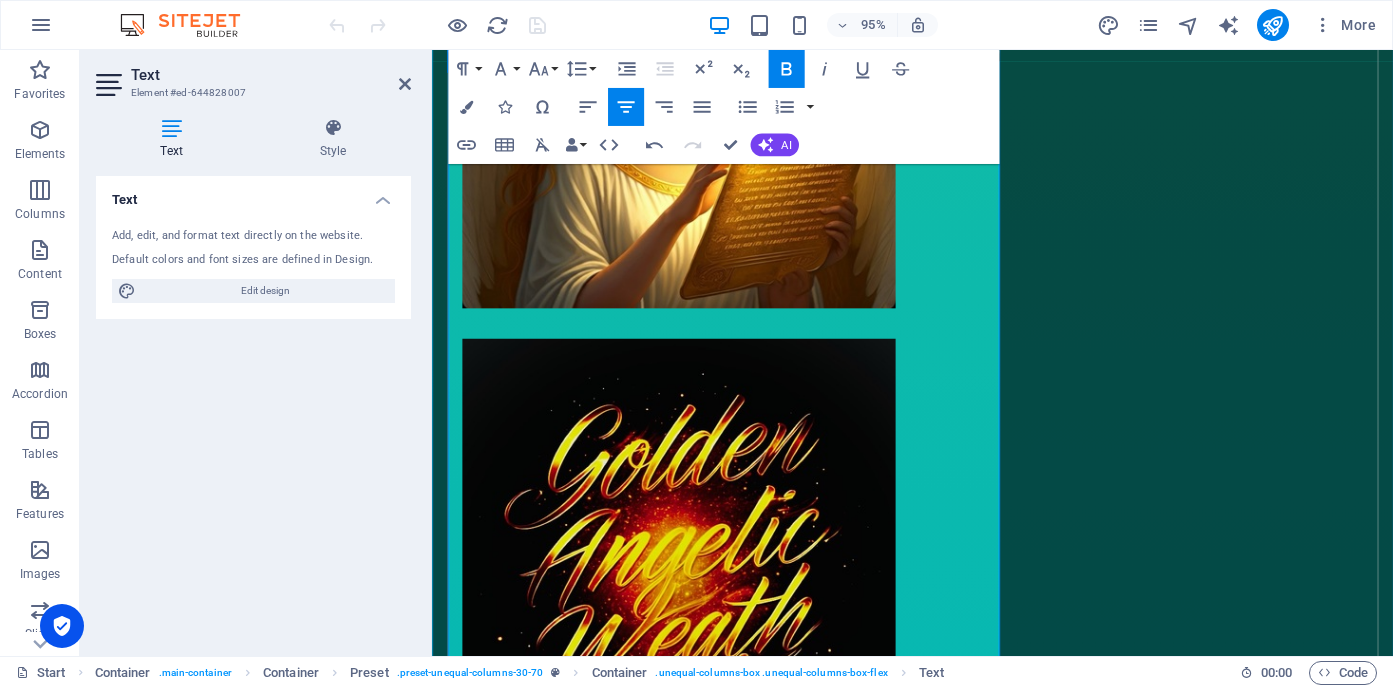 click at bounding box center (938, 1720) 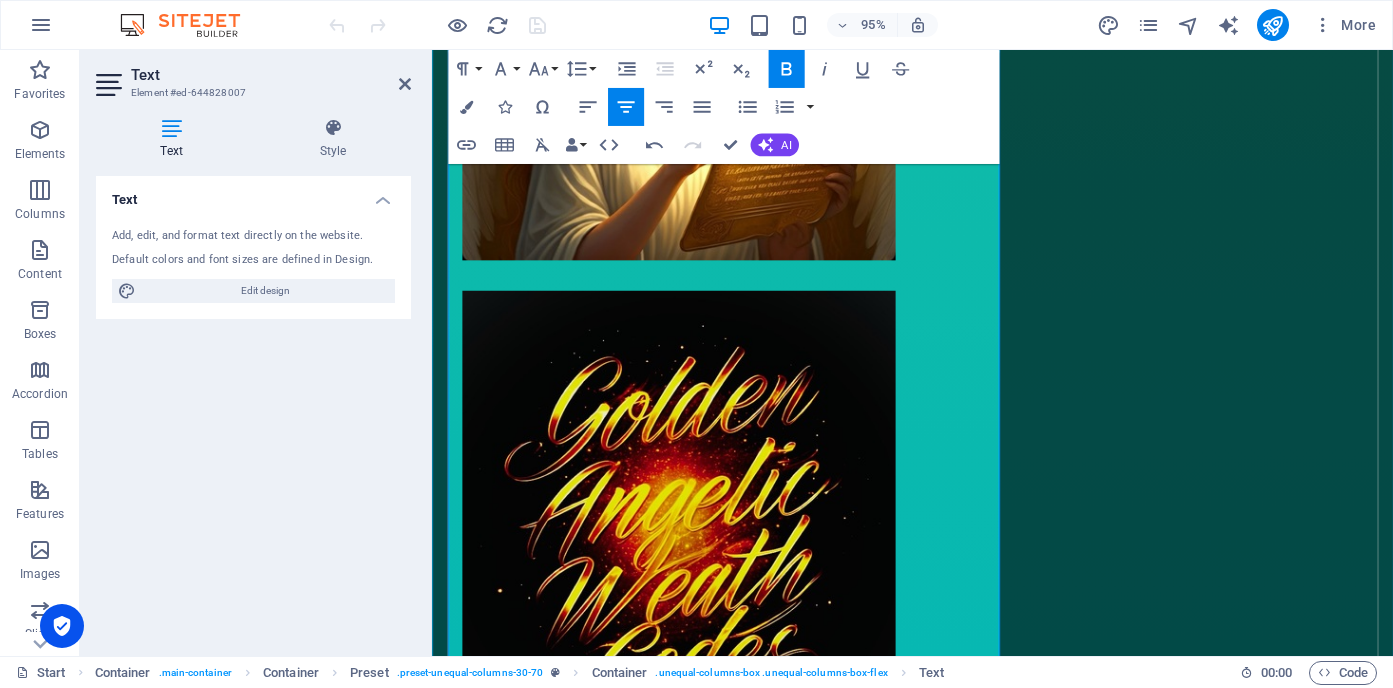 scroll, scrollTop: 1894, scrollLeft: 0, axis: vertical 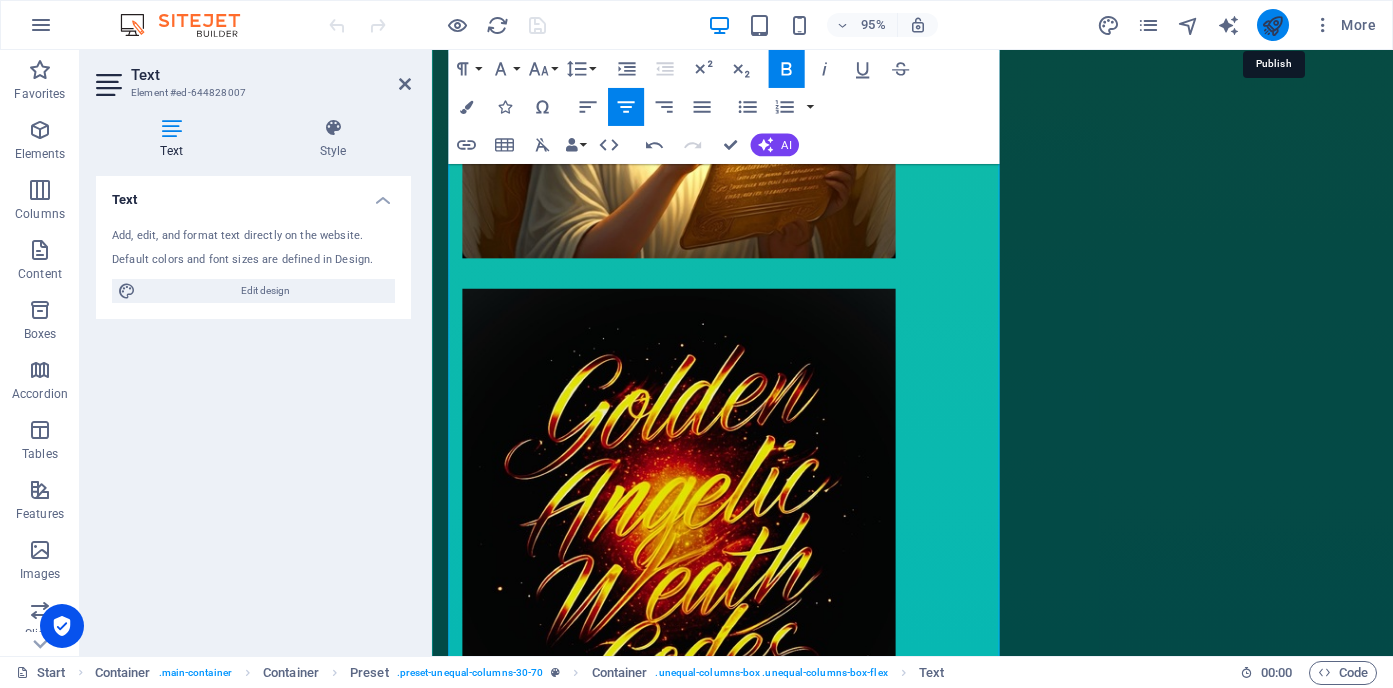 click at bounding box center [1272, 25] 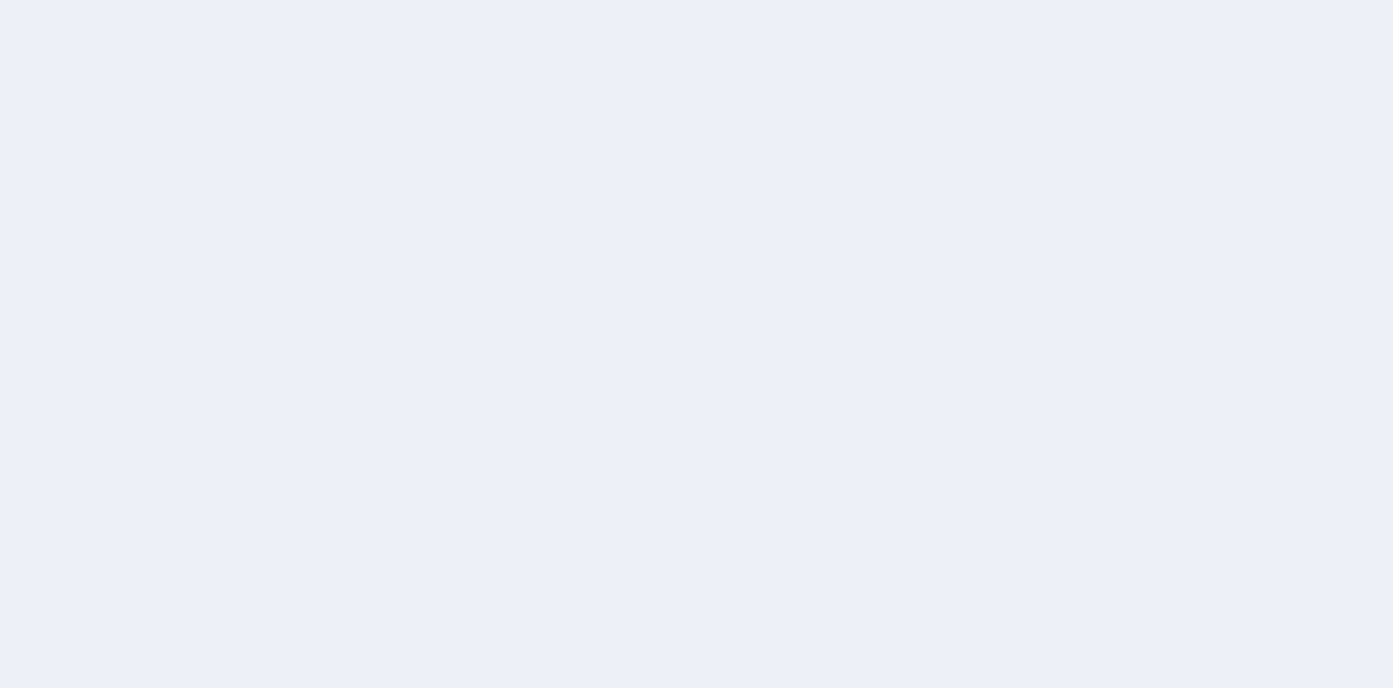 scroll, scrollTop: 0, scrollLeft: 0, axis: both 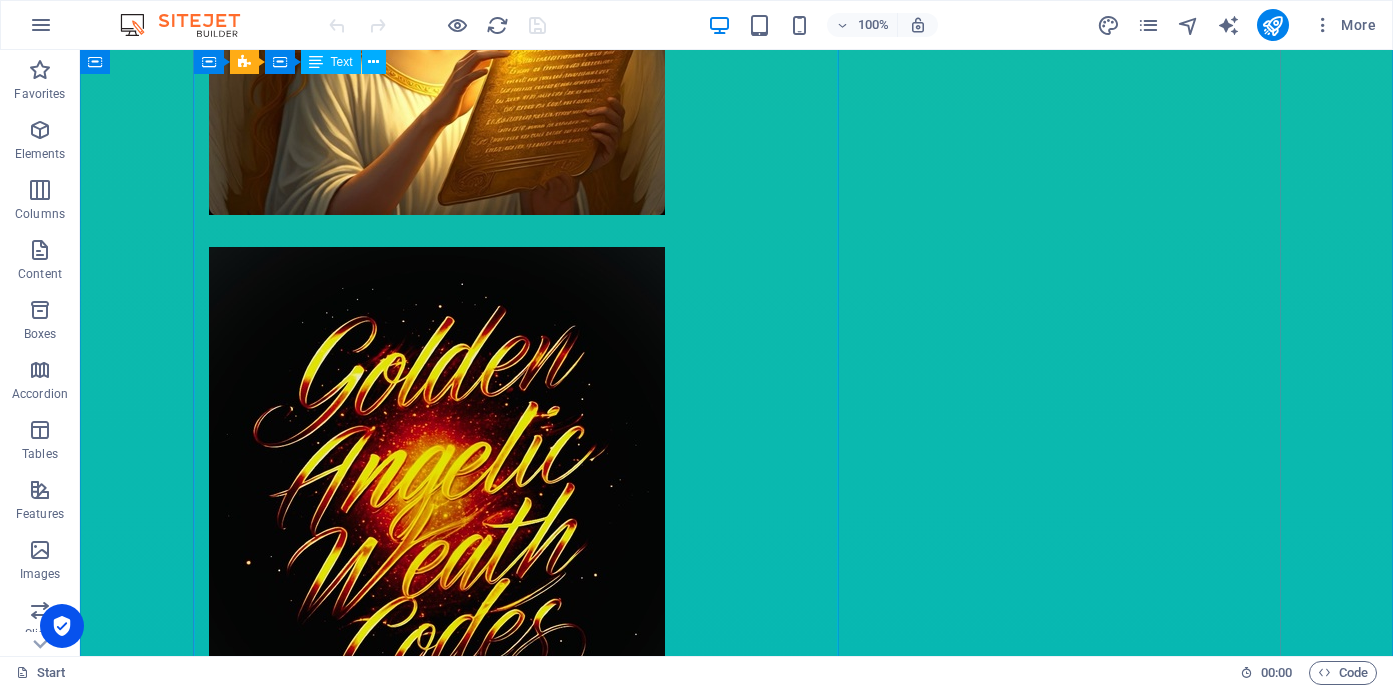 click on "I am a novelist author + mentor/coach +   have a  Skool that relinquishes you from your old identity/version of self.  My novel: BEAUTY SECRETS FOR YOUR SOUL~Golden Angelic Wealth Codes serves as a catalyst that launches you into new awarenesses. High  standards of glamorous holistic lifestyle in health * relationships * money/wealth/finances/business * love * speaking/communicating with clarity * inner & outer awareness  + personal soul alignment integration  are gifts that I provide to you with my business.     In addition, I mentor students by coaching them appropriately  with their best interest at heart.   Transitioning you out of the "Fun Prevention Mode" "Love Prevention Mode" "Holistic Glamorous Lifestyle Of Sales & Wealth Prevention Mode" "Holistic Health Prevention Mode" Due to fear wounds or money wounds  or betrayal wounds or health wounds  or expressing your true heart desire wounds My Michelle McMillionairess Private Skool is an on~line platform   enjoy the" at bounding box center [737, 1478] 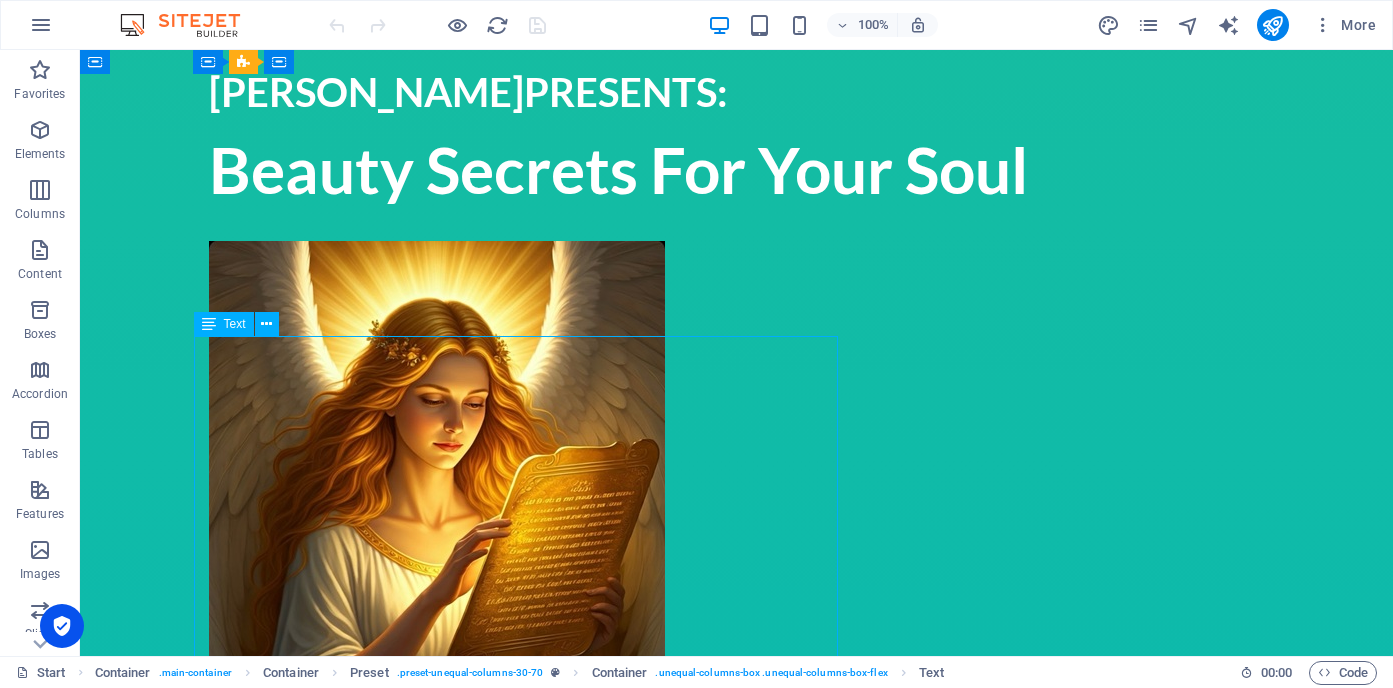 scroll, scrollTop: 1575, scrollLeft: 0, axis: vertical 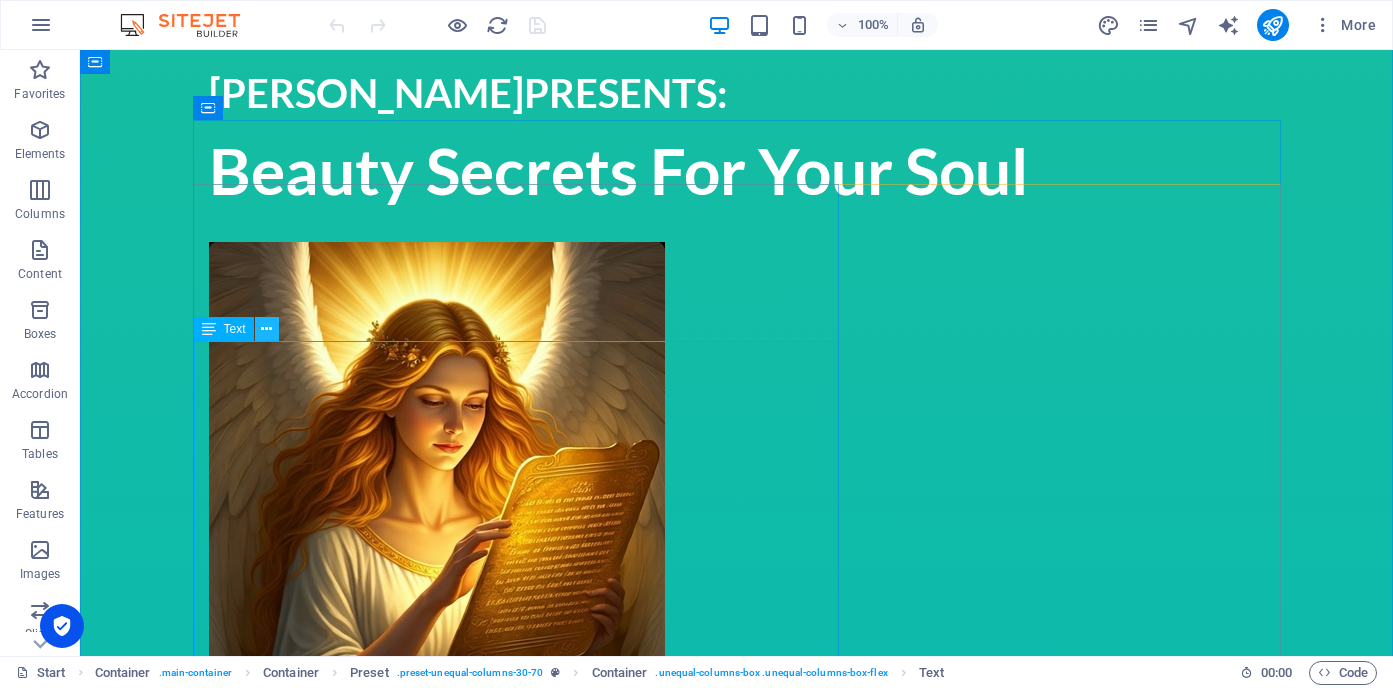 click at bounding box center (266, 329) 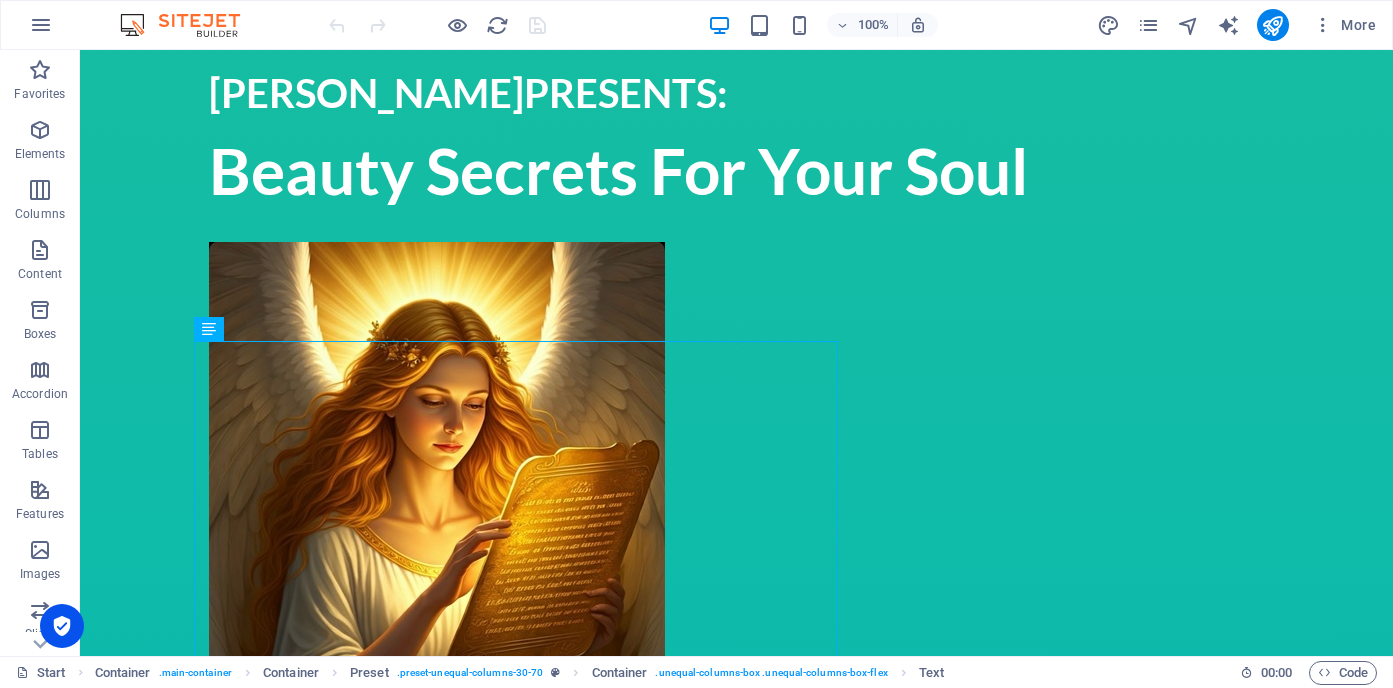 click on "I am a novelist author + mentor/coach +   have a  Skool that relinquishes you from your old identity/version of self.  My novel: BEAUTY SECRETS FOR YOUR SOUL~Golden Angelic Wealth Codes serves as a catalyst that launches you into new awarenesses. High  standards of glamorous holistic lifestyle in health * relationships * money/wealth/finances/business * love * speaking/communicating with clarity * inner & outer awareness  + personal soul alignment integration  are gifts that I provide to you with my business.     In addition, I mentor students by coaching them appropriately  with their best interest at heart.   Transitioning you out of the "Fun Prevention Mode" "Love Prevention Mode" "Holistic Glamorous Lifestyle Of Sales & Wealth Prevention Mode" "Holistic Health Prevention Mode" Due to fear wounds or money wounds  or betrayal wounds or health wounds  or expressing your true heart desire wounds My Michelle McMillionairess Private Skool is an on~line platform   enjoy the" at bounding box center [737, 1959] 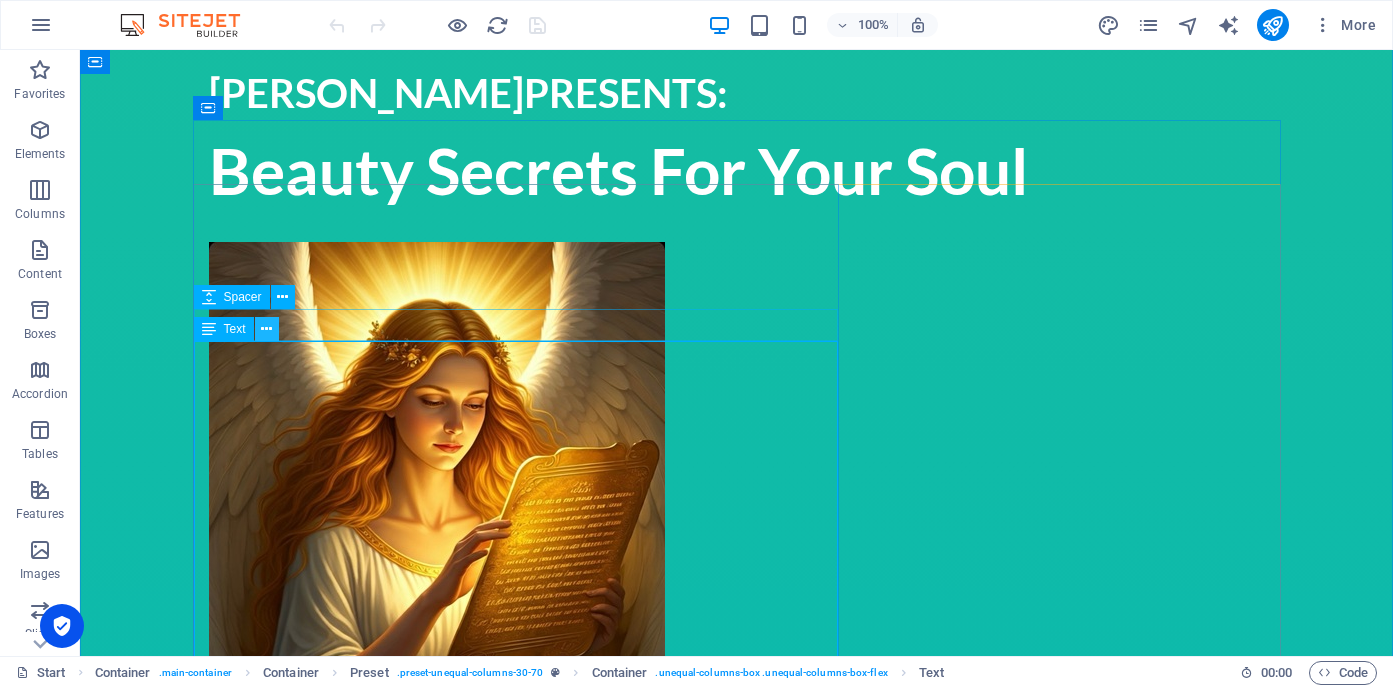 click at bounding box center [266, 329] 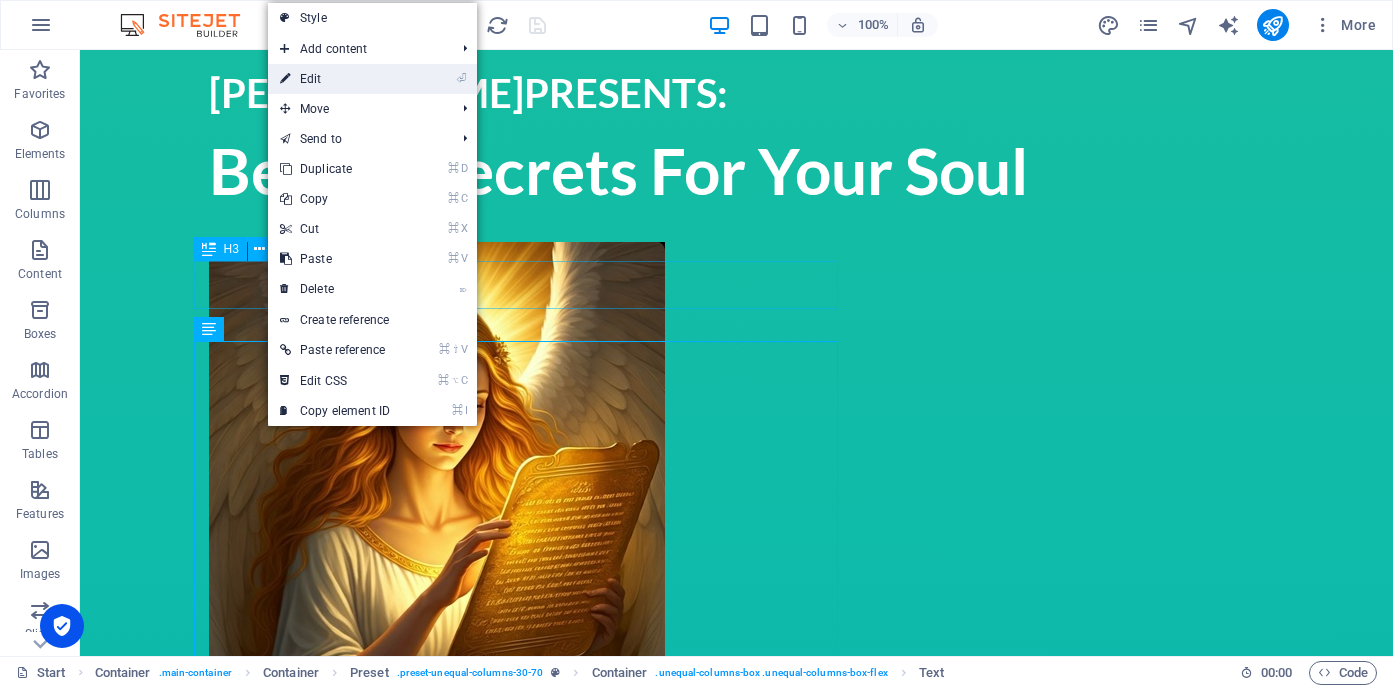click on "⏎  Edit" at bounding box center [335, 79] 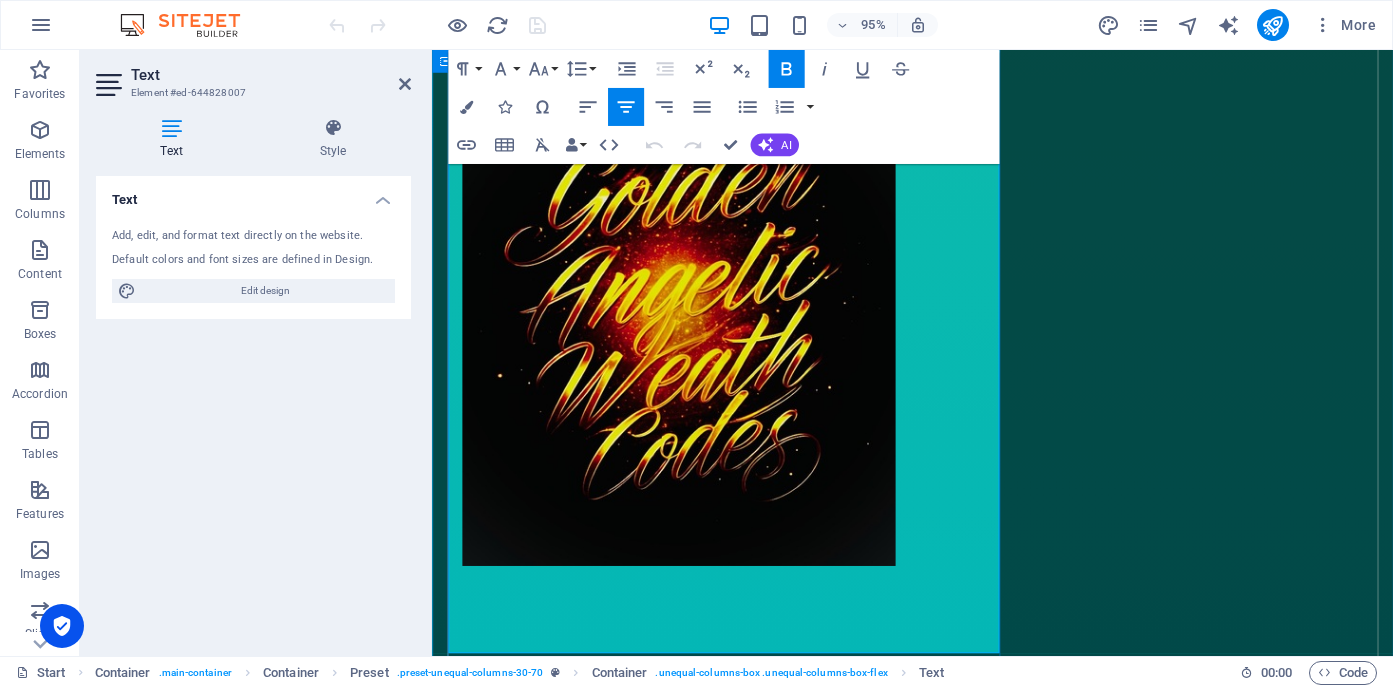 scroll, scrollTop: 2120, scrollLeft: 0, axis: vertical 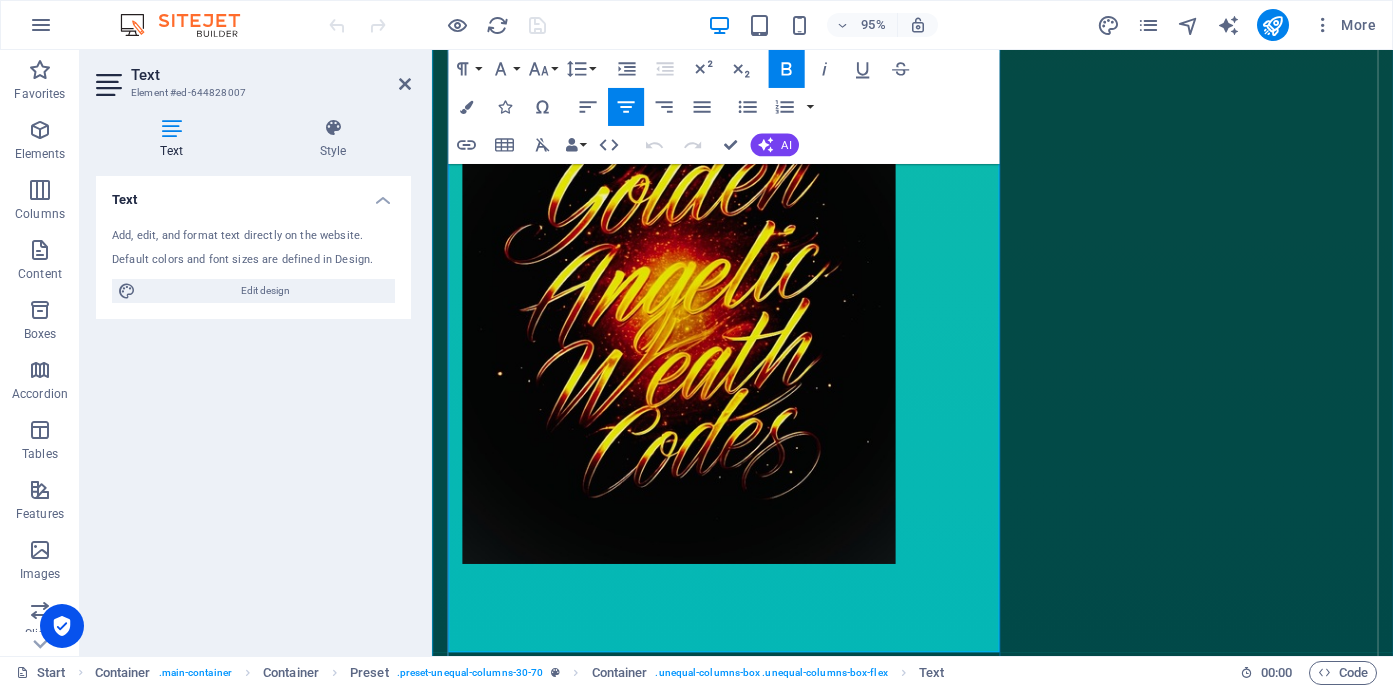 click on ""Holistic Health Prevention Mode"" at bounding box center (938, 1320) 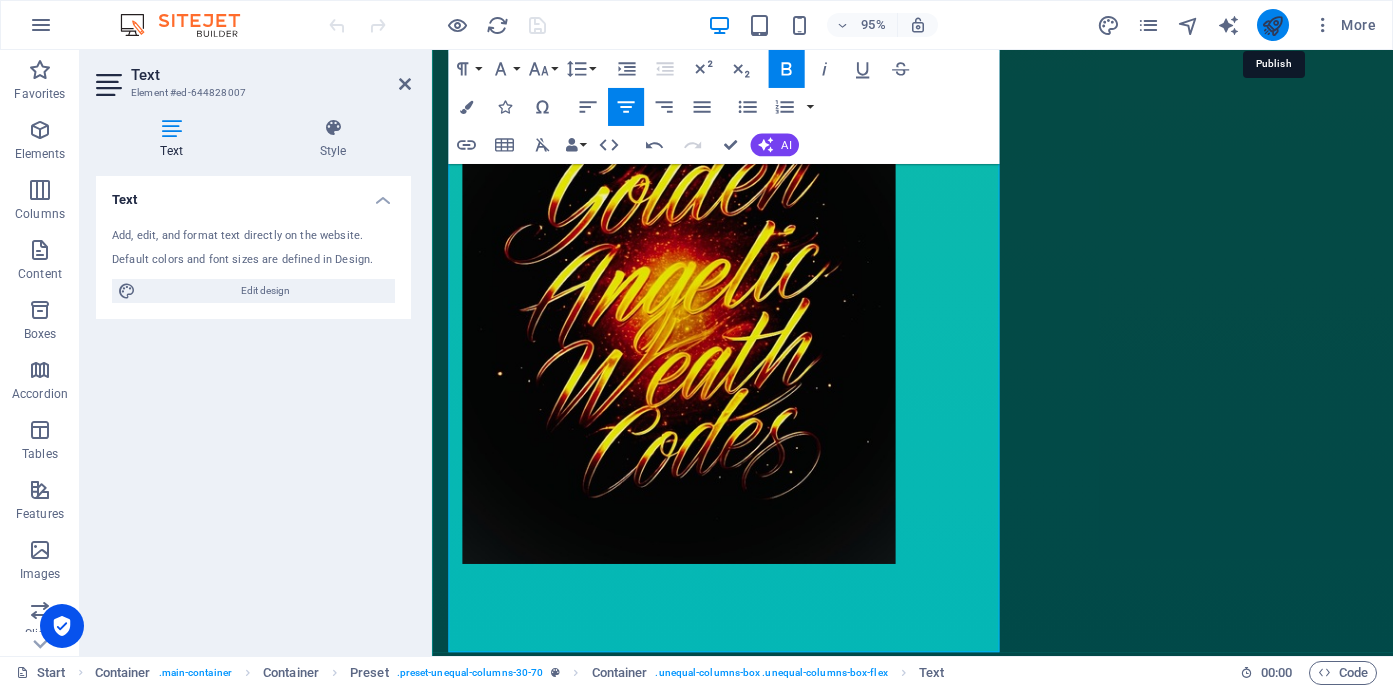 click at bounding box center (1272, 25) 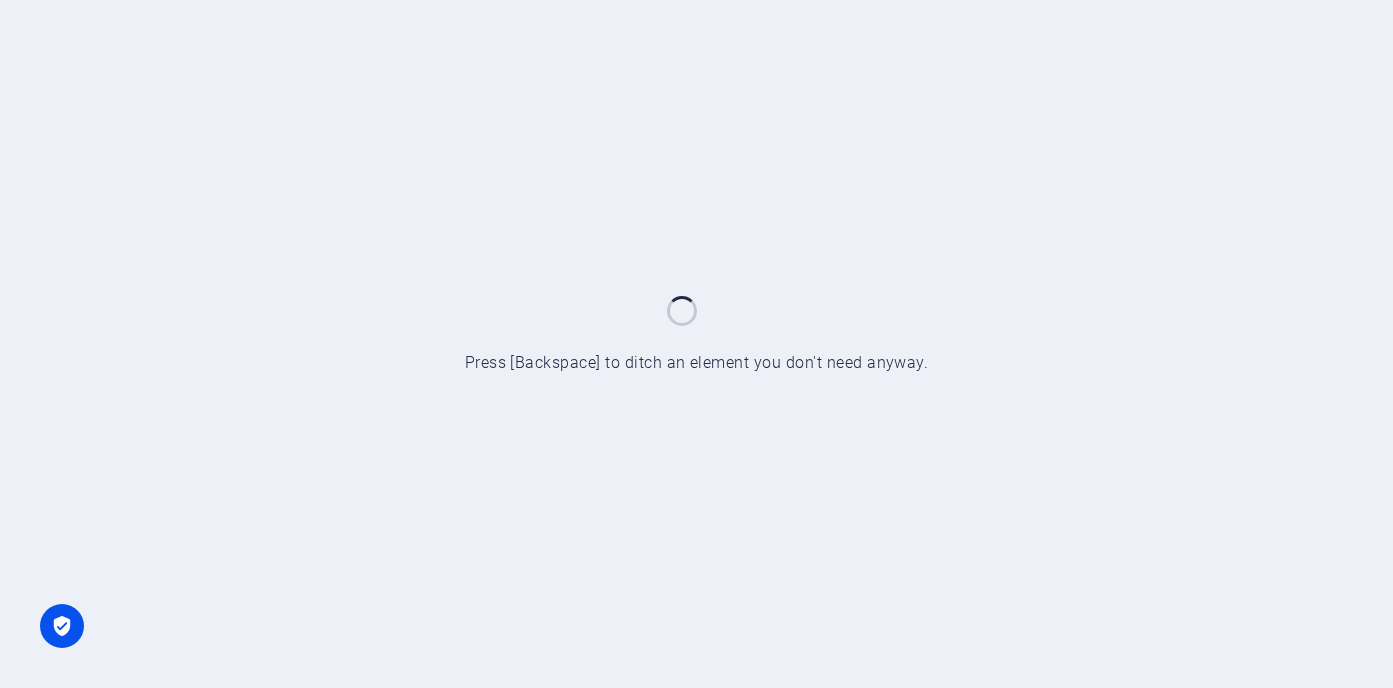 scroll, scrollTop: 0, scrollLeft: 0, axis: both 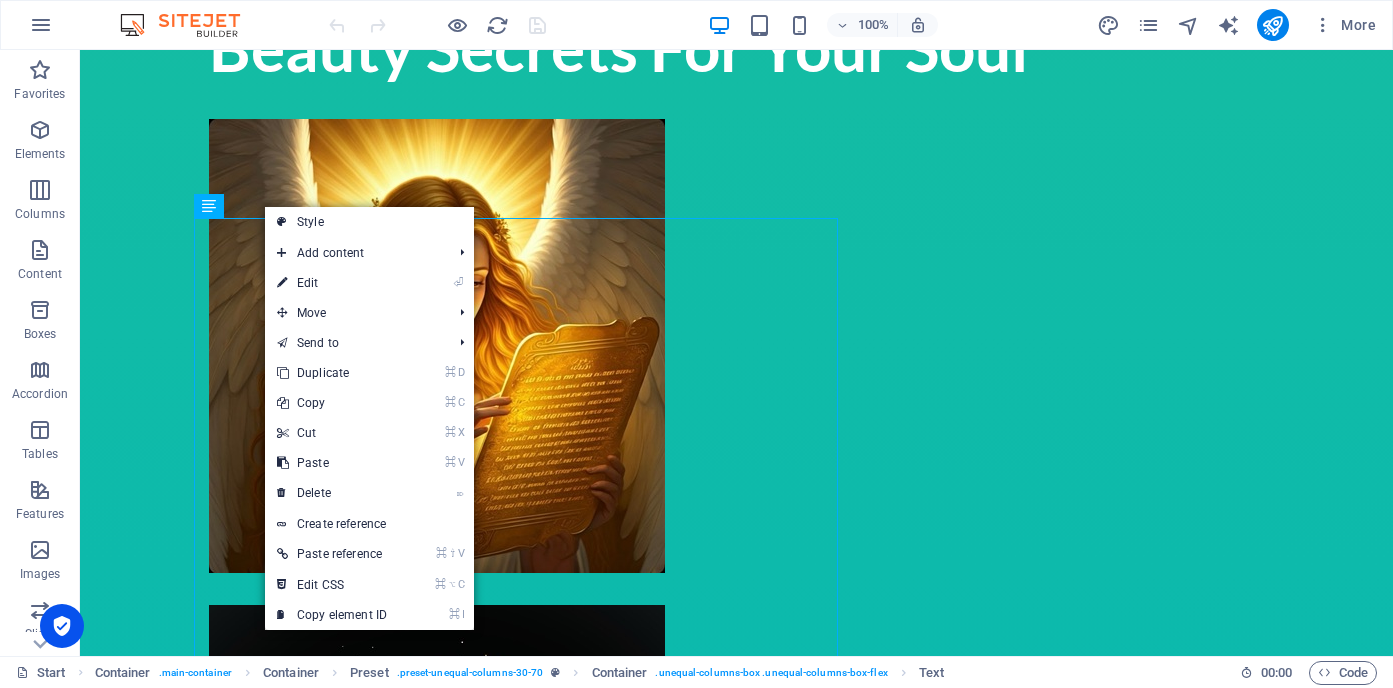 drag, startPoint x: 313, startPoint y: 269, endPoint x: 291, endPoint y: 280, distance: 24.596748 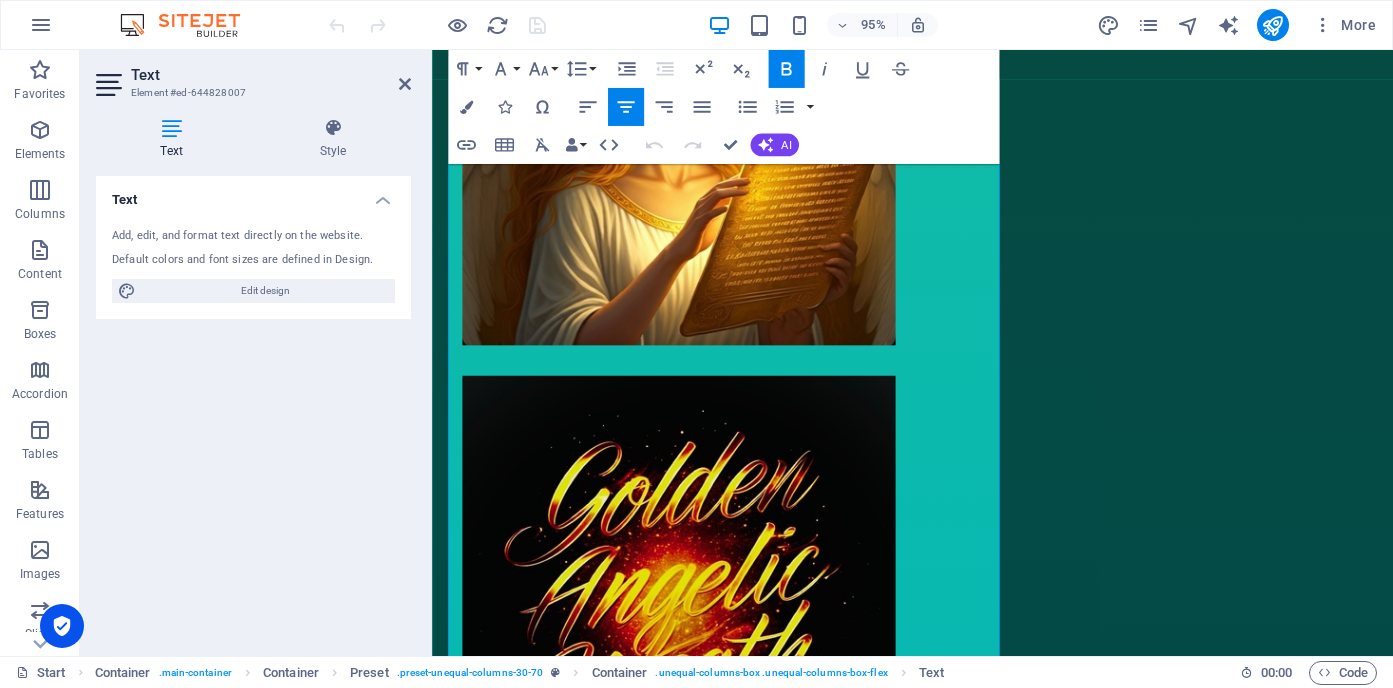 scroll, scrollTop: 1790, scrollLeft: 0, axis: vertical 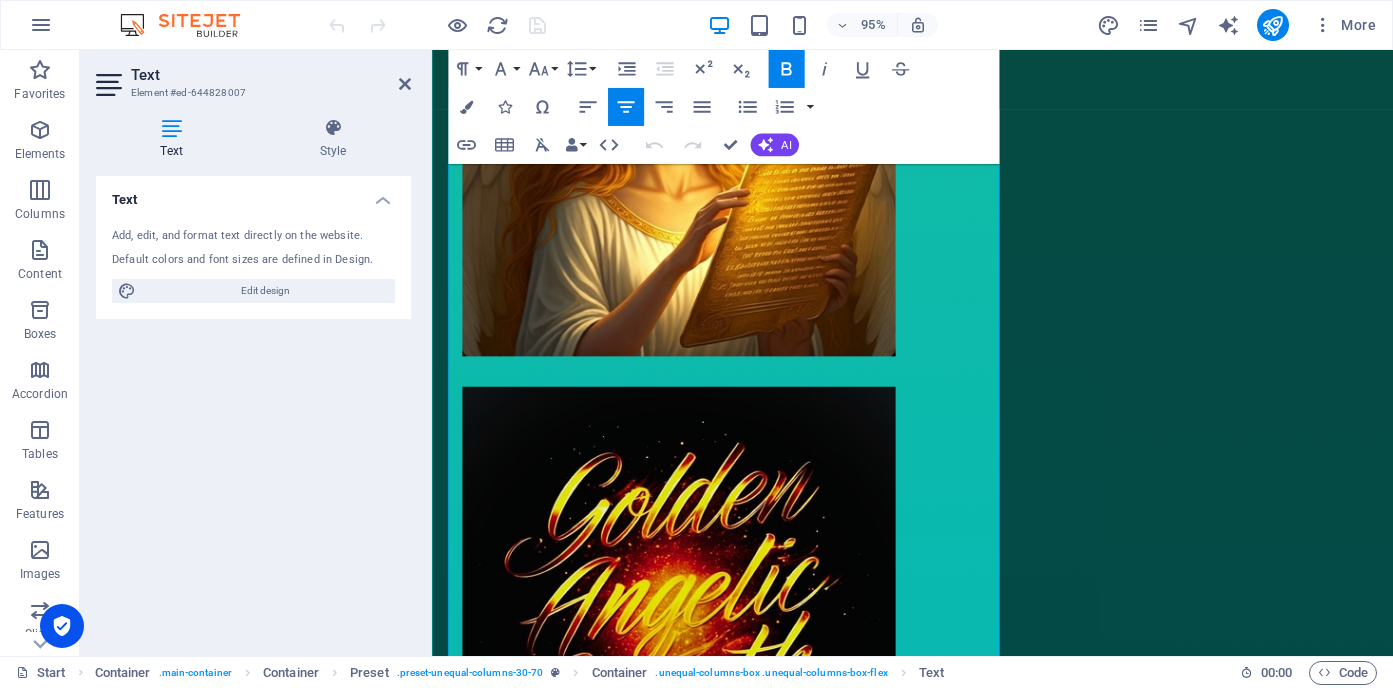 drag, startPoint x: 630, startPoint y: 487, endPoint x: 906, endPoint y: 669, distance: 330.6055 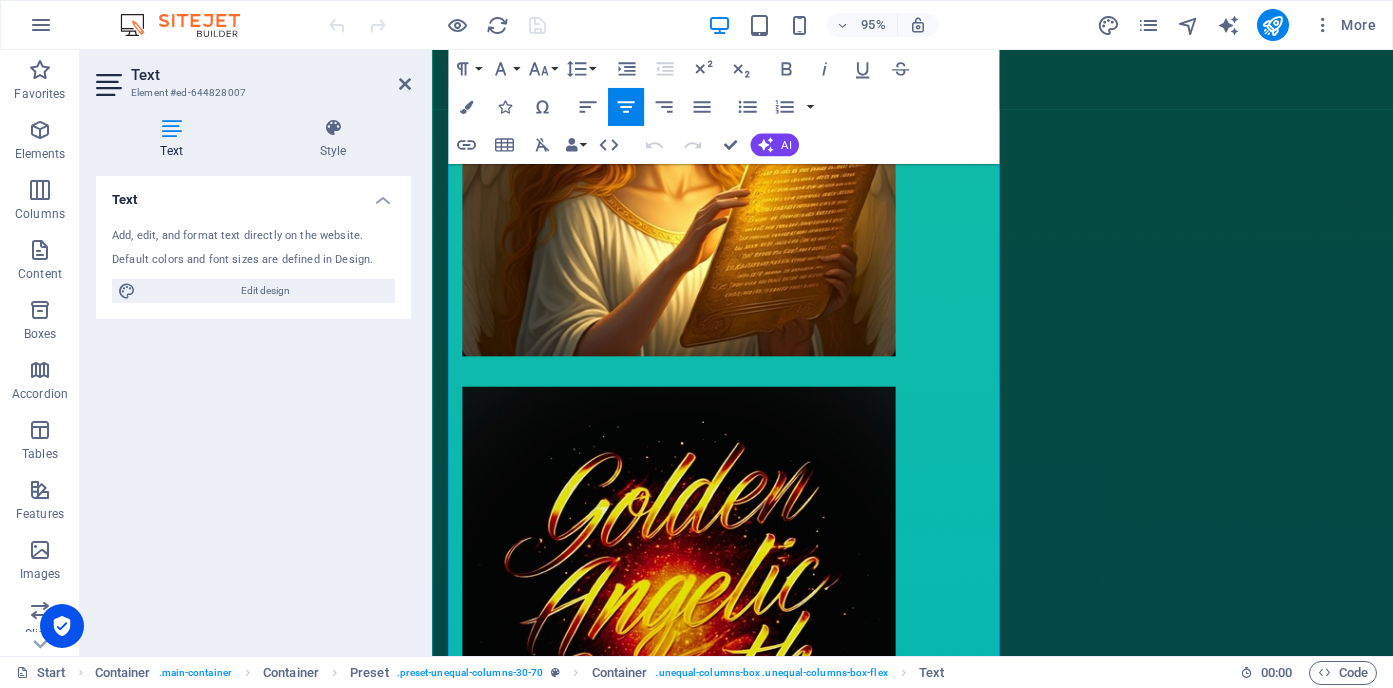 type 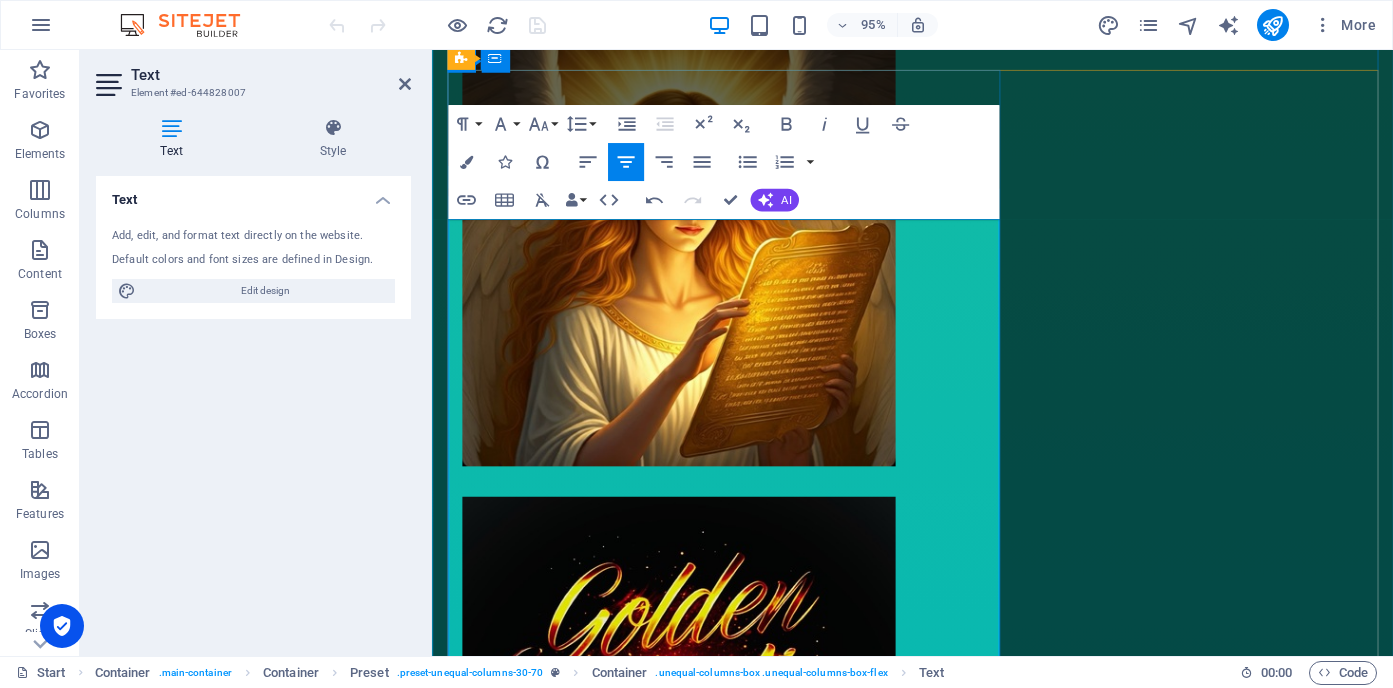 scroll, scrollTop: 1679, scrollLeft: 0, axis: vertical 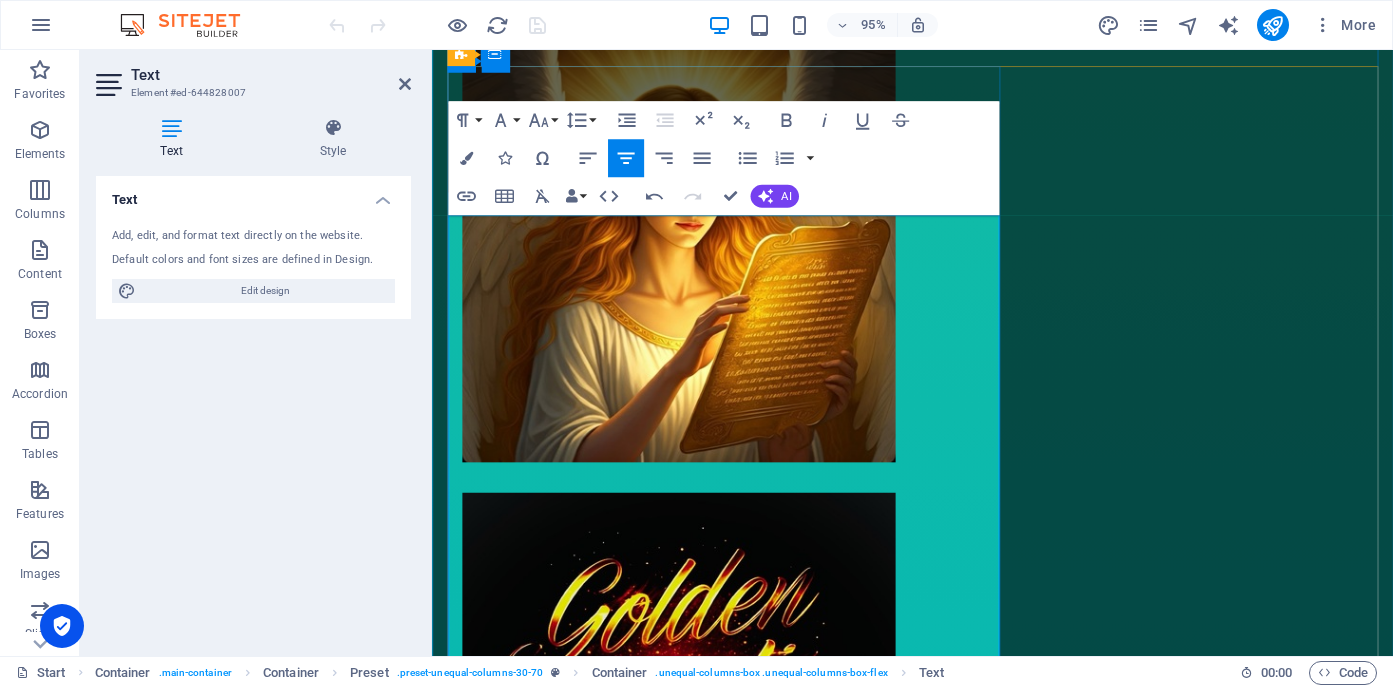 click on "My novel: BEAUTY SECRETS FOR YOUR SOUL~Golden Angelic Wealth Codes serves as a catalyst that launches you into new awarenesses." at bounding box center [938, 1409] 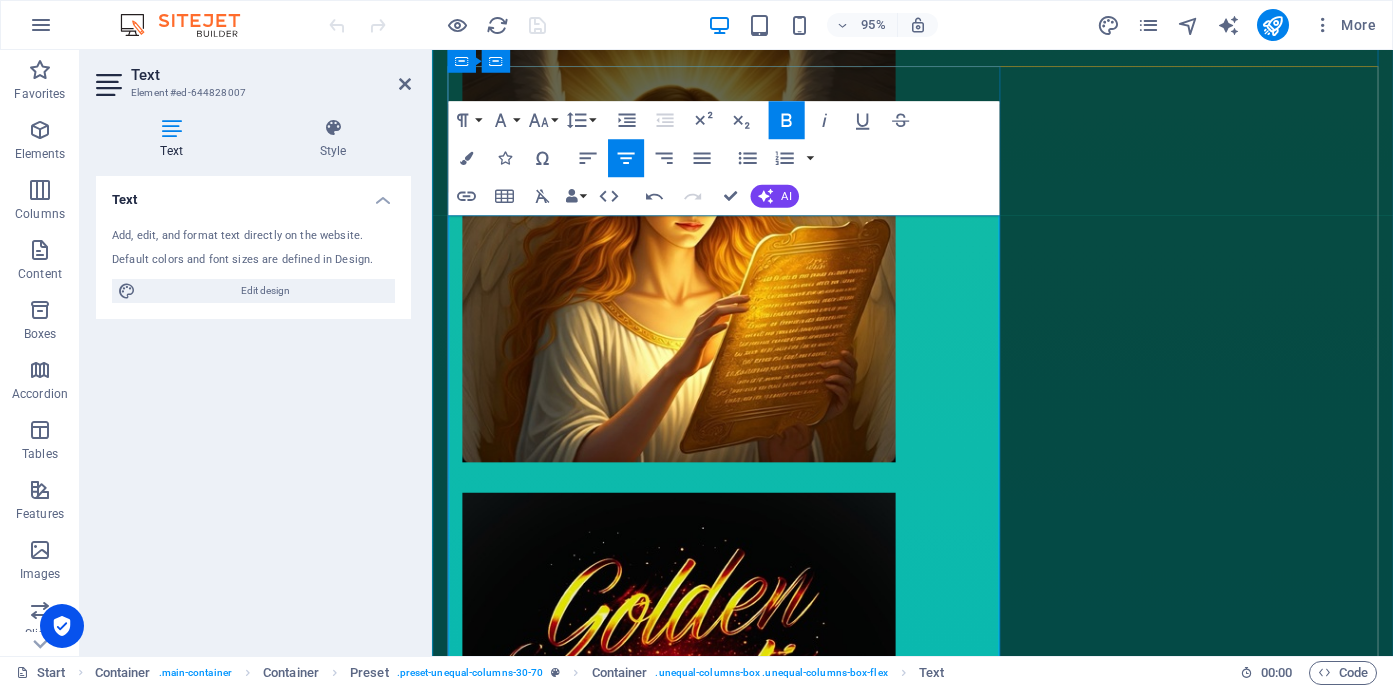 click on "​" at bounding box center (938, 1446) 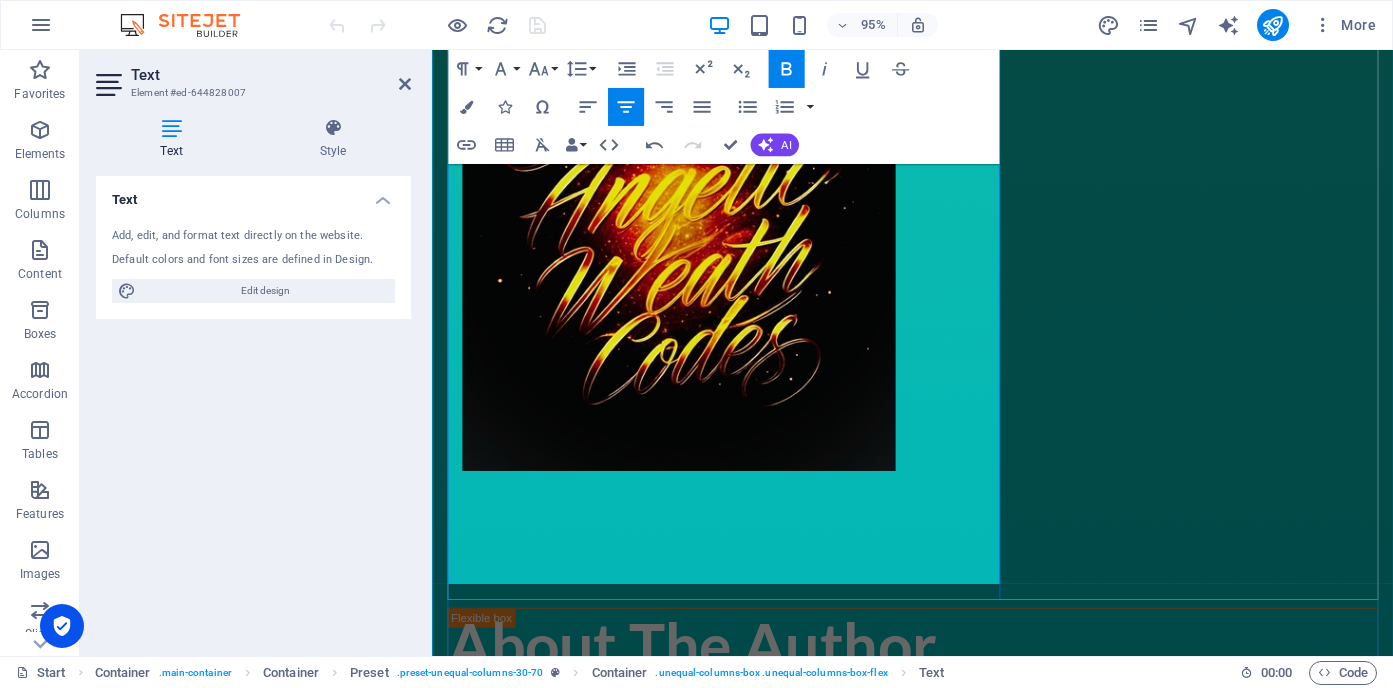 scroll, scrollTop: 2221, scrollLeft: 0, axis: vertical 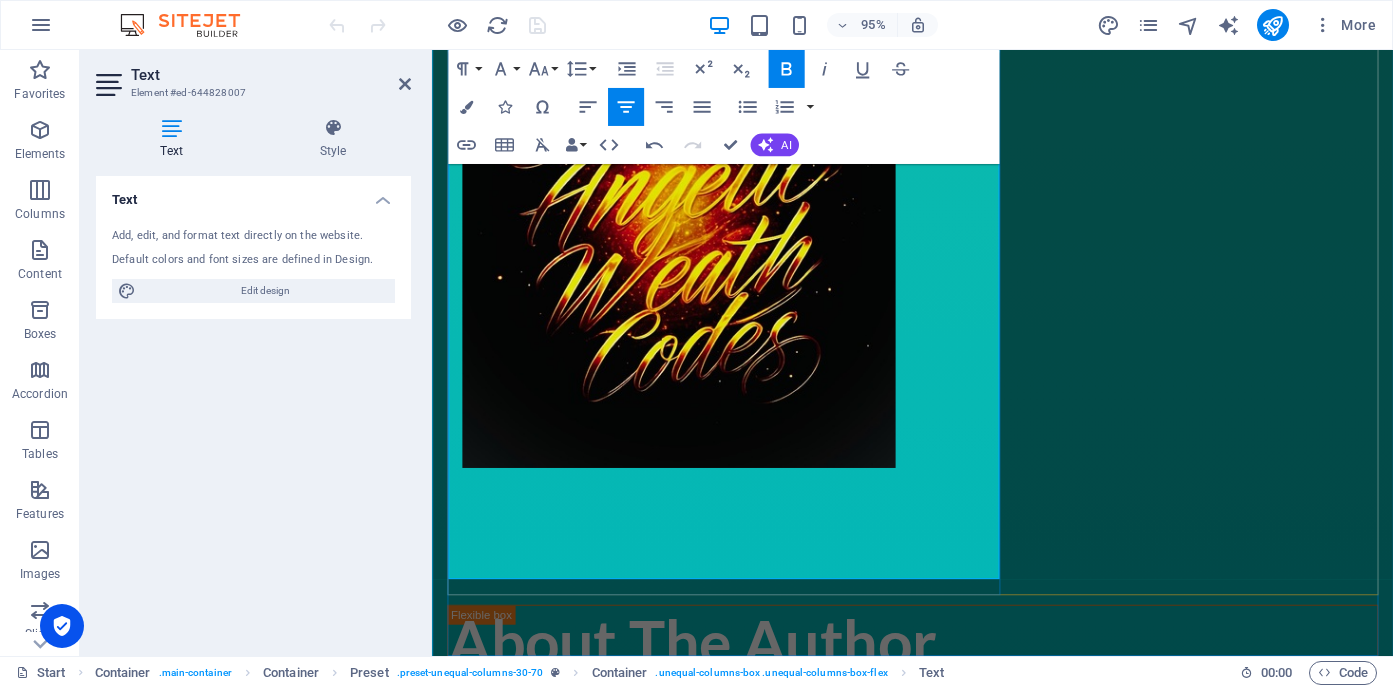 click at bounding box center [938, 1340] 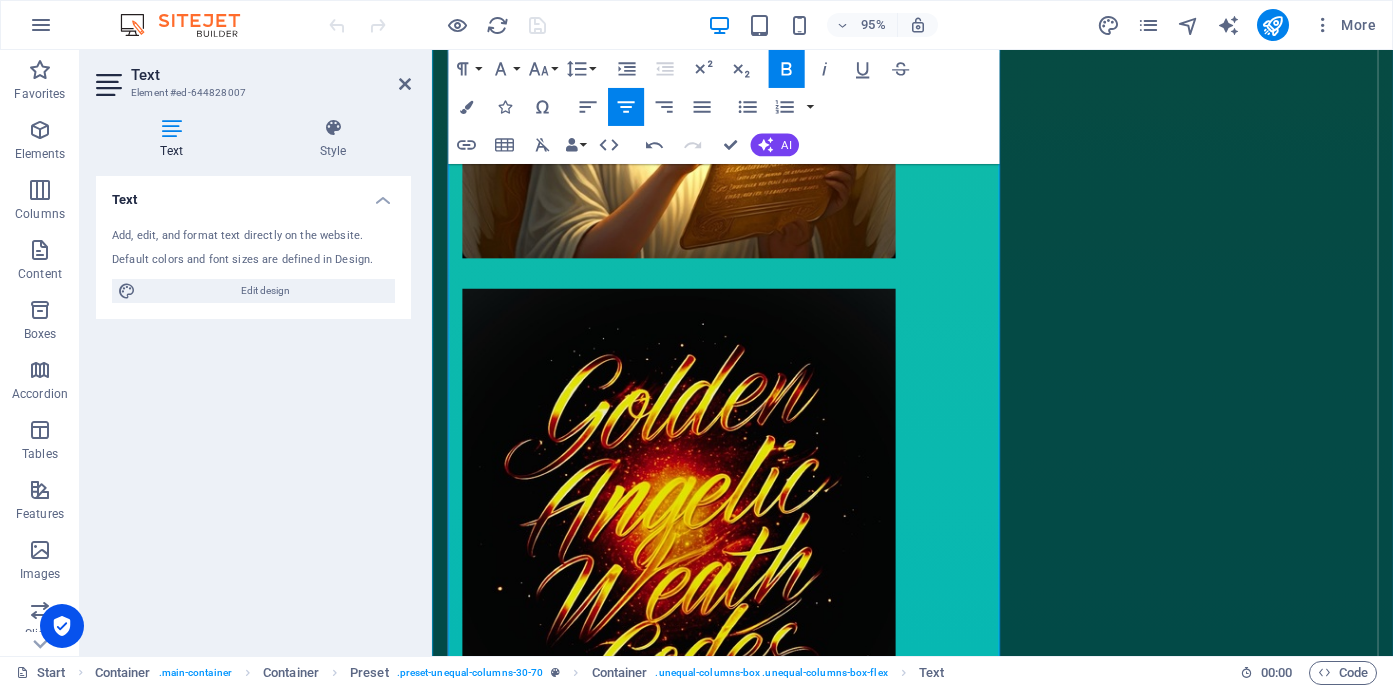 scroll, scrollTop: 1896, scrollLeft: 0, axis: vertical 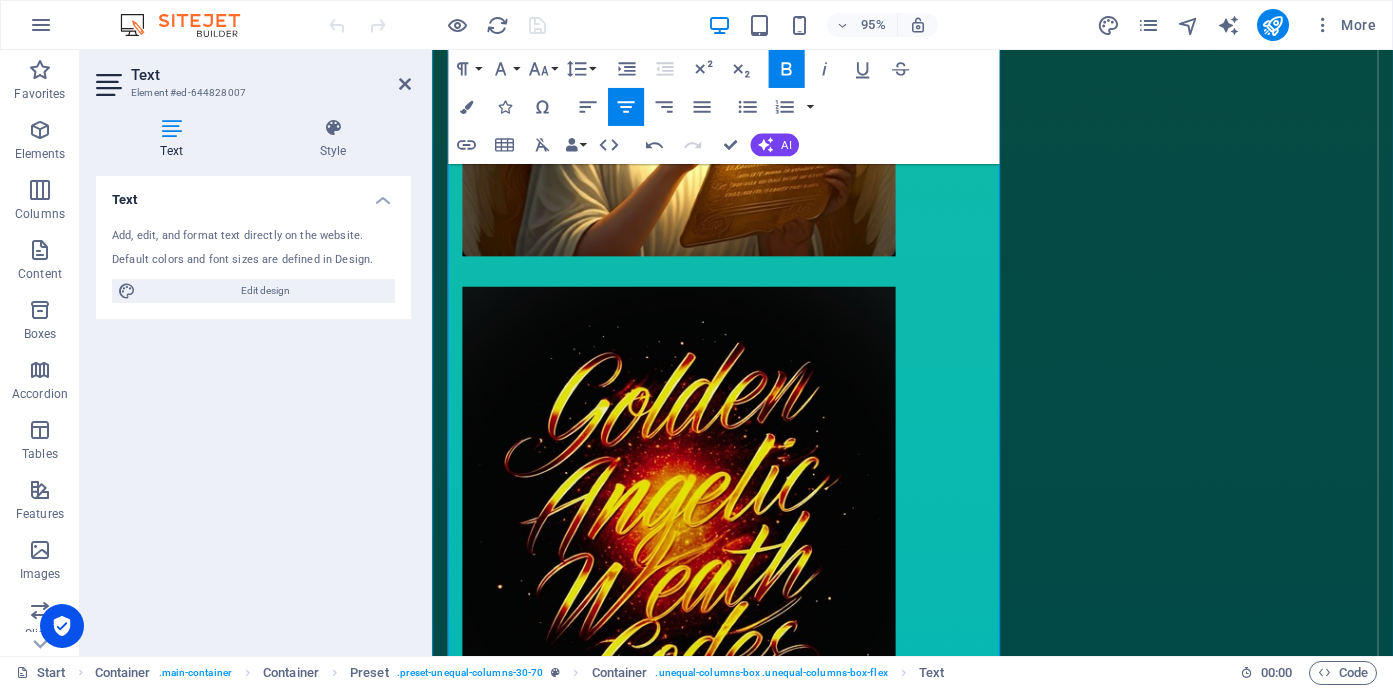 click on "or expressing your true heart desire wounds" at bounding box center (938, 1420) 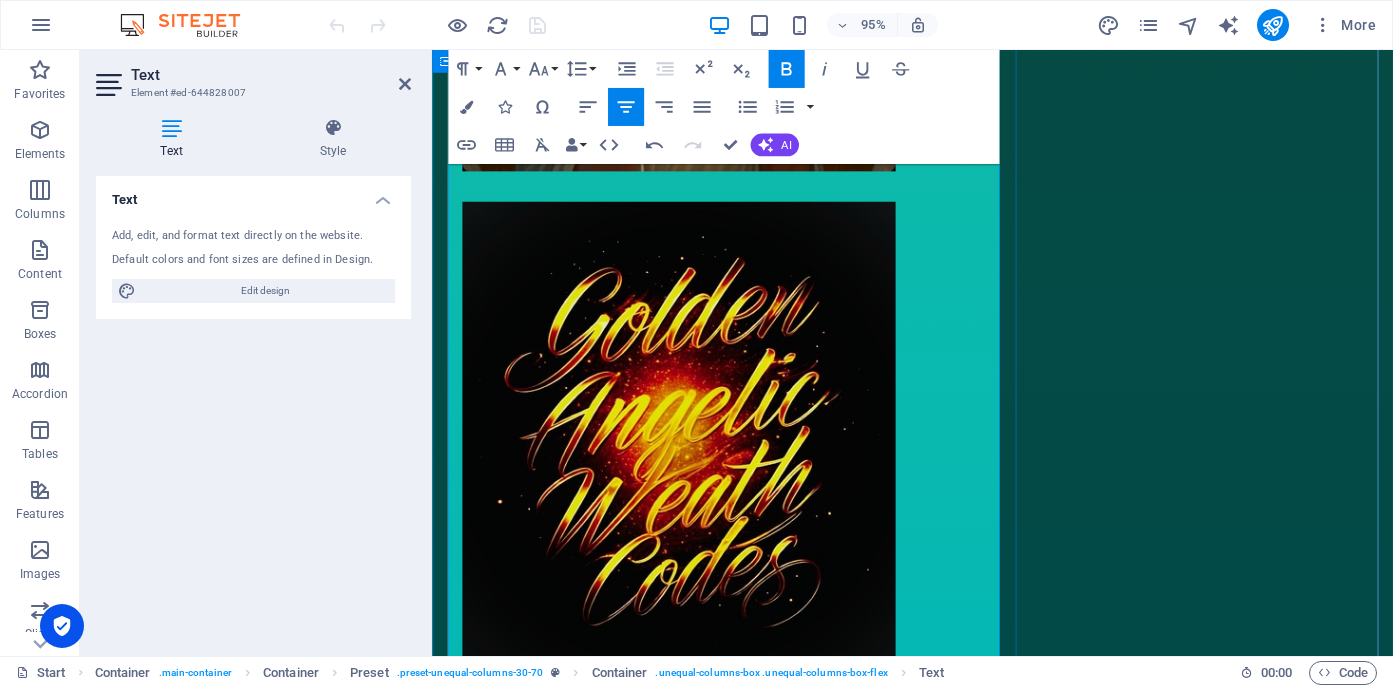 scroll, scrollTop: 1986, scrollLeft: 0, axis: vertical 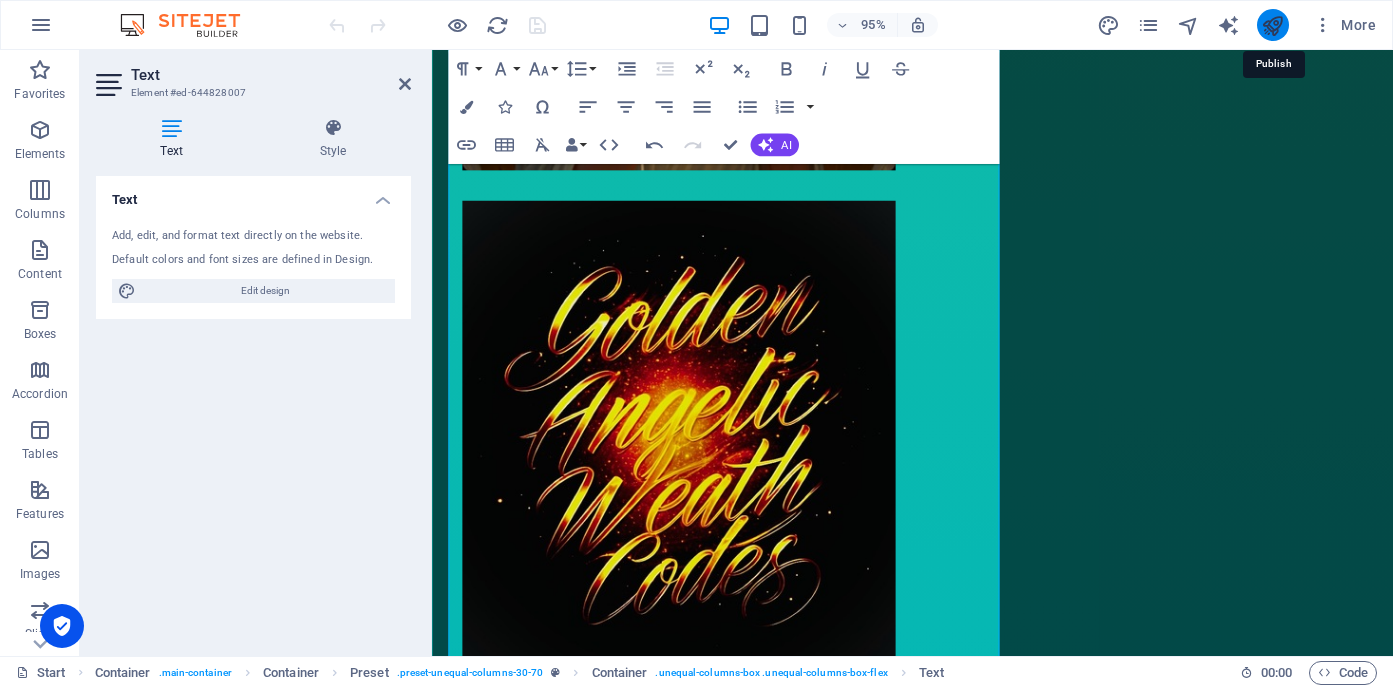 click at bounding box center [1272, 25] 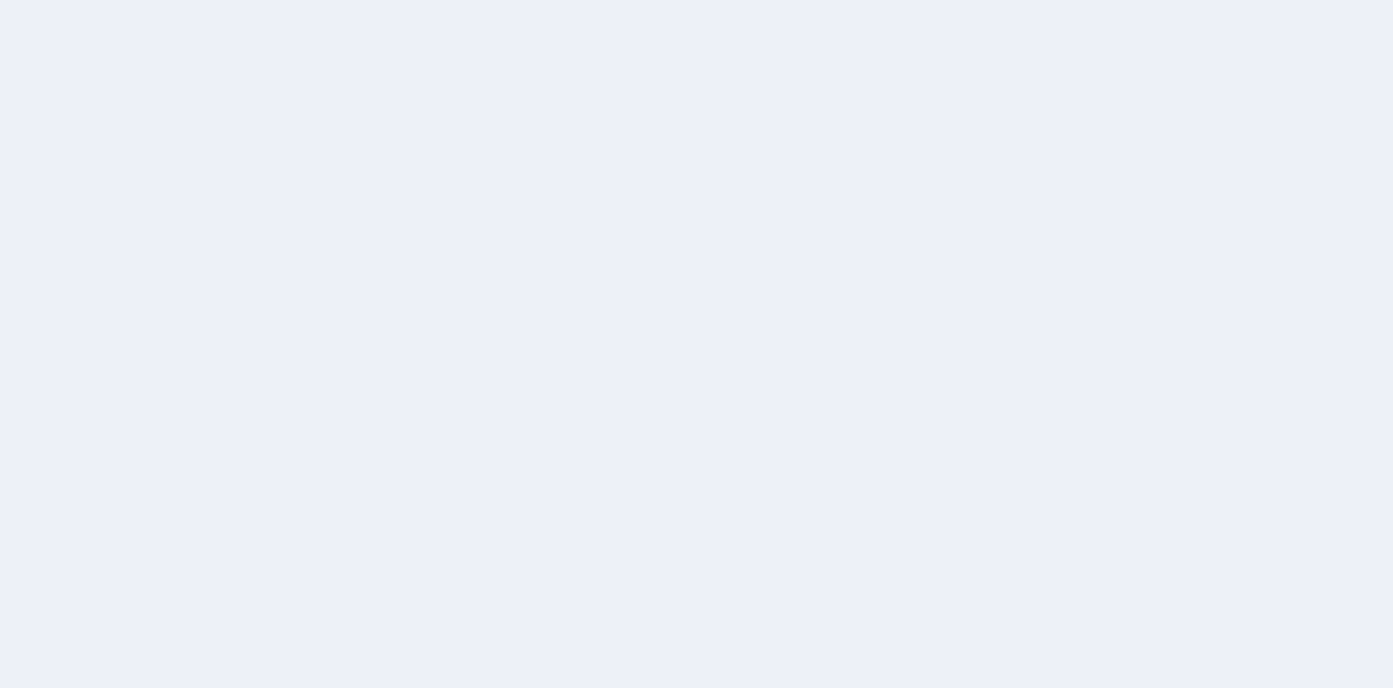 scroll, scrollTop: 0, scrollLeft: 0, axis: both 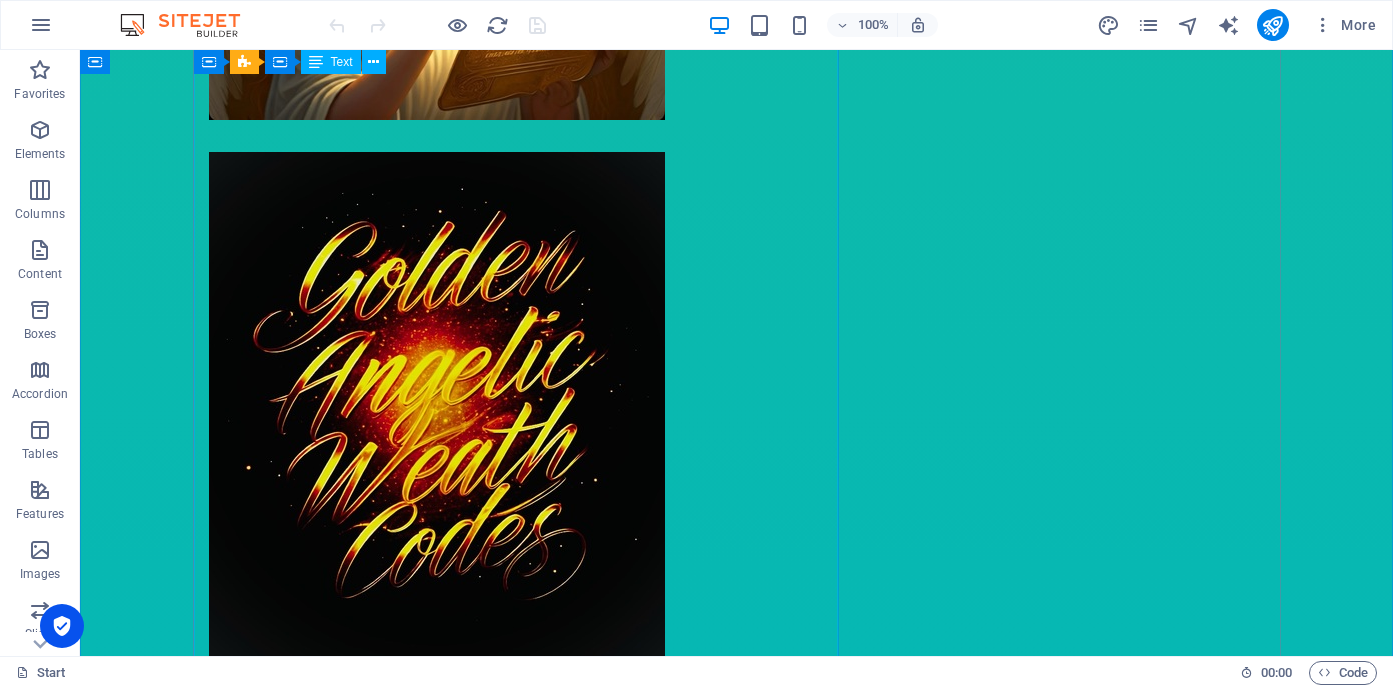 click on "I am a novelist author + mentor/coach +   have a  Skool that relinquishes you from your old identity/version of self.  My novel: BEAUTY SECRETS FOR YOUR SOUL~Golden Angelic Wealth Codes serves as a catalyst that launches you into new awarenesses. Transitioning you out of the "Fun Prevention Mode" "Love Prevention Mode" "Holistic Glamorous Lifestyle Of Sales & Wealth Prevention Mode" "Holistic Healthy Body Prevention Mode" Due to fear wounds or money wounds  or betrayal wounds or health wounds  or expressing your true heart desire wounds. High  standards of glamorous holistic lifestyle in health * relationships * money/wealth/finances/business * love * speaking/communicating with clarity * inner & outer awareness  + personal soul alignment integration  are gifts that I provide to you with my business.     In addition, I mentor students by coaching them appropriately  with their best interest at heart.   My Michelle McMillionairess Private Skool is an on~line platform   enjoy the" at bounding box center (737, 1383) 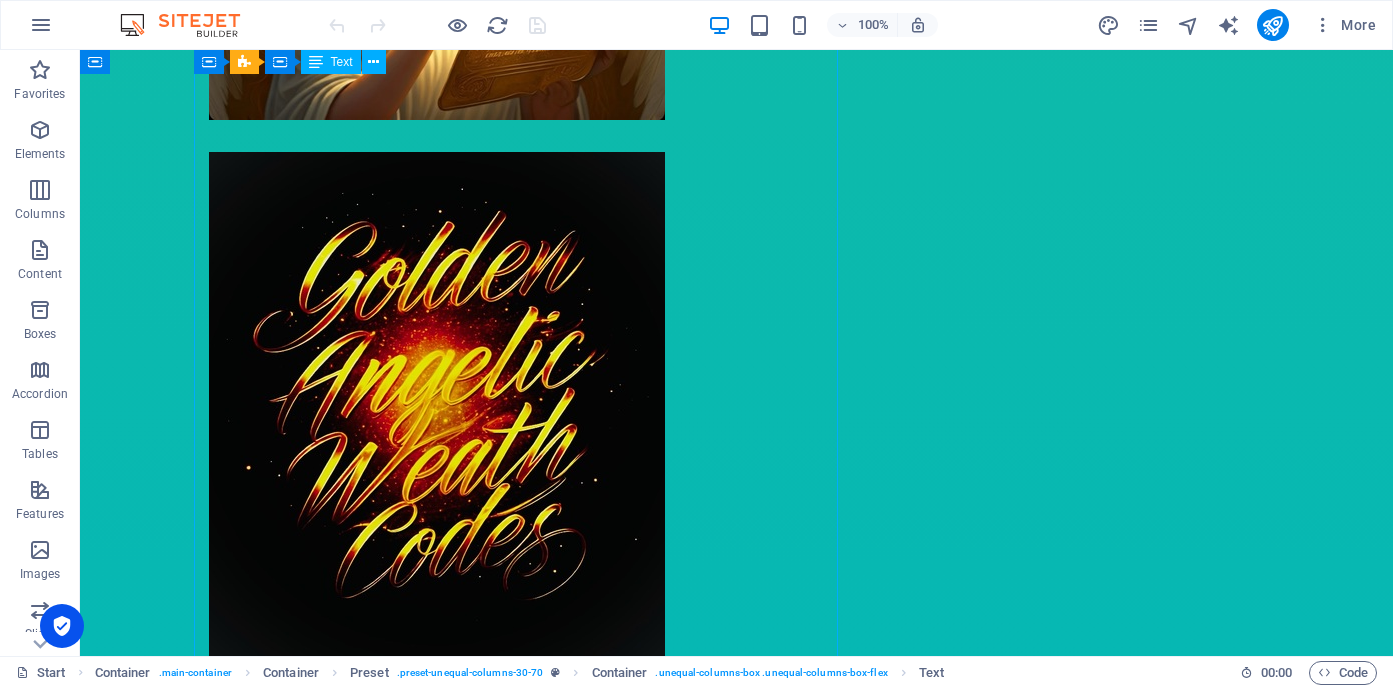 click on "I am a novelist author + mentor/coach +   have a  Skool that relinquishes you from your old identity/version of self.  My novel: BEAUTY SECRETS FOR YOUR SOUL~Golden Angelic Wealth Codes serves as a catalyst that launches you into new awarenesses. Transitioning you out of the "Fun Prevention Mode" "Love Prevention Mode" "Holistic Glamorous Lifestyle Of Sales & Wealth Prevention Mode" "Holistic Healthy Body Prevention Mode" Due to fear wounds or money wounds  or betrayal wounds or health wounds  or expressing your true heart desire wounds. High  standards of glamorous holistic lifestyle in health * relationships * money/wealth/finances/business * love * speaking/communicating with clarity * inner & outer awareness  + personal soul alignment integration  are gifts that I provide to you with my business.     In addition, I mentor students by coaching them appropriately  with their best interest at heart.   My Michelle McMillionairess Private Skool is an on~line platform   enjoy the" at bounding box center (737, 1383) 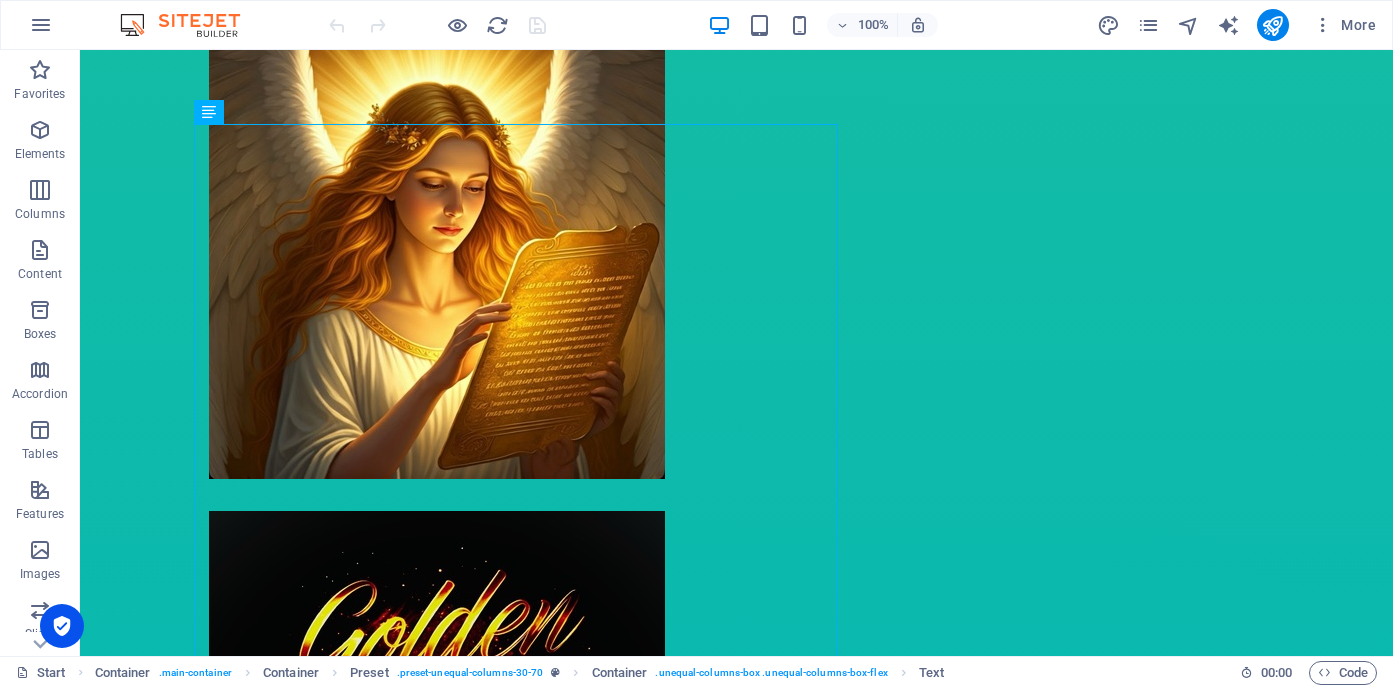 scroll, scrollTop: 1775, scrollLeft: 0, axis: vertical 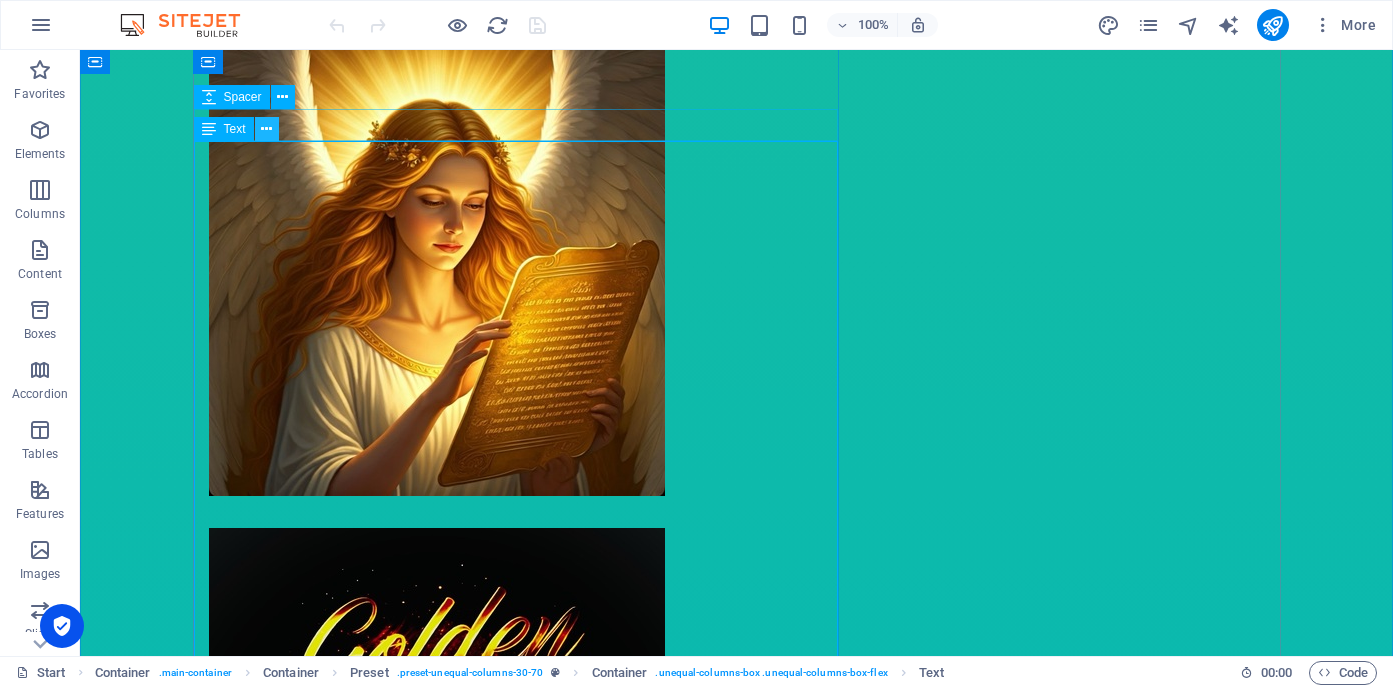 click at bounding box center [266, 129] 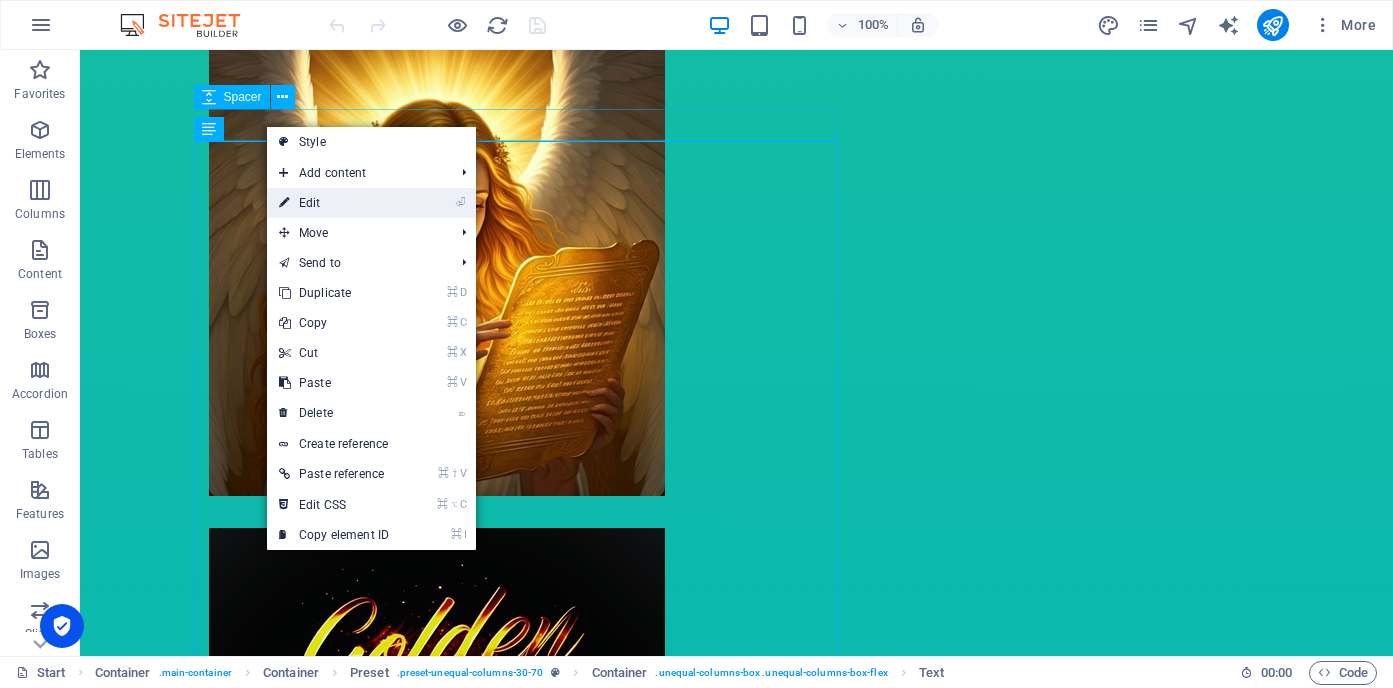 click on "⏎  Edit" at bounding box center (334, 203) 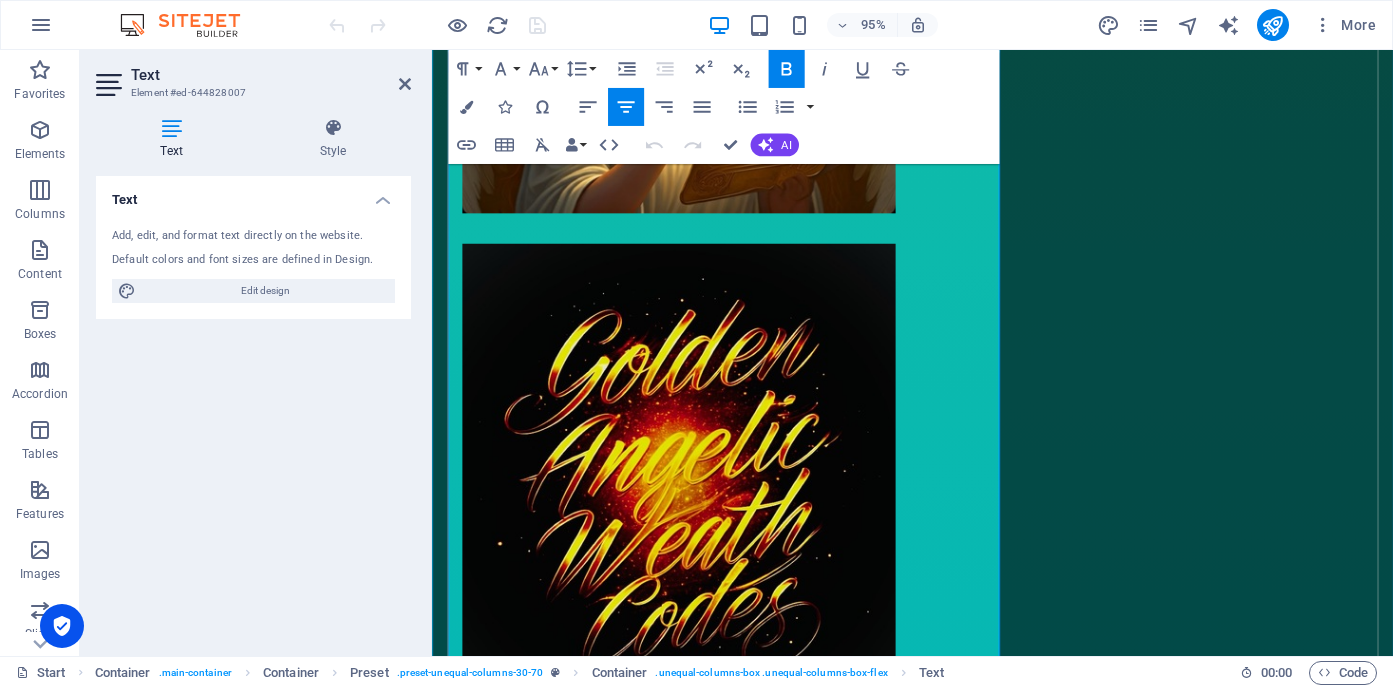 scroll, scrollTop: 1942, scrollLeft: 0, axis: vertical 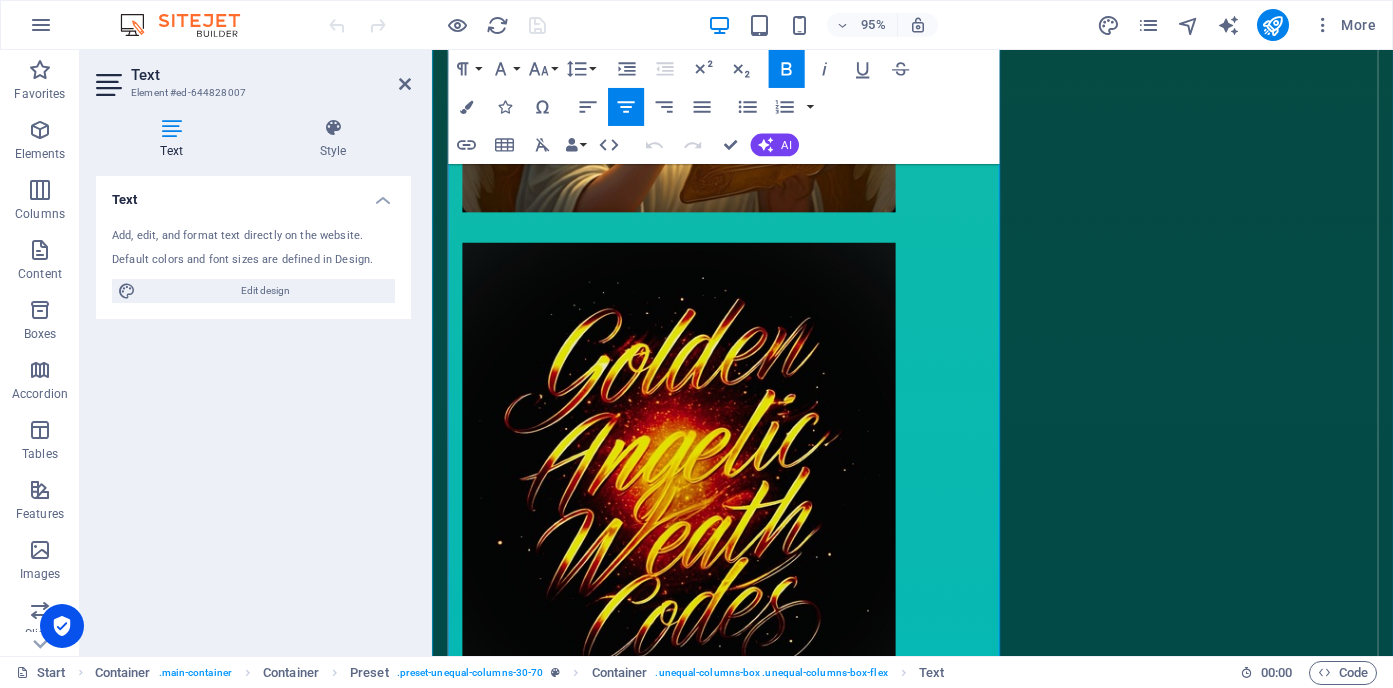 click on "standards of glamorous holistic lifestyle in health * relationships * money/wealth/finances/business * love * speaking/communicating with clarity * inner & outer awareness" at bounding box center [956, 1436] 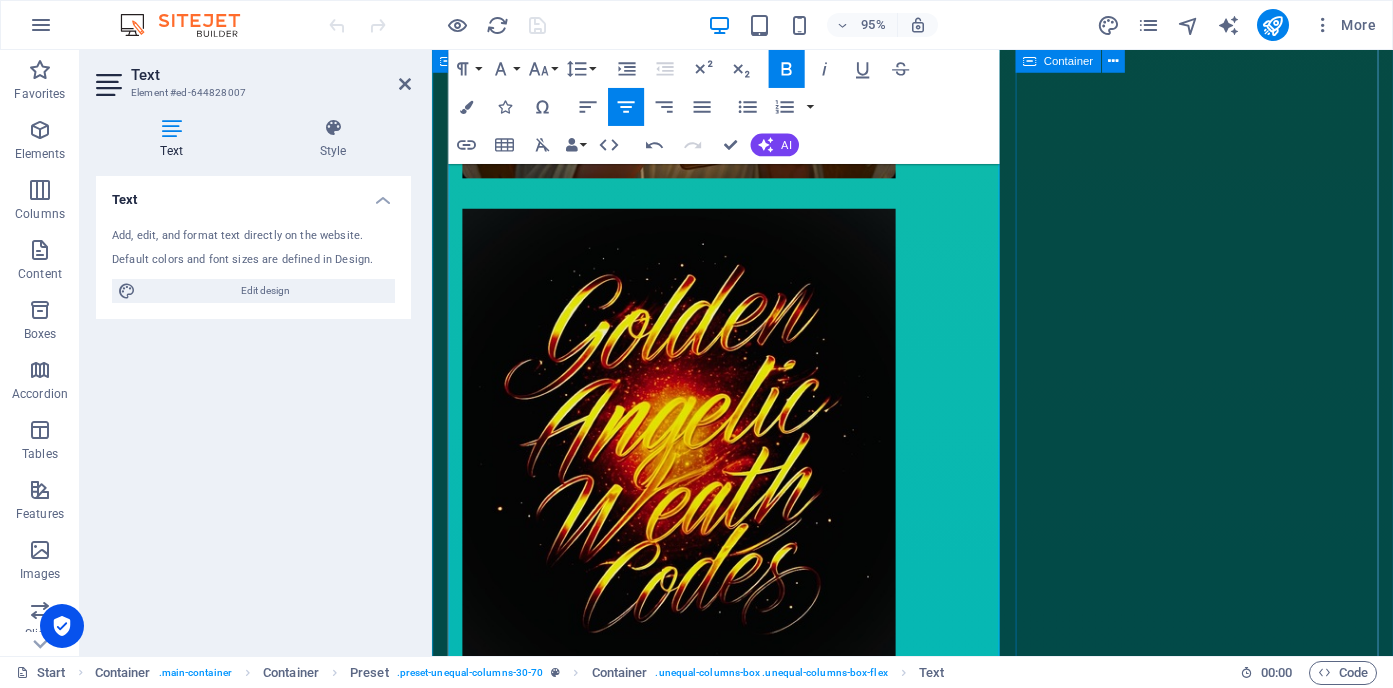 scroll, scrollTop: 1874, scrollLeft: 0, axis: vertical 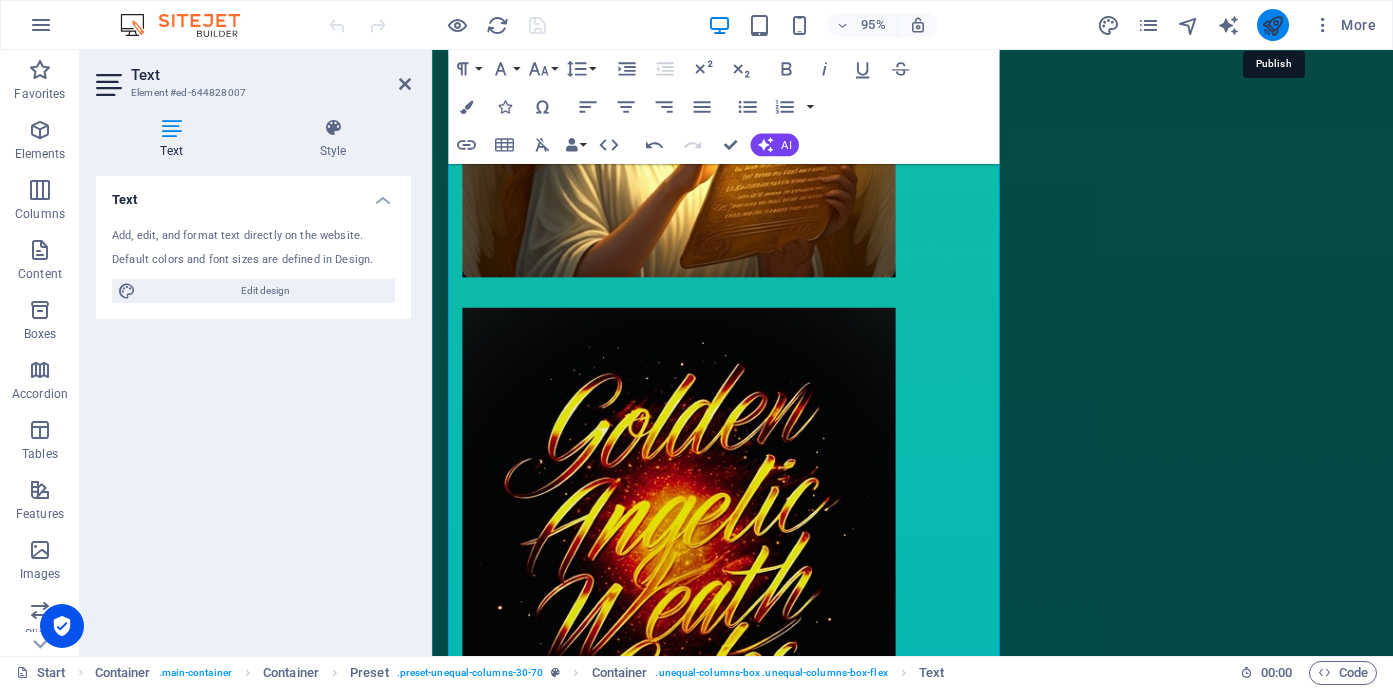 click at bounding box center [1272, 25] 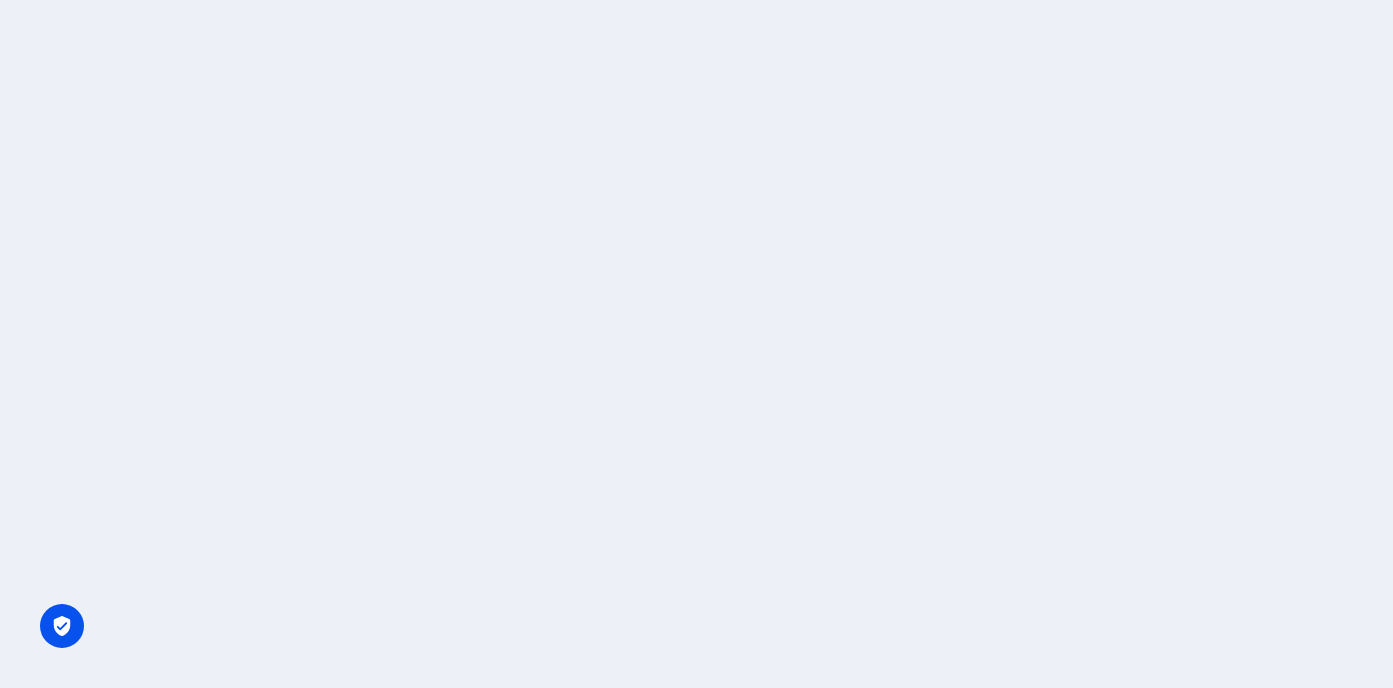 scroll, scrollTop: 0, scrollLeft: 0, axis: both 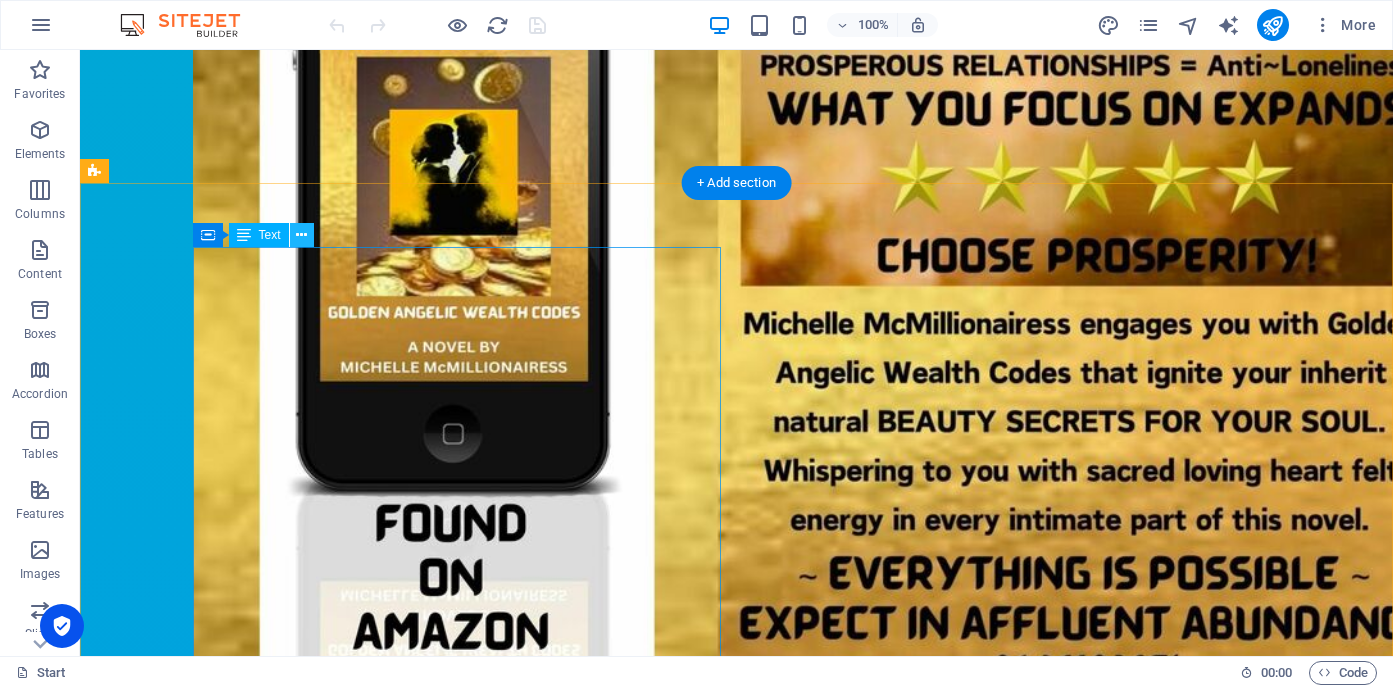 click at bounding box center [301, 235] 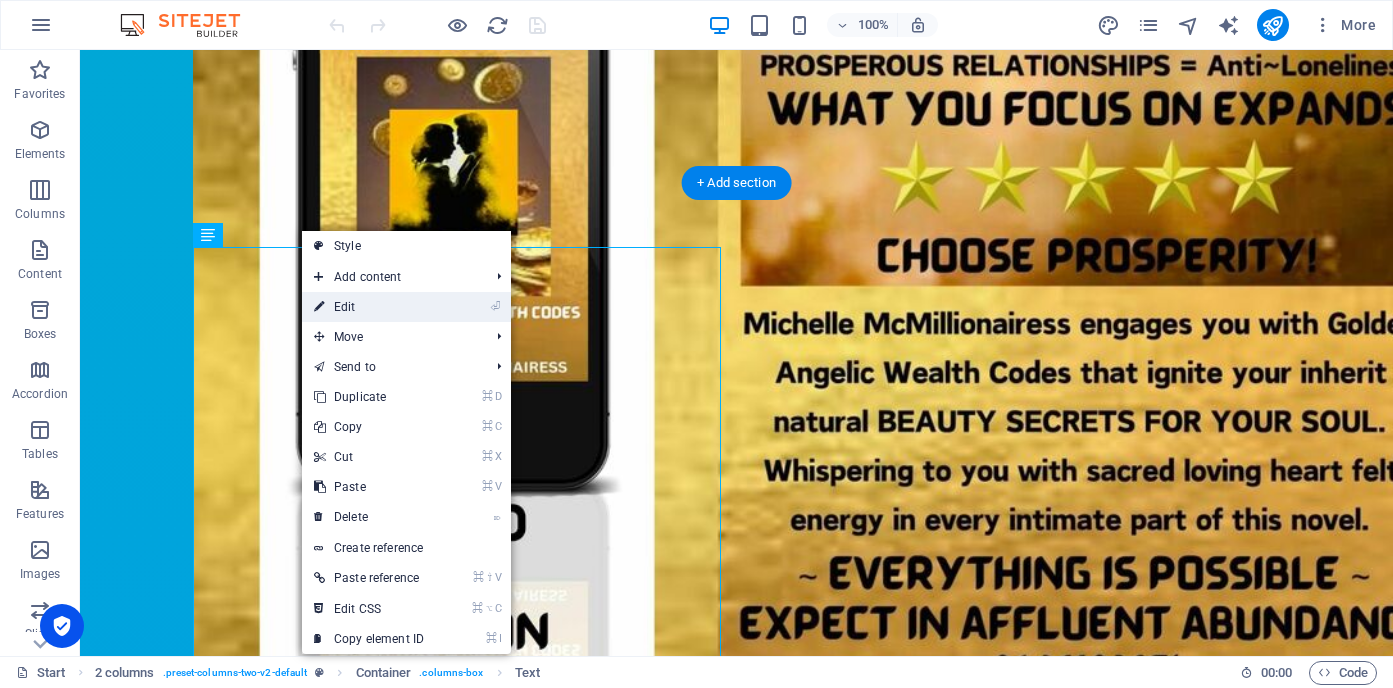 click on "⏎  Edit" at bounding box center (369, 307) 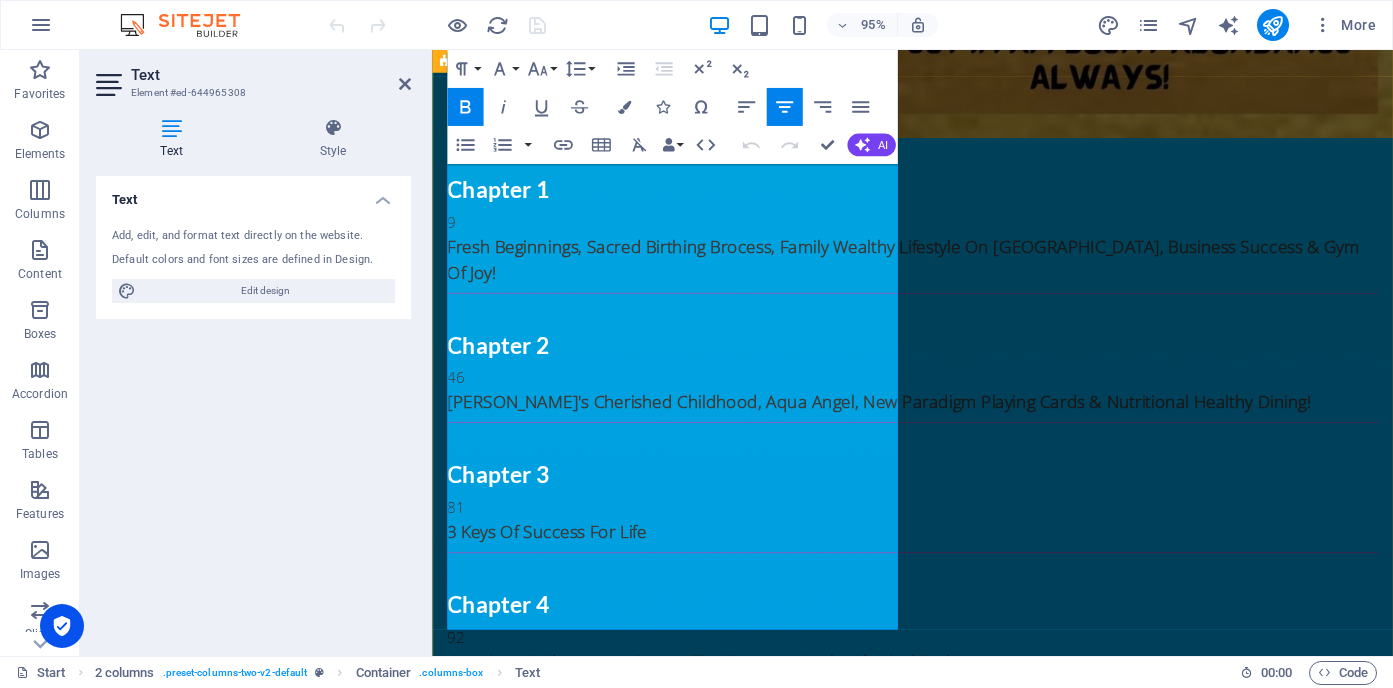 scroll, scrollTop: 5762, scrollLeft: 0, axis: vertical 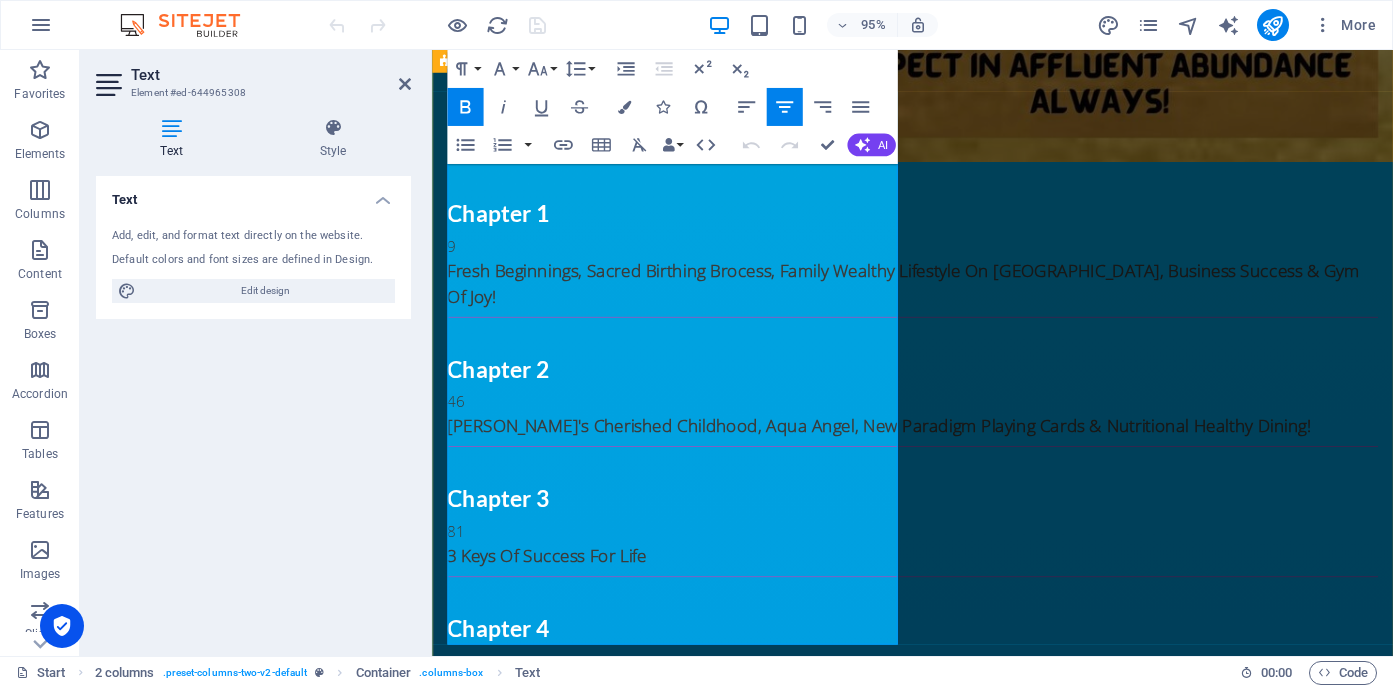 click on "Wealth/Money/Business Focused" at bounding box center [685, 3712] 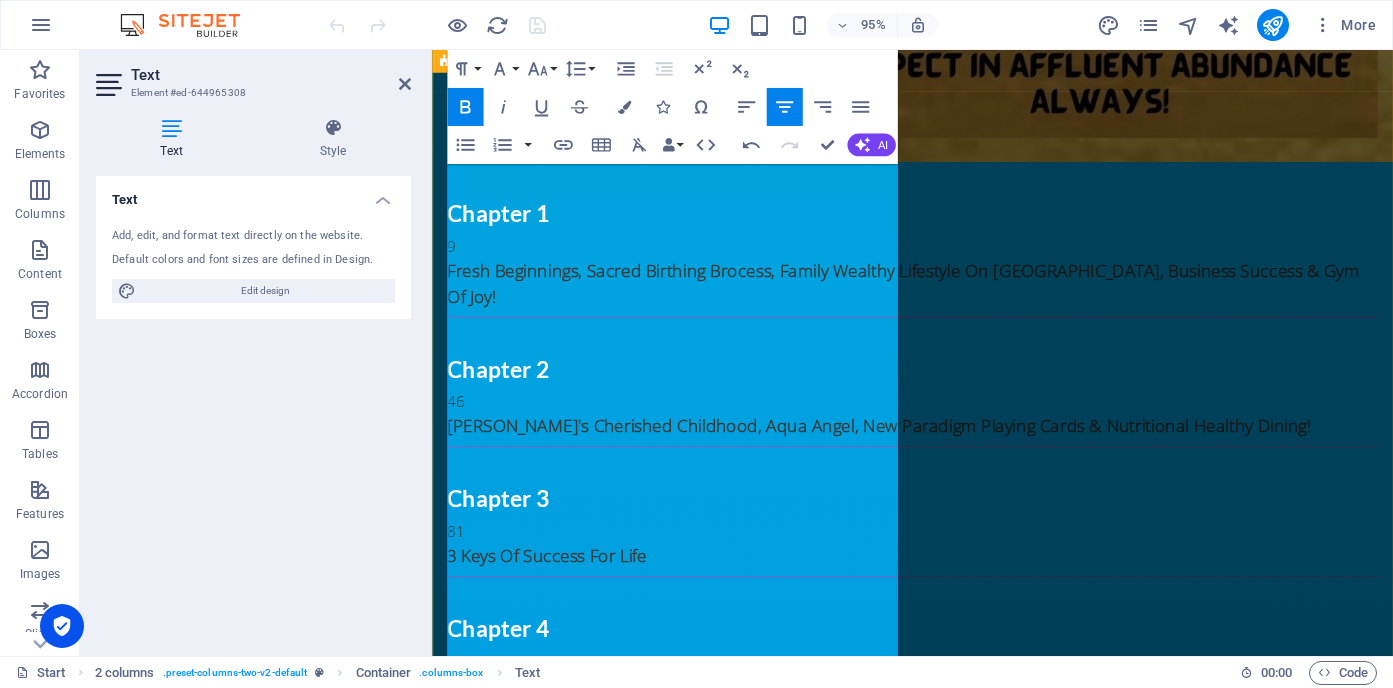 click on "Wealth/Money/Business Focused * Earn While You Learn" at bounding box center [685, 3712] 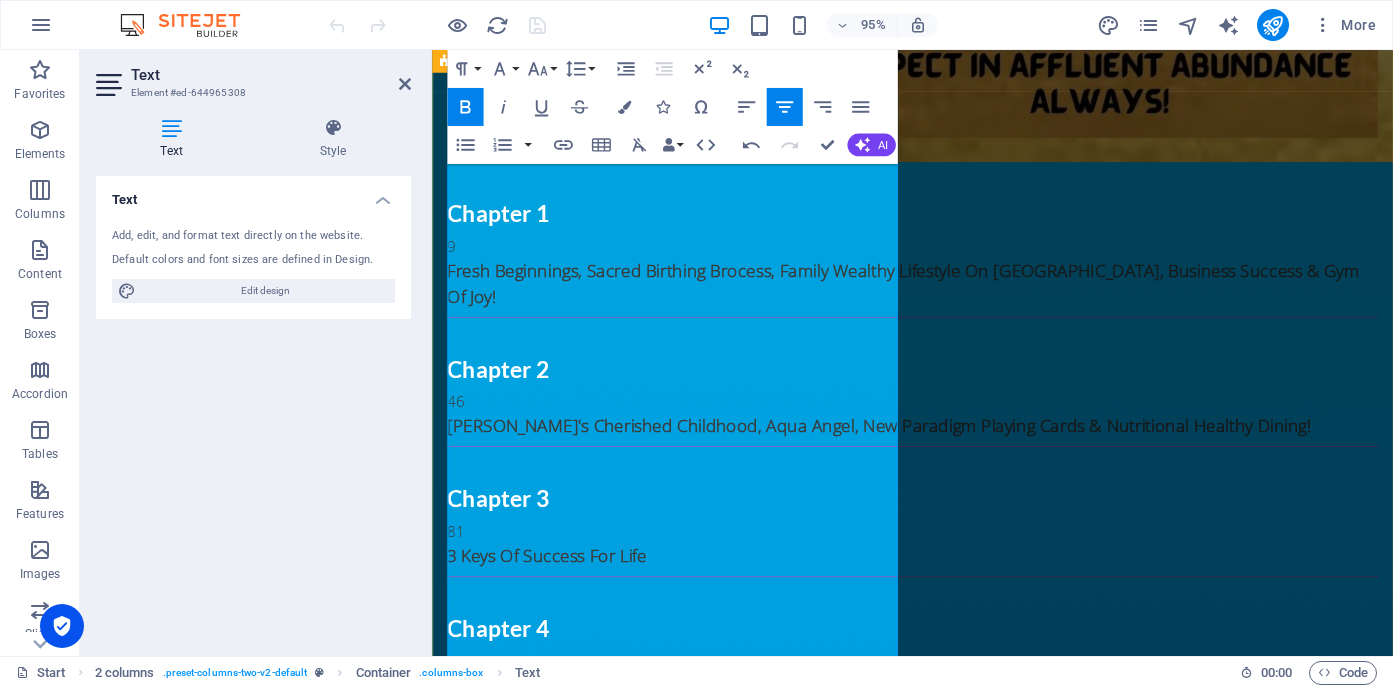 click on "* Earn While You Learn" at bounding box center (685, 3763) 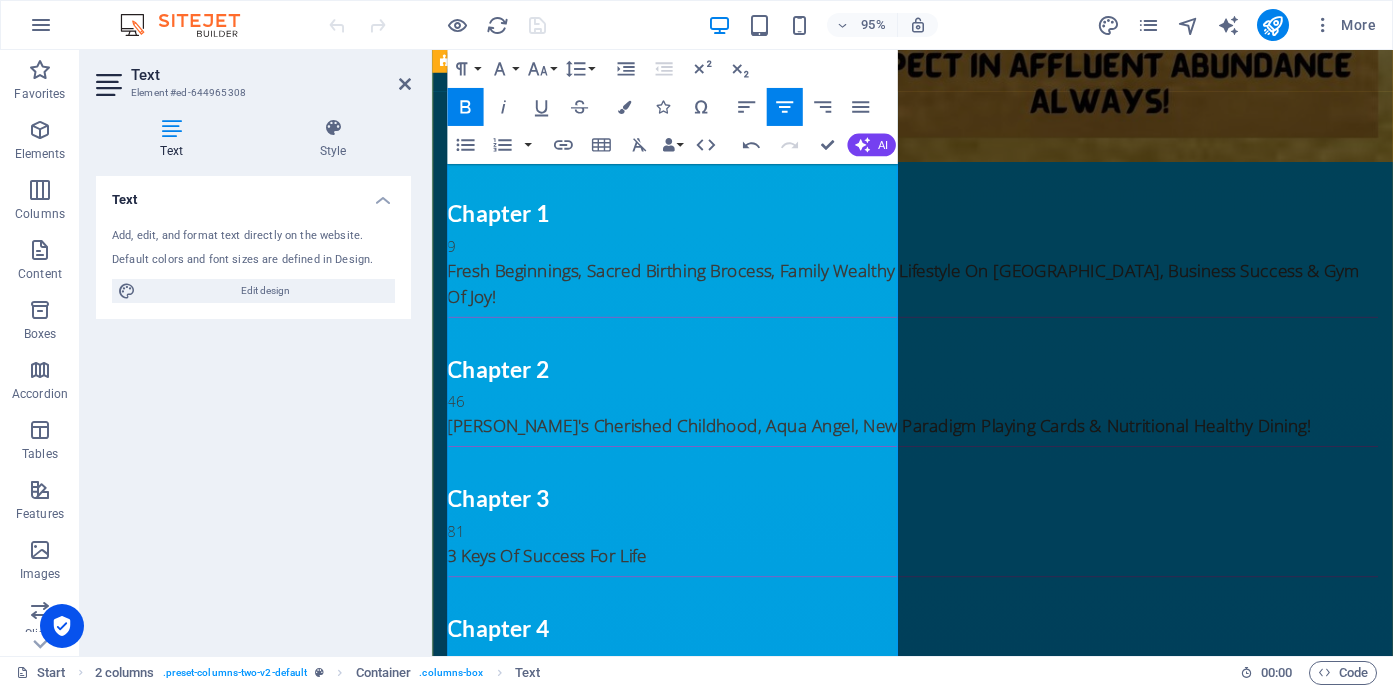 drag, startPoint x: 876, startPoint y: 464, endPoint x: 671, endPoint y: 454, distance: 205.24376 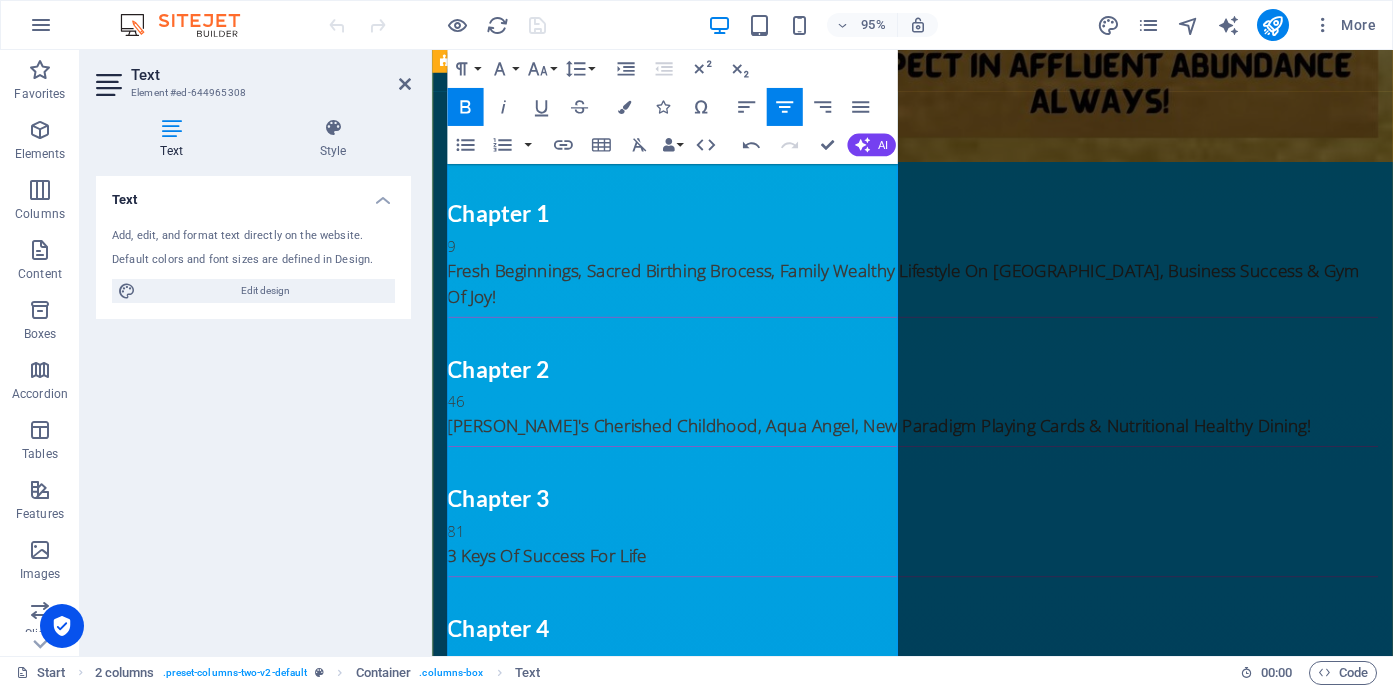 click on "*Move You Out Of Sales Prevention Mode And Into A  Earn While You Learn Through My Generous 40% Affiliate Program +" at bounding box center (685, 3790) 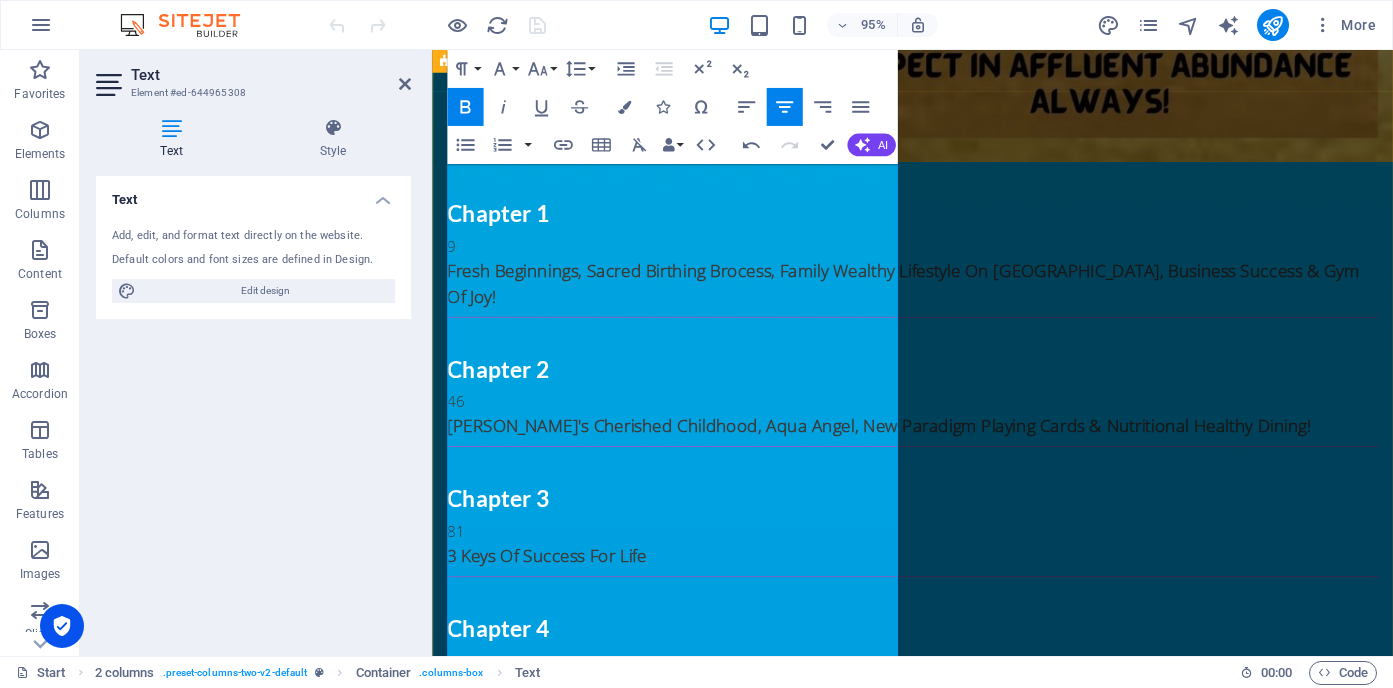 click on "*Move You Out Of Sales Prevention Mode And Into A Earn While You Learn Through My Generous 40% Affiliate Program + Other Businesses Where You Upgrade Your Holistic" at bounding box center [685, 3803] 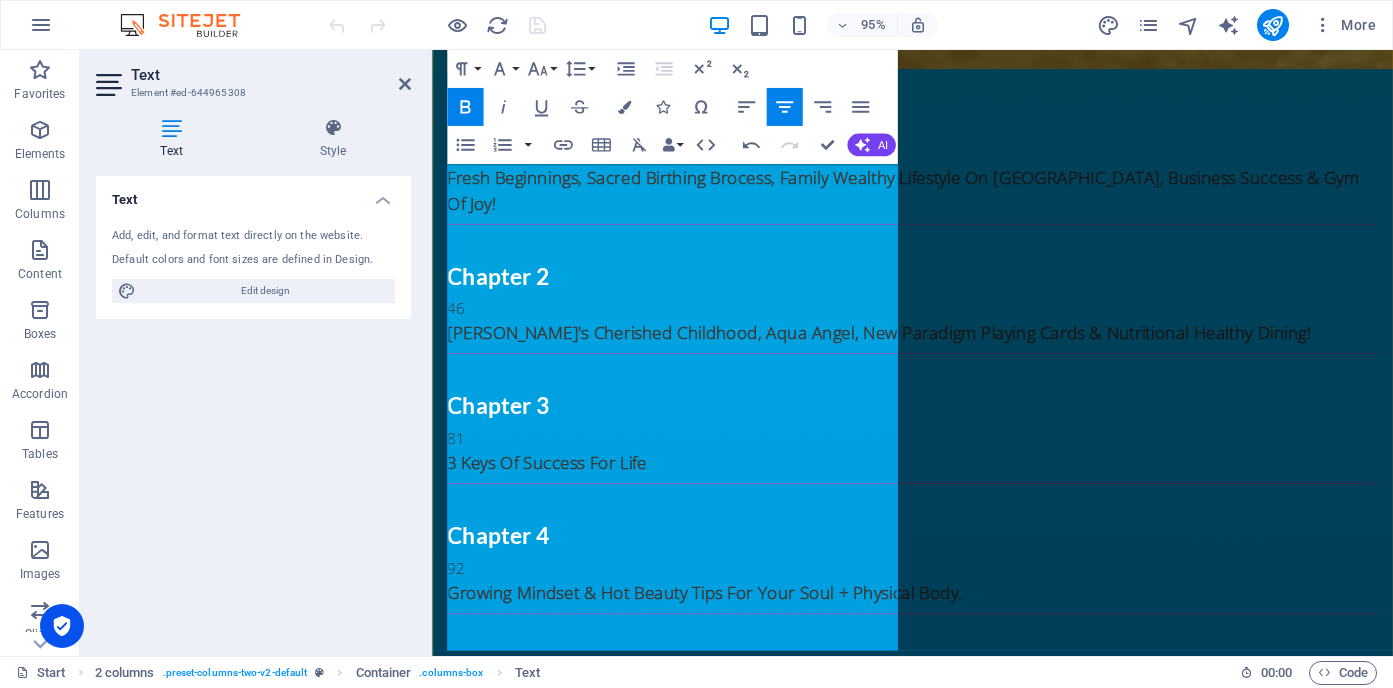 scroll, scrollTop: 5861, scrollLeft: 0, axis: vertical 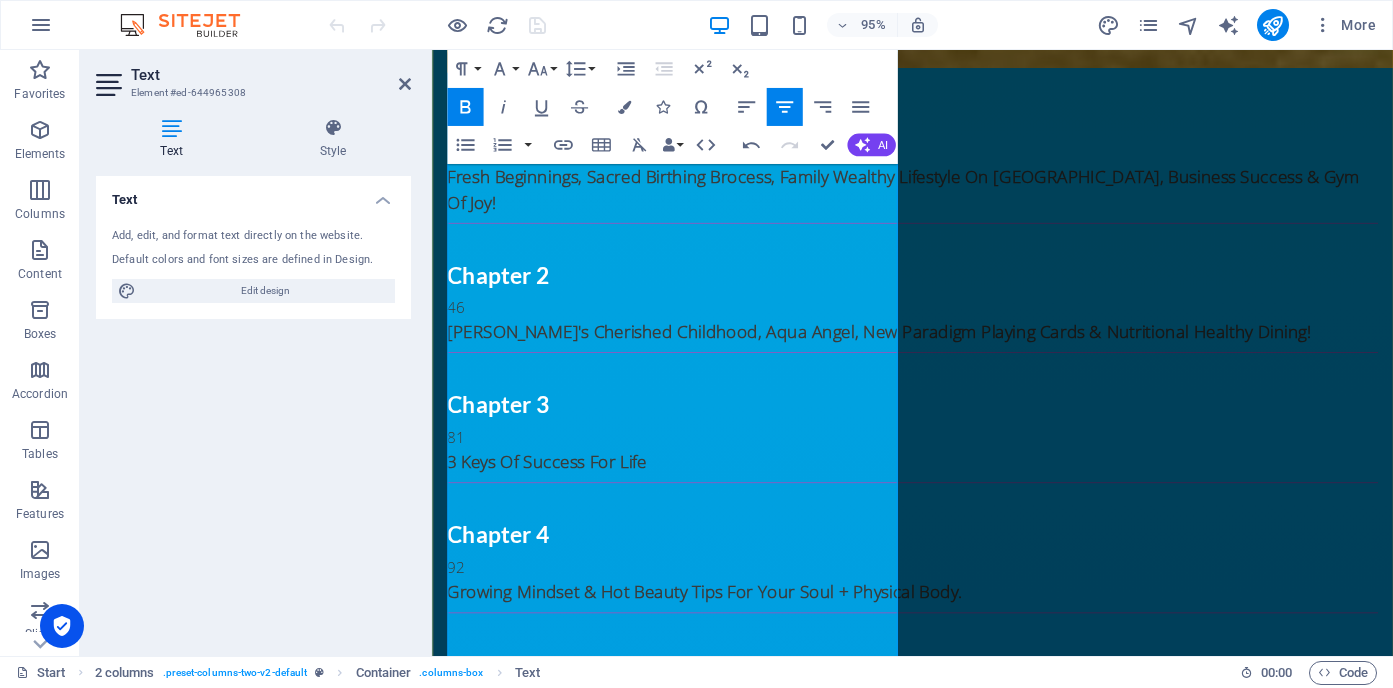 click on "*Move You Out Of Sales Prevention Mode And Into A Earn While You Learn Through My Generous 40% Affiliate Program + Through My Other Businesses While You Upgrade Your Glamerous Holistic Lifestyle Identity." at bounding box center [685, 3704] 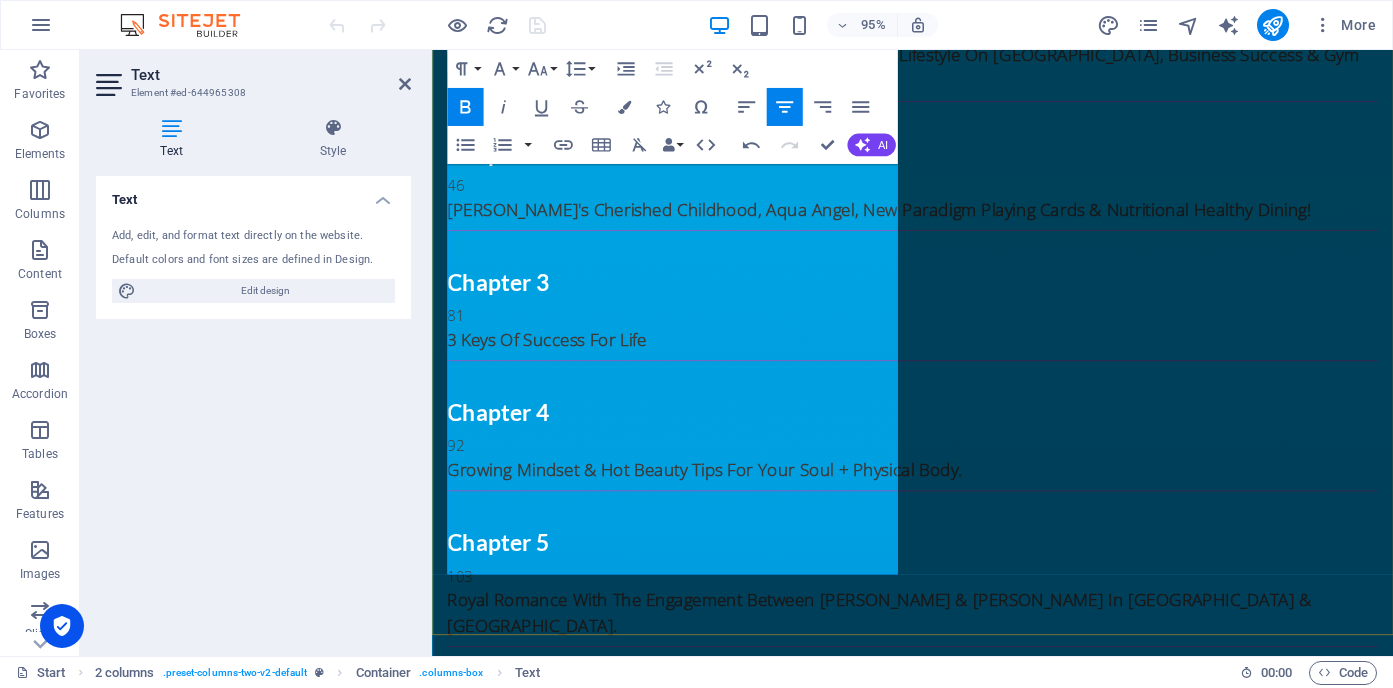 scroll, scrollTop: 5991, scrollLeft: 0, axis: vertical 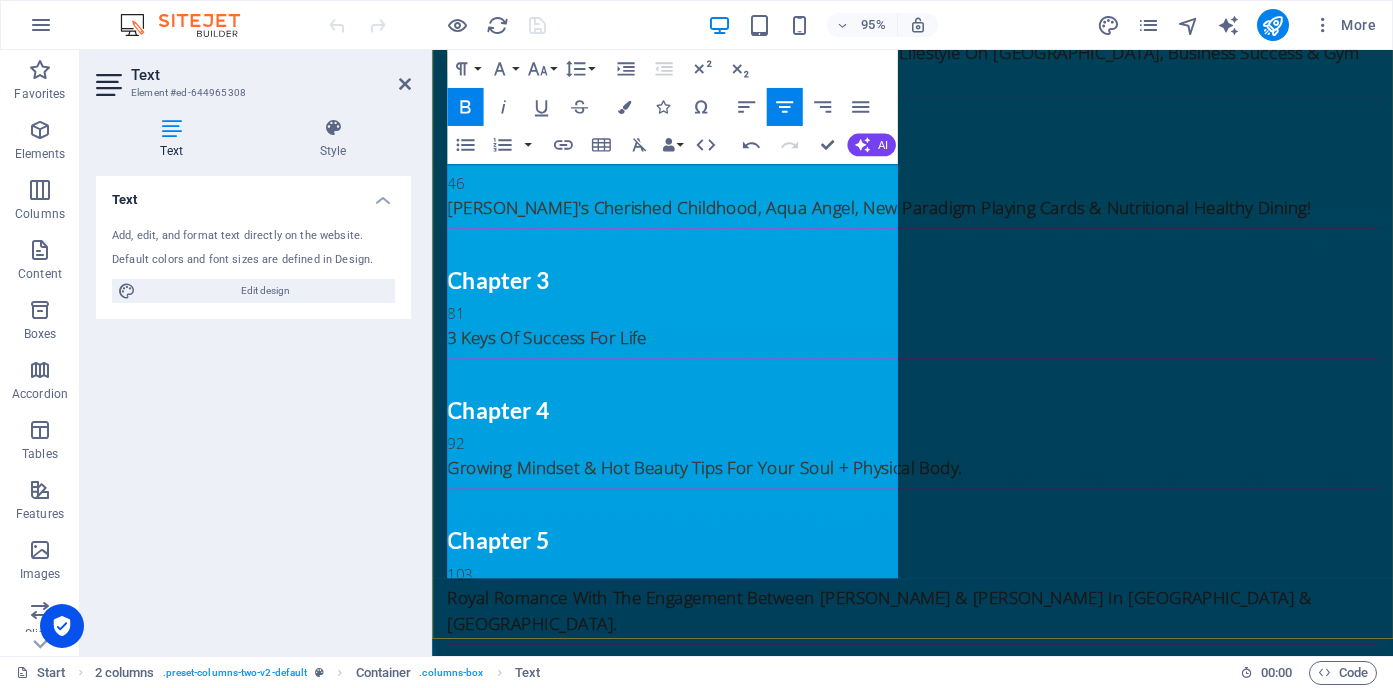 drag, startPoint x: 570, startPoint y: 288, endPoint x: 451, endPoint y: 290, distance: 119.01681 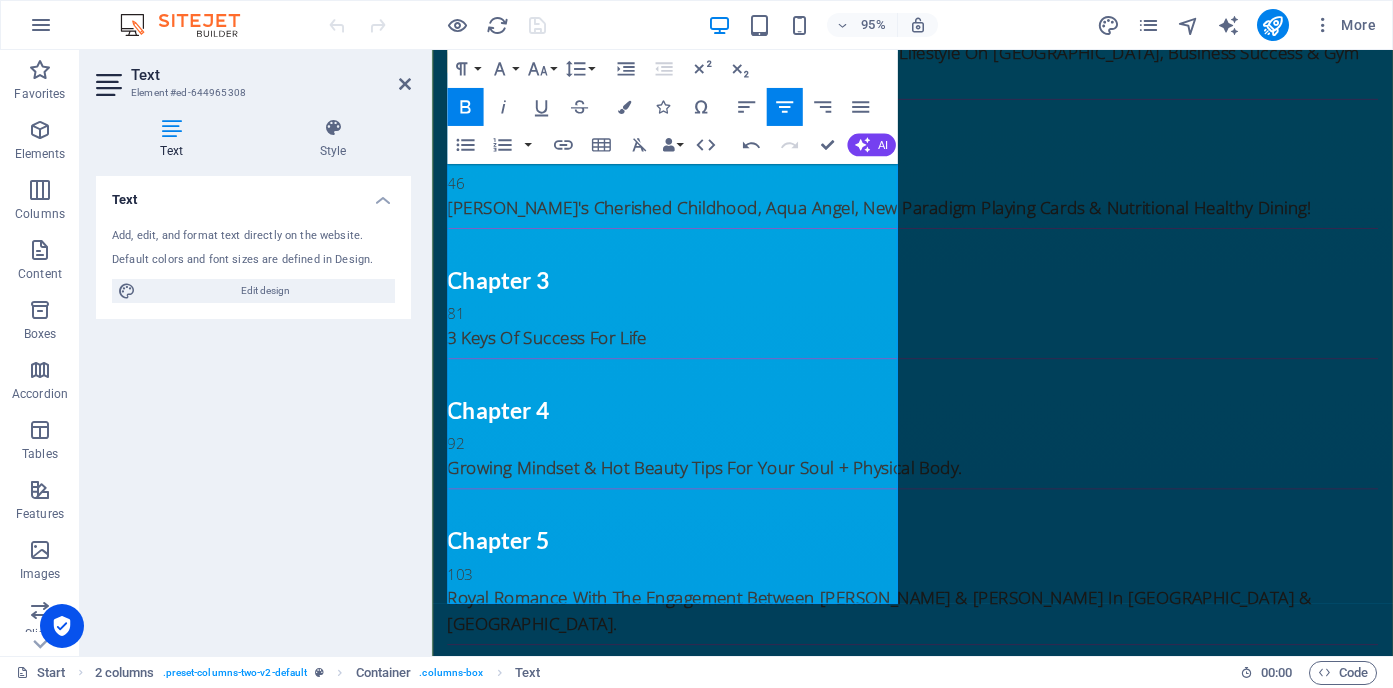 click on "Through My Generous 40% Affiliate Program + Through My Other Businesses While You Upgrade Your Glamerous Holistic Lifestyle Identity." at bounding box center [685, 3615] 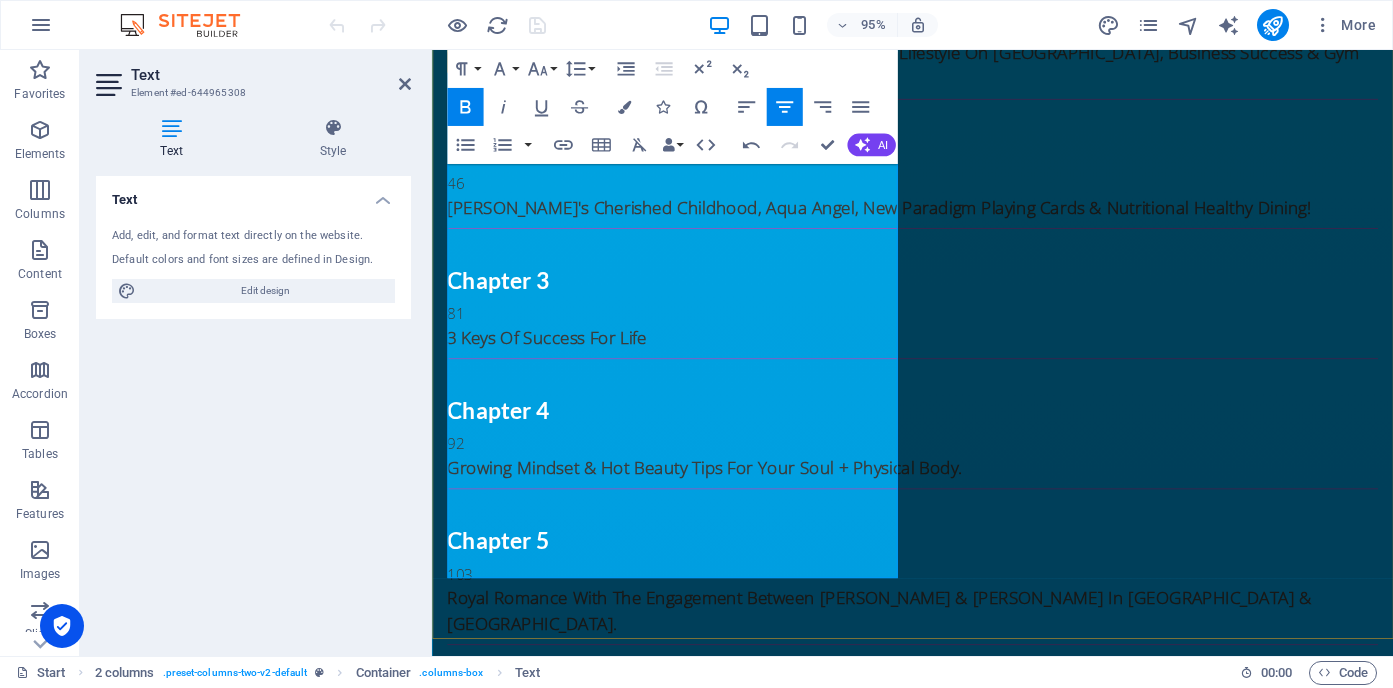 click on "*Become The Best Version Of You With The Integration Steps & Mentoring" at bounding box center (685, 3707) 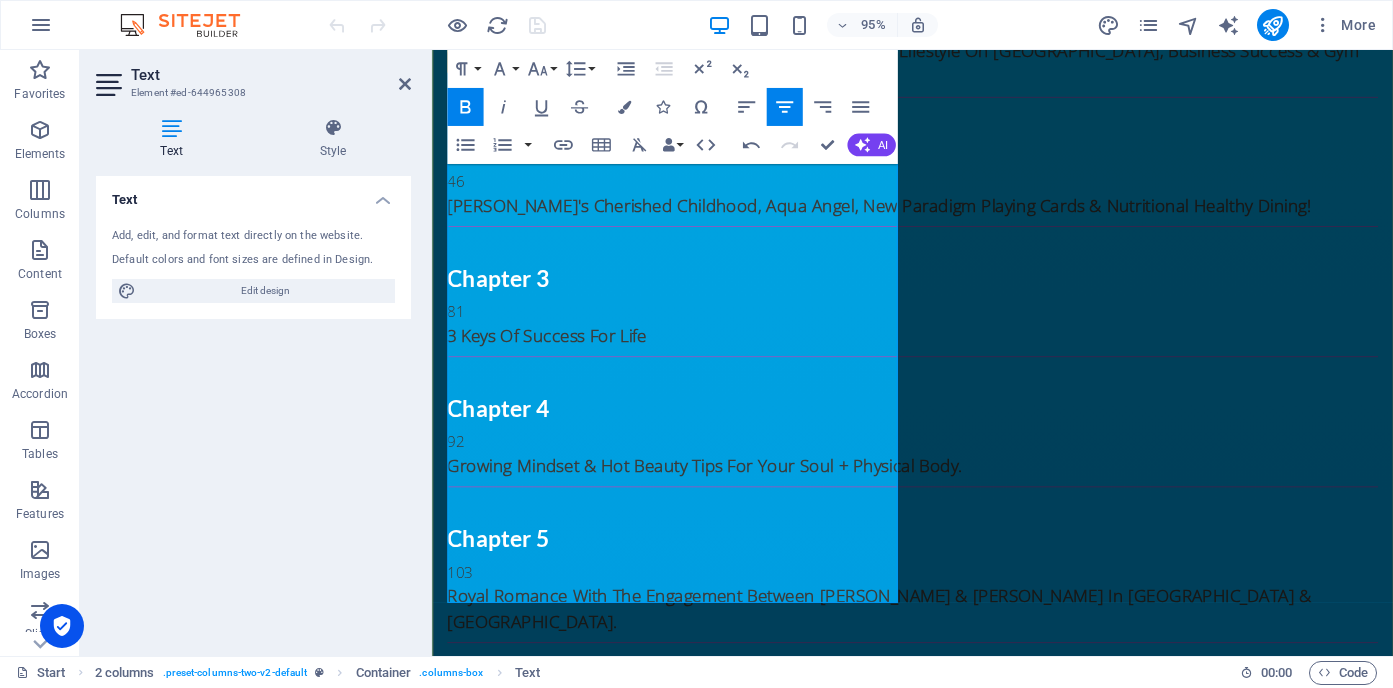 scroll, scrollTop: 6003, scrollLeft: 0, axis: vertical 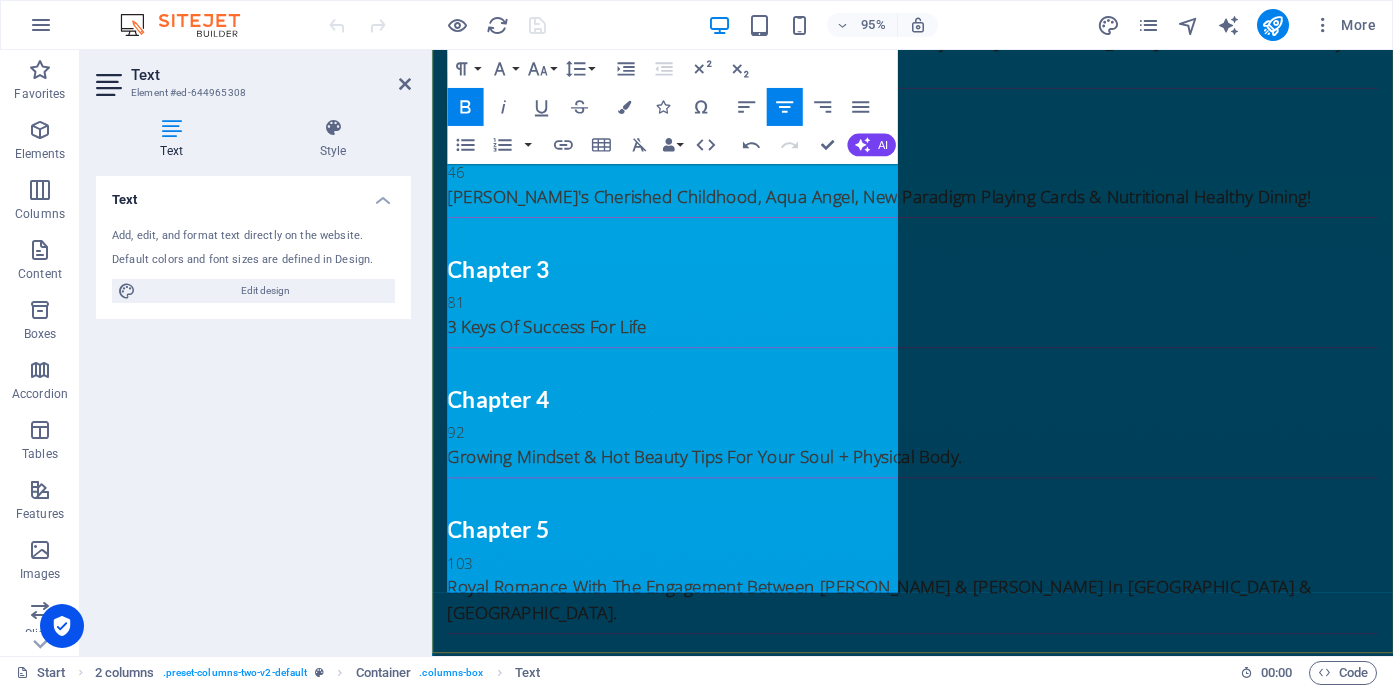 click at bounding box center [685, 3656] 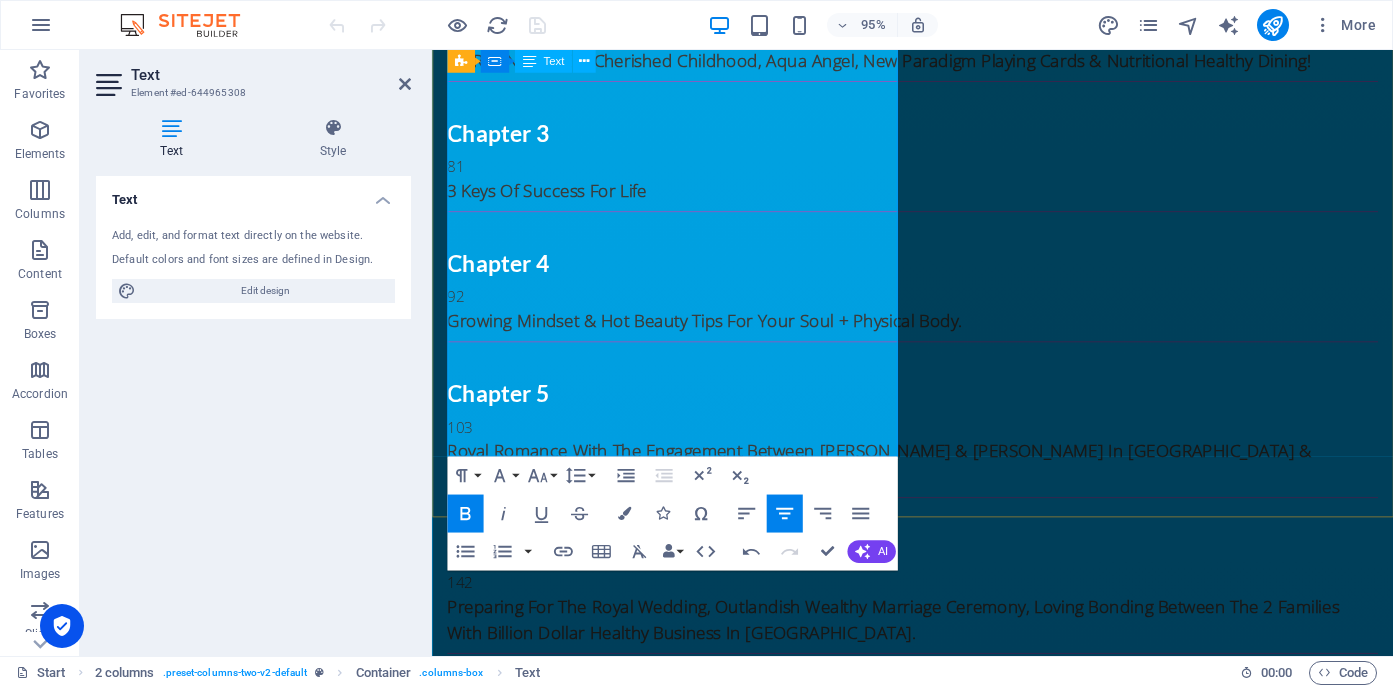 scroll, scrollTop: 6144, scrollLeft: 0, axis: vertical 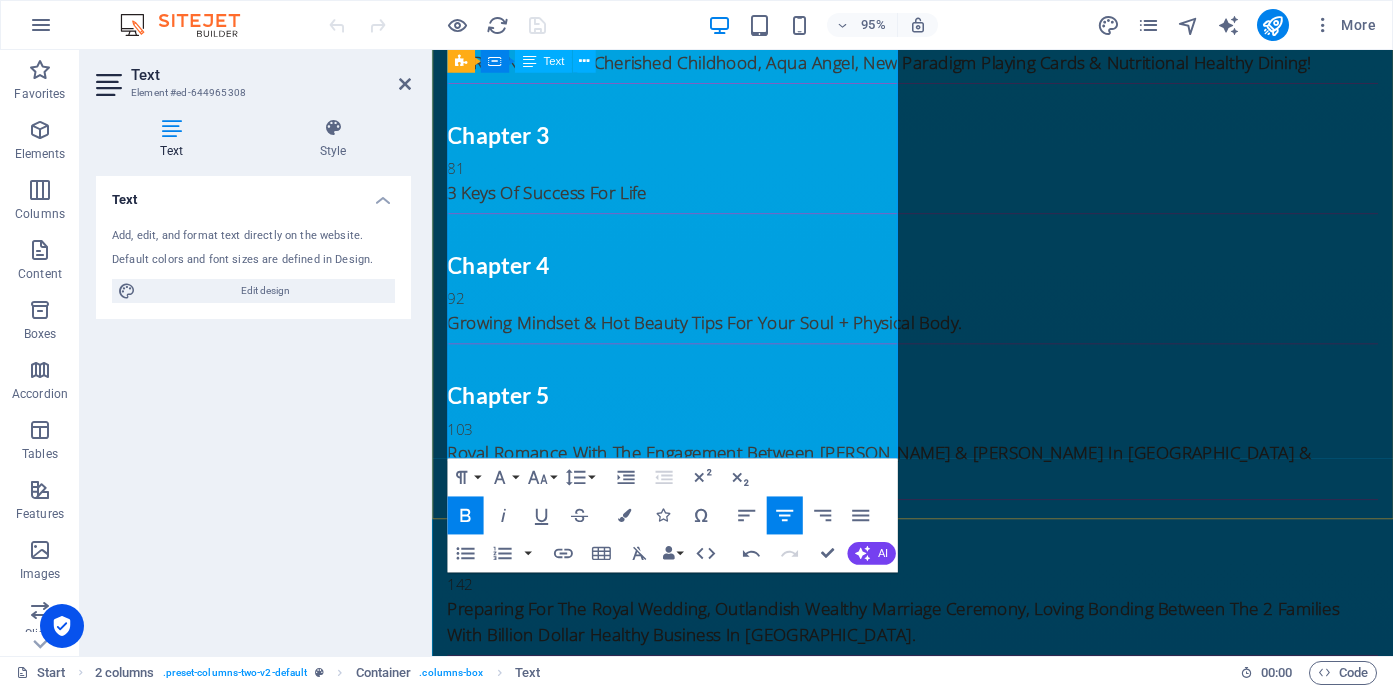 click on "* Once A Month" at bounding box center (685, 3540) 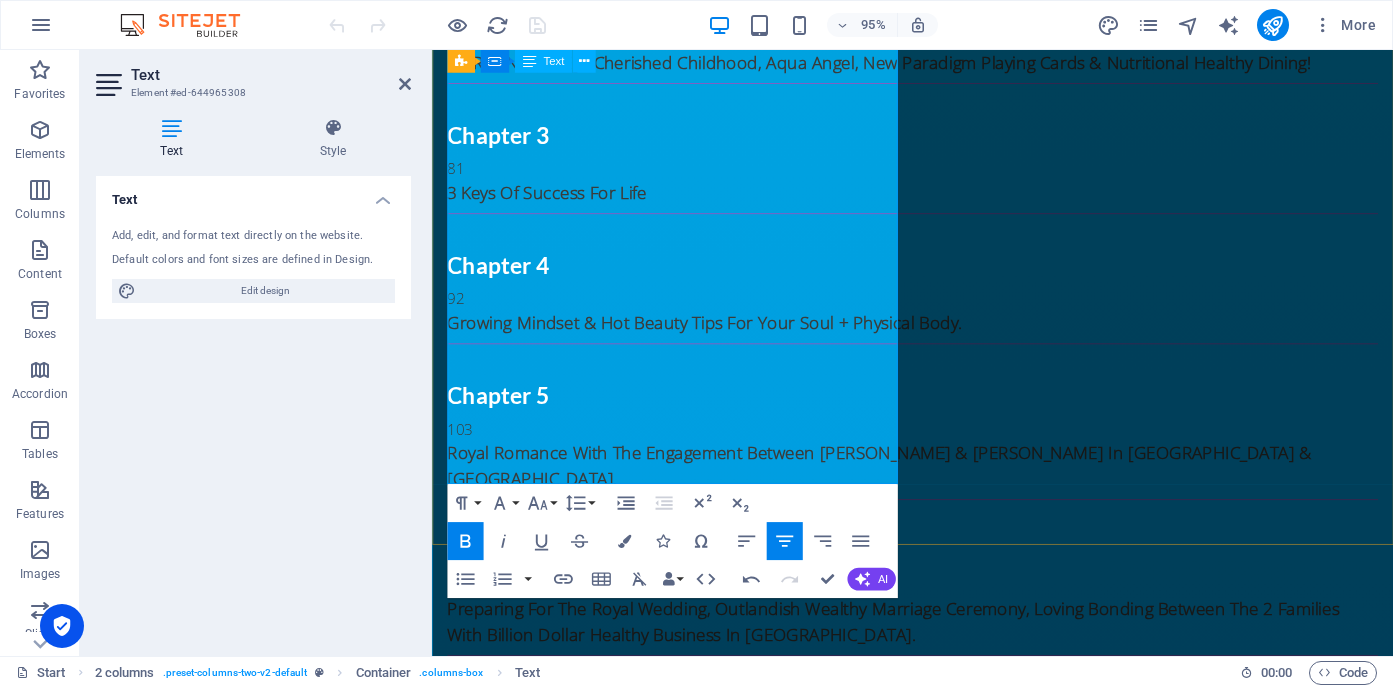 click on "1~on~1 Coaching" at bounding box center [685, 3567] 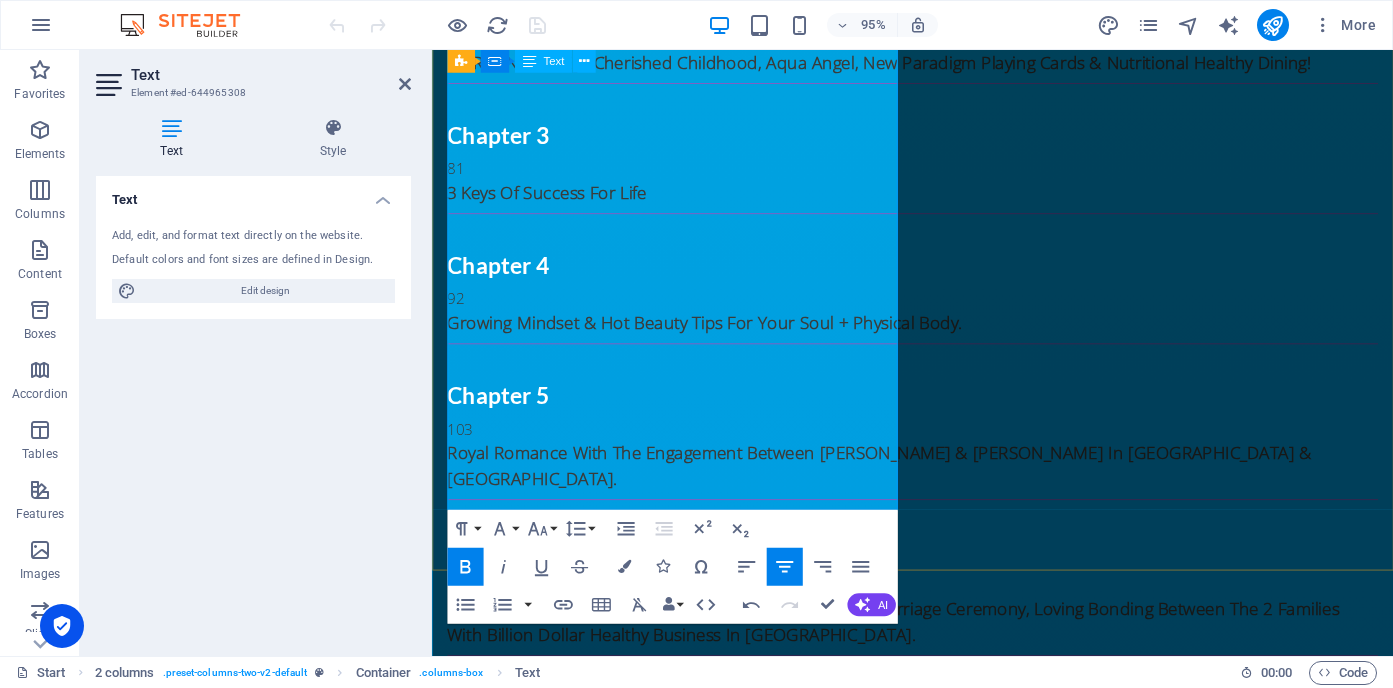 click on "*Become The Best Version Of You With The Integration Steps & Mentoring" at bounding box center [685, 3634] 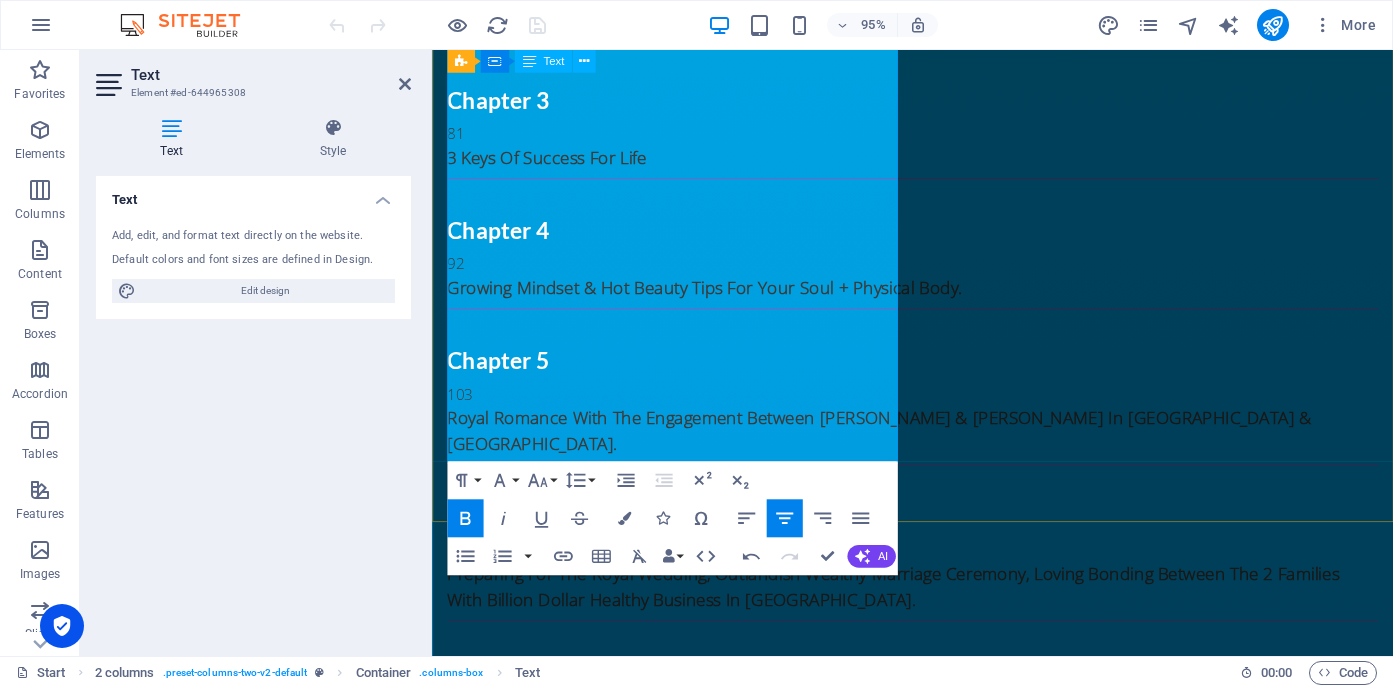 scroll, scrollTop: 6200, scrollLeft: 0, axis: vertical 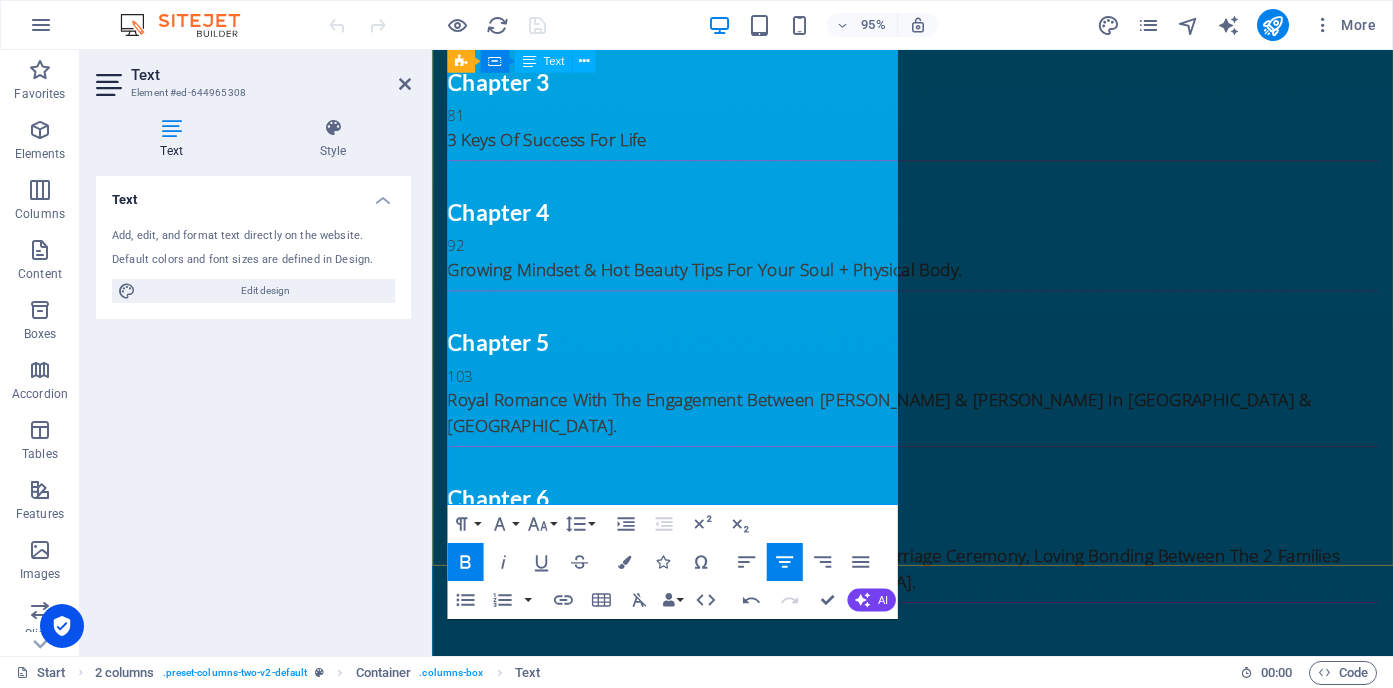 click on "* Once A Month (1 Hour) Personal" at bounding box center (685, 3484) 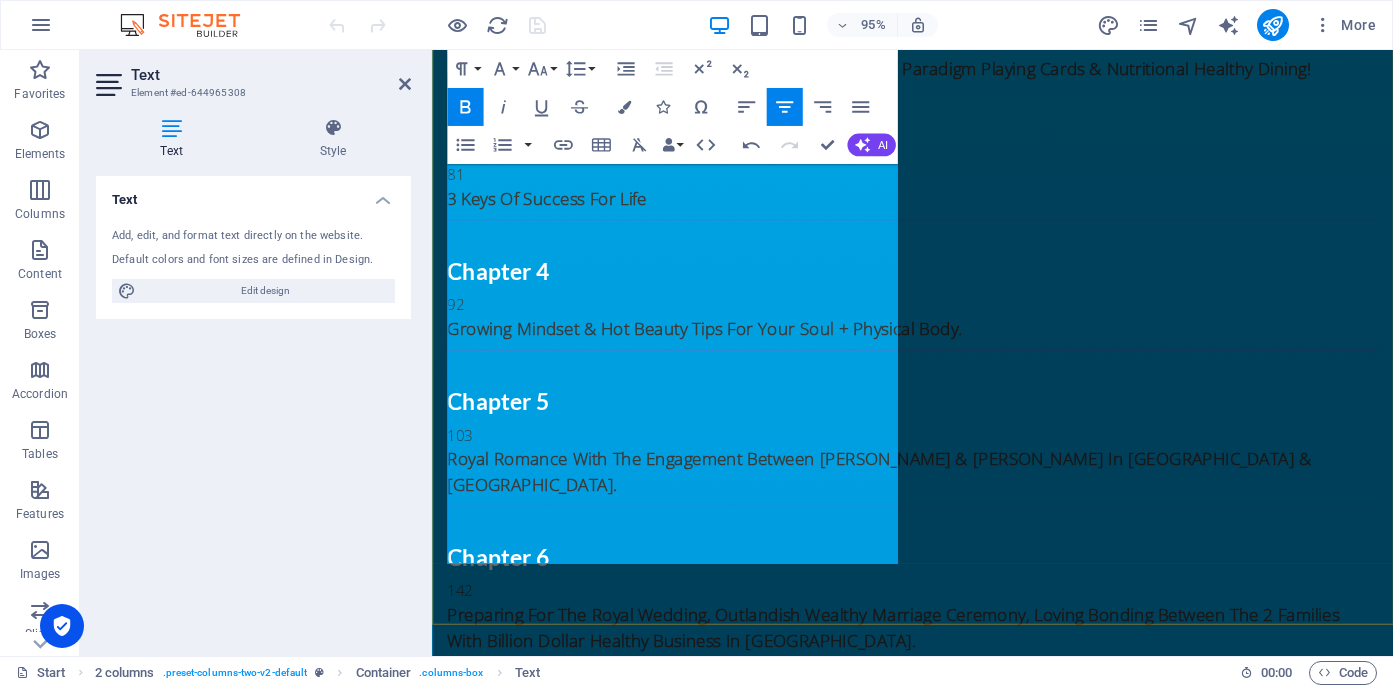 scroll, scrollTop: 6144, scrollLeft: 0, axis: vertical 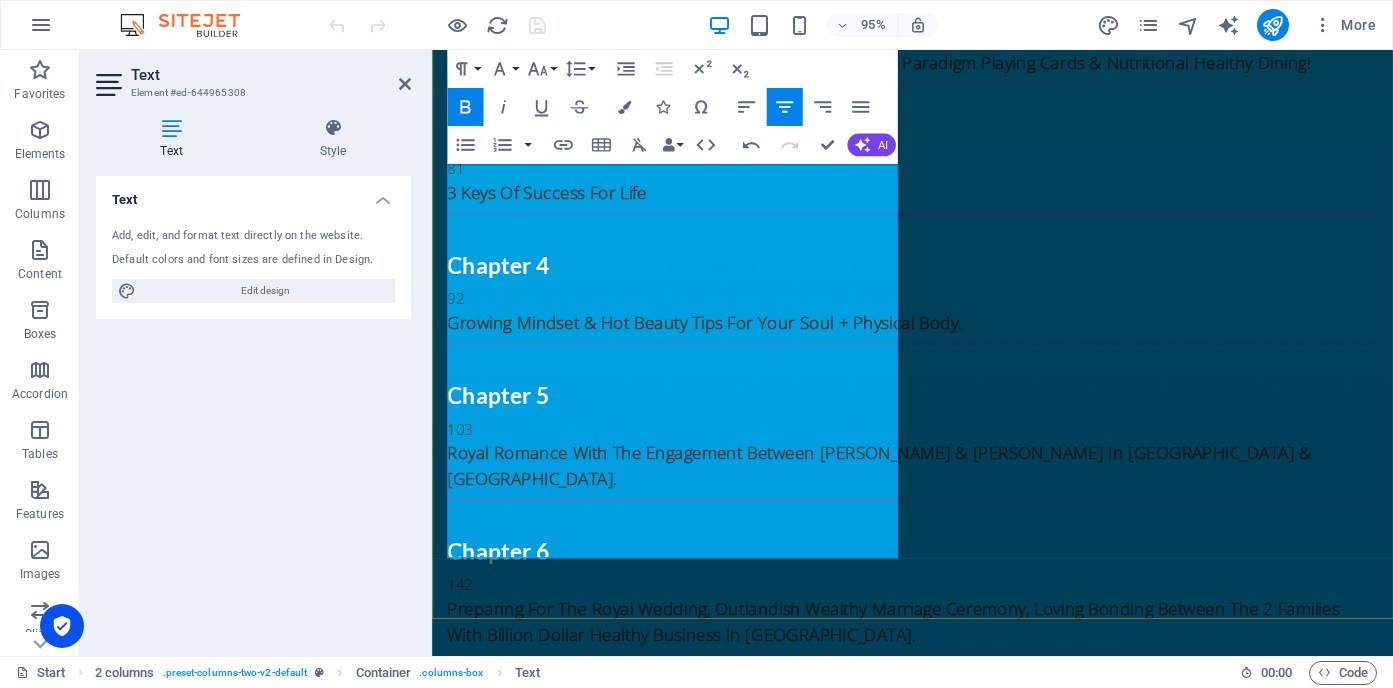 click on "*Become The Best Version Of You With The Integration Steps & Mentoring." at bounding box center (685, 3635) 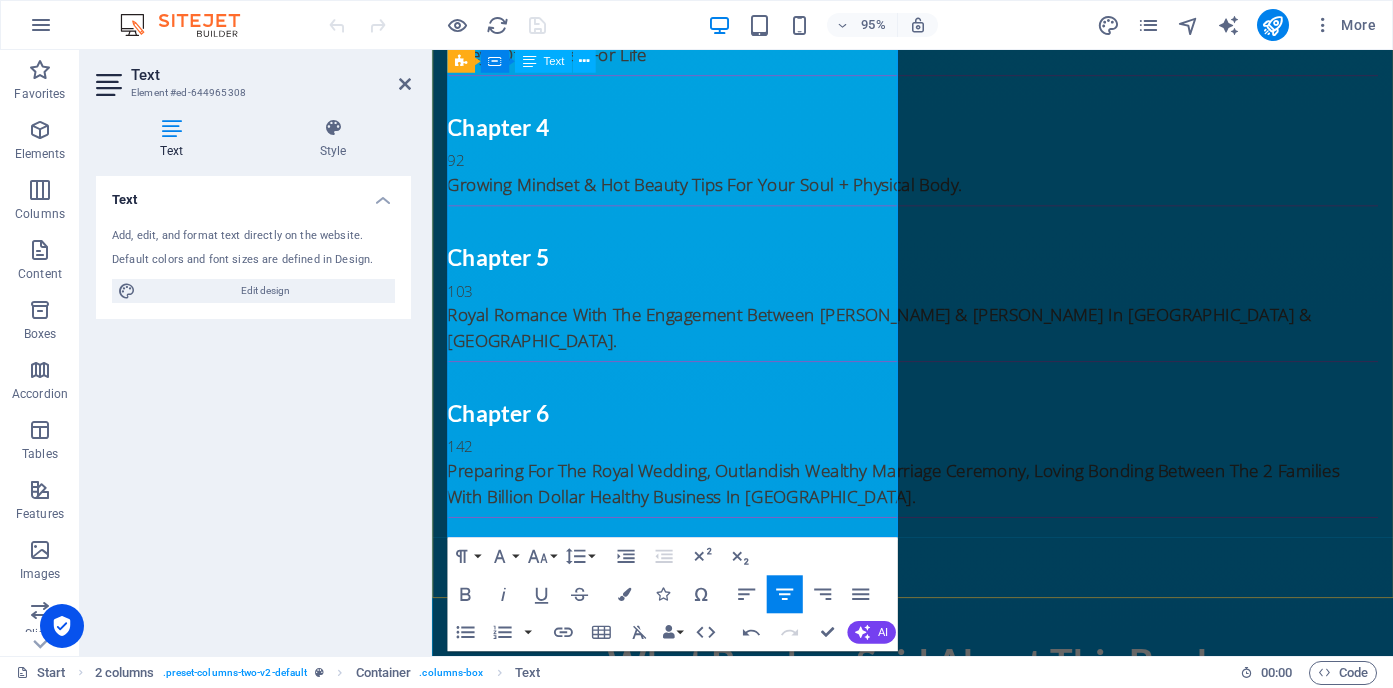 scroll, scrollTop: 6308, scrollLeft: 0, axis: vertical 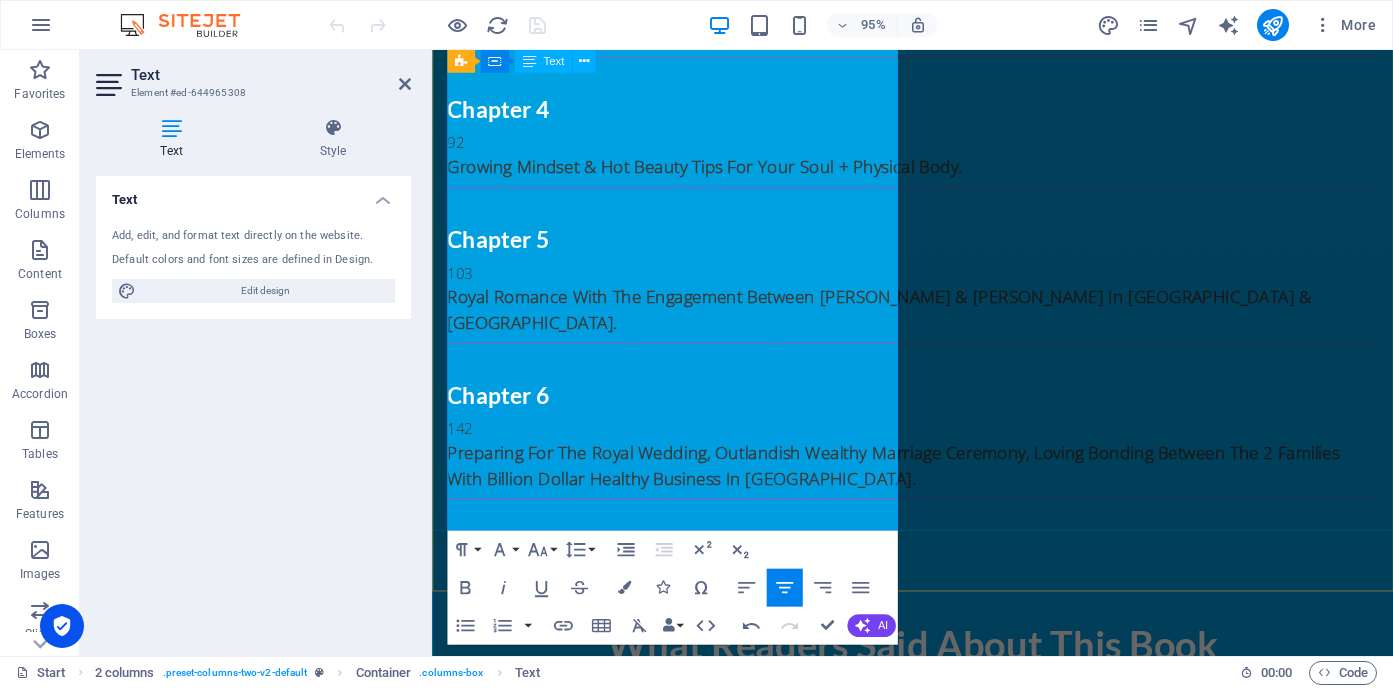 click at bounding box center (685, 3618) 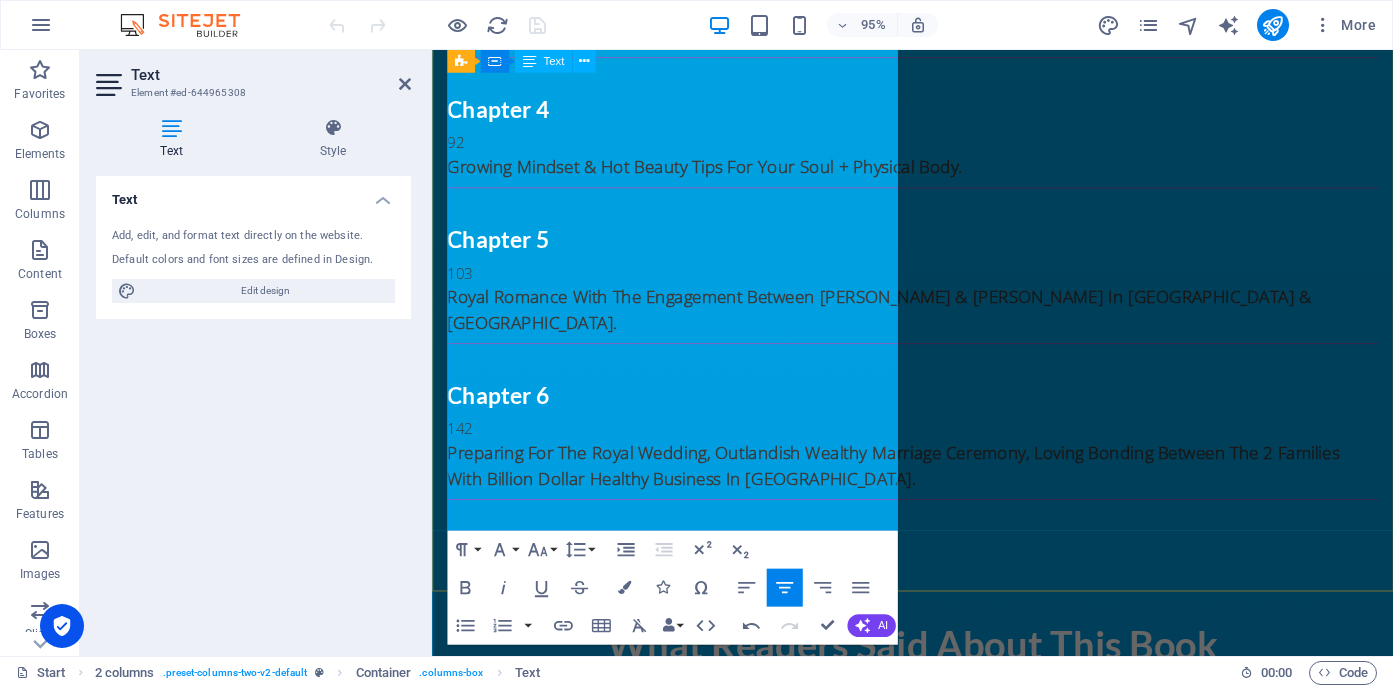 click on "Own Physical Copy Of The Novel: Beauty Secrets For Your Soul Mailed Directly To Your Home Regardless Of Where You Geographically Live On Earth.  *Personalized E-mail support." at bounding box center [685, 3578] 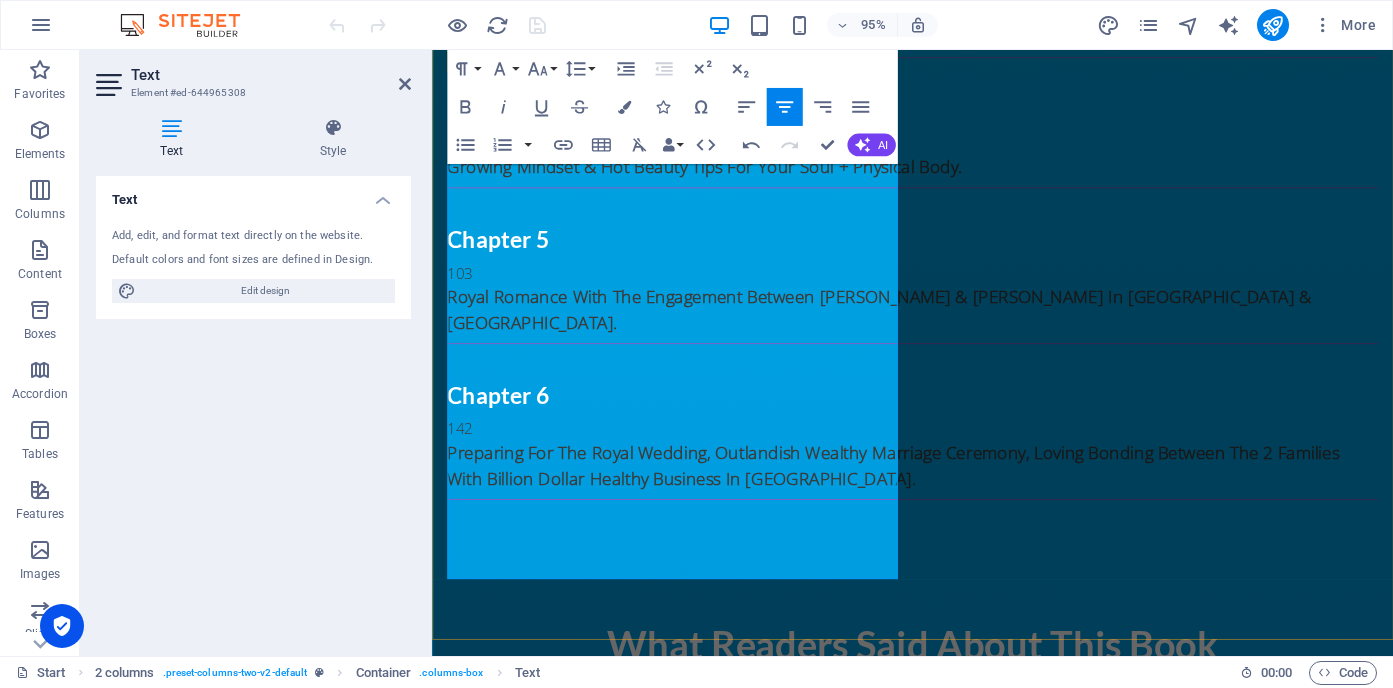 click at bounding box center (685, 3669) 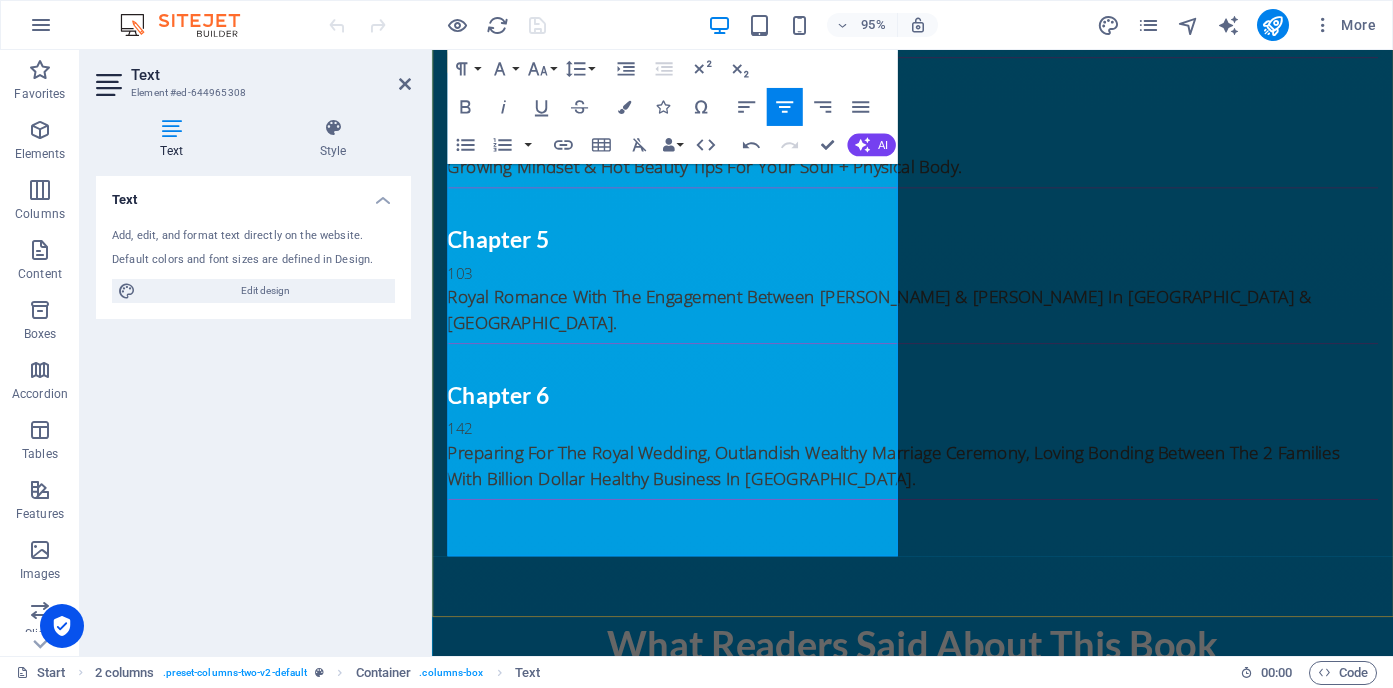 click at bounding box center [685, 3696] 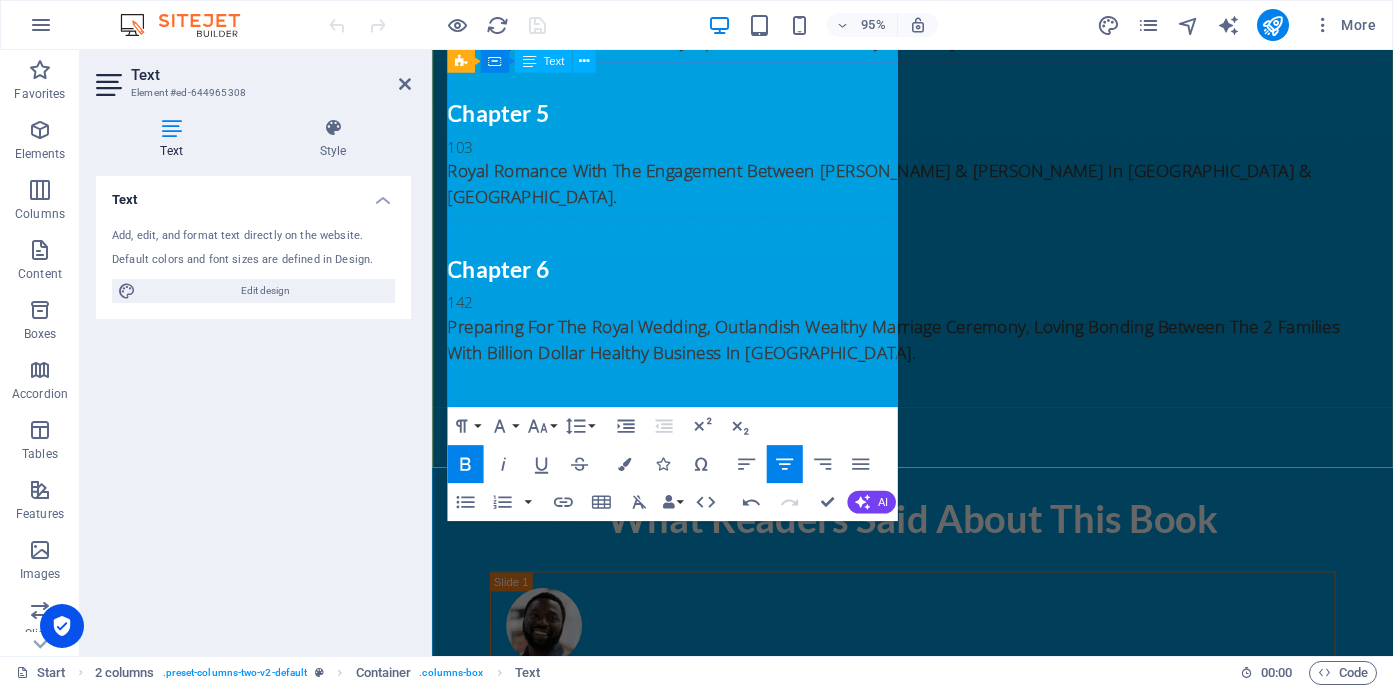 scroll, scrollTop: 6436, scrollLeft: 0, axis: vertical 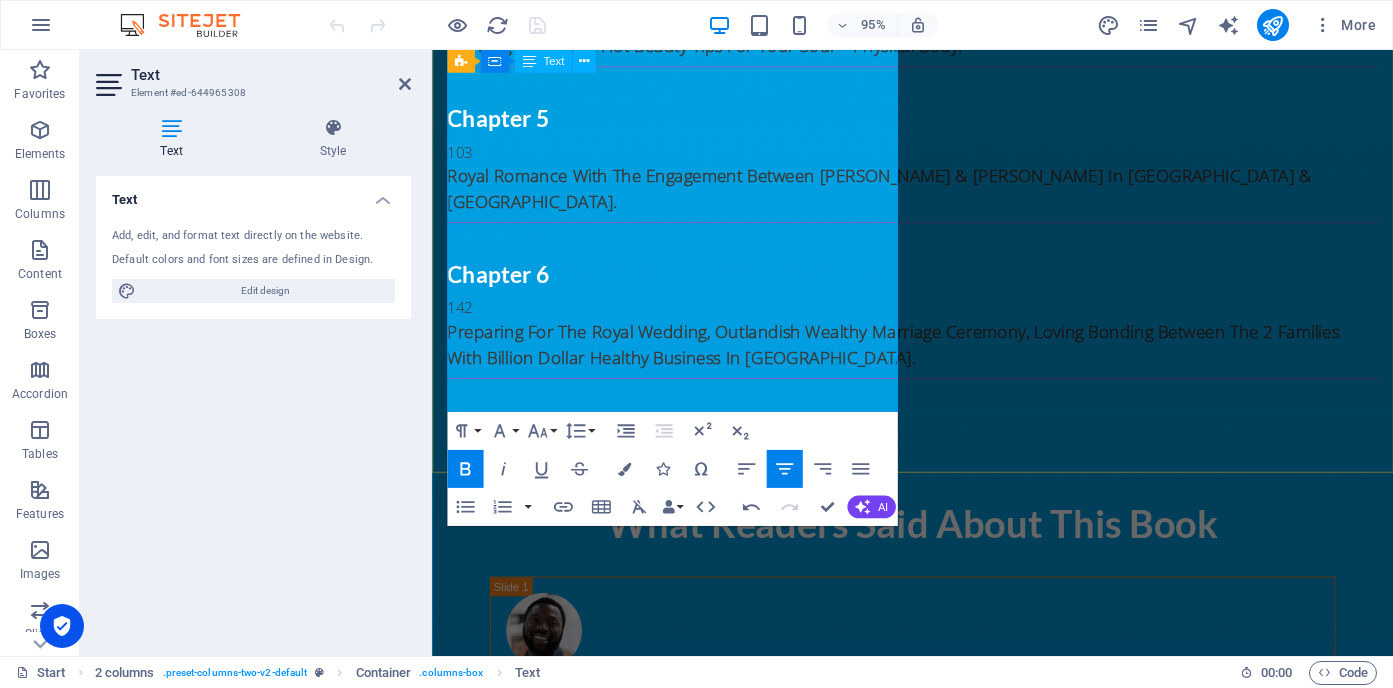 click on "*Prepare To Achieve Success & Upgrade Your Current Lifestyle" at bounding box center [685, 3697] 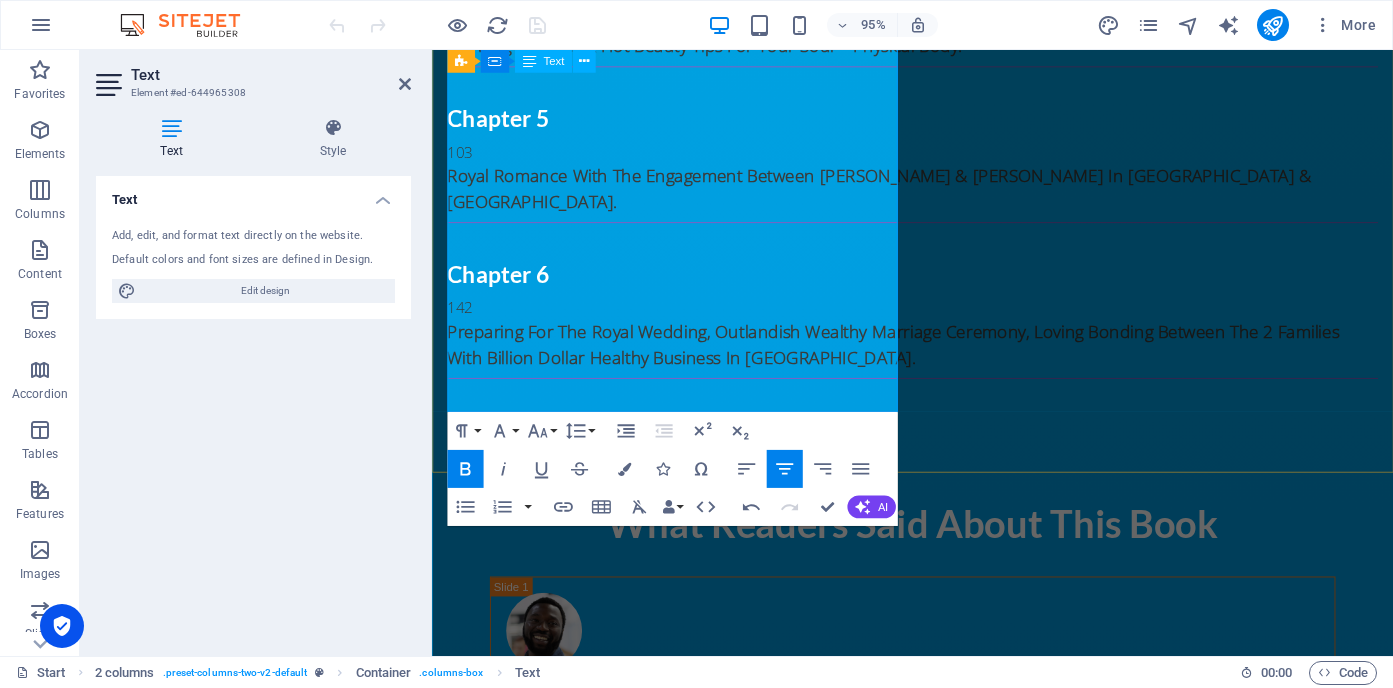 click on "*Prepare To Achieve Success & Upgrade Your Current Holistic  Lifestyle" at bounding box center [685, 3709] 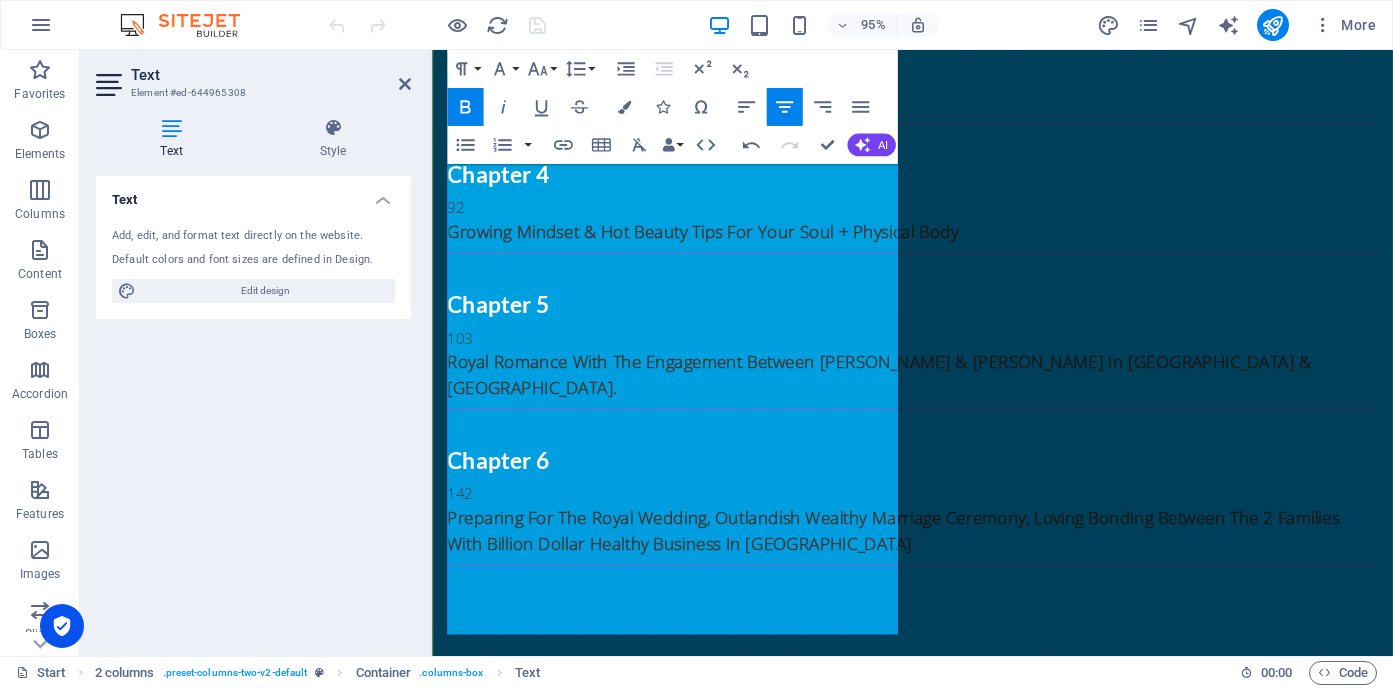 scroll, scrollTop: 6288, scrollLeft: 0, axis: vertical 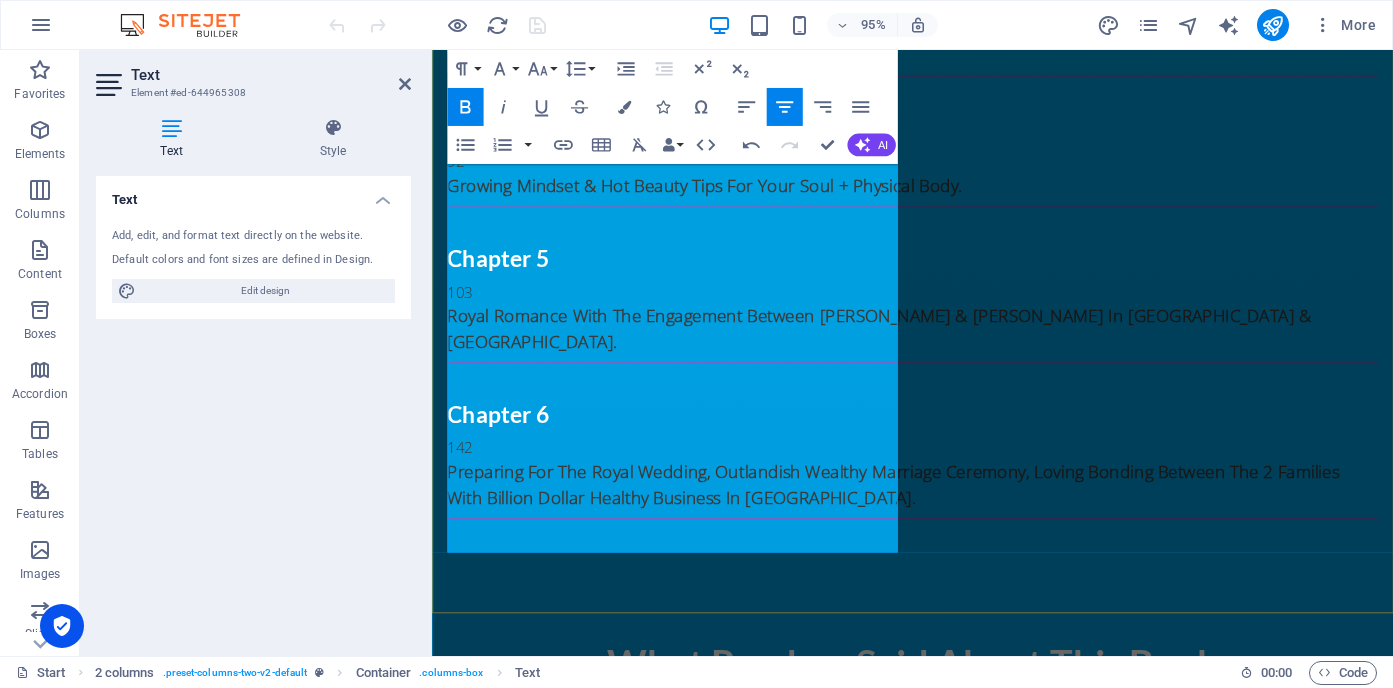 click on "*Personalized E-mail support." at bounding box center (685, 3663) 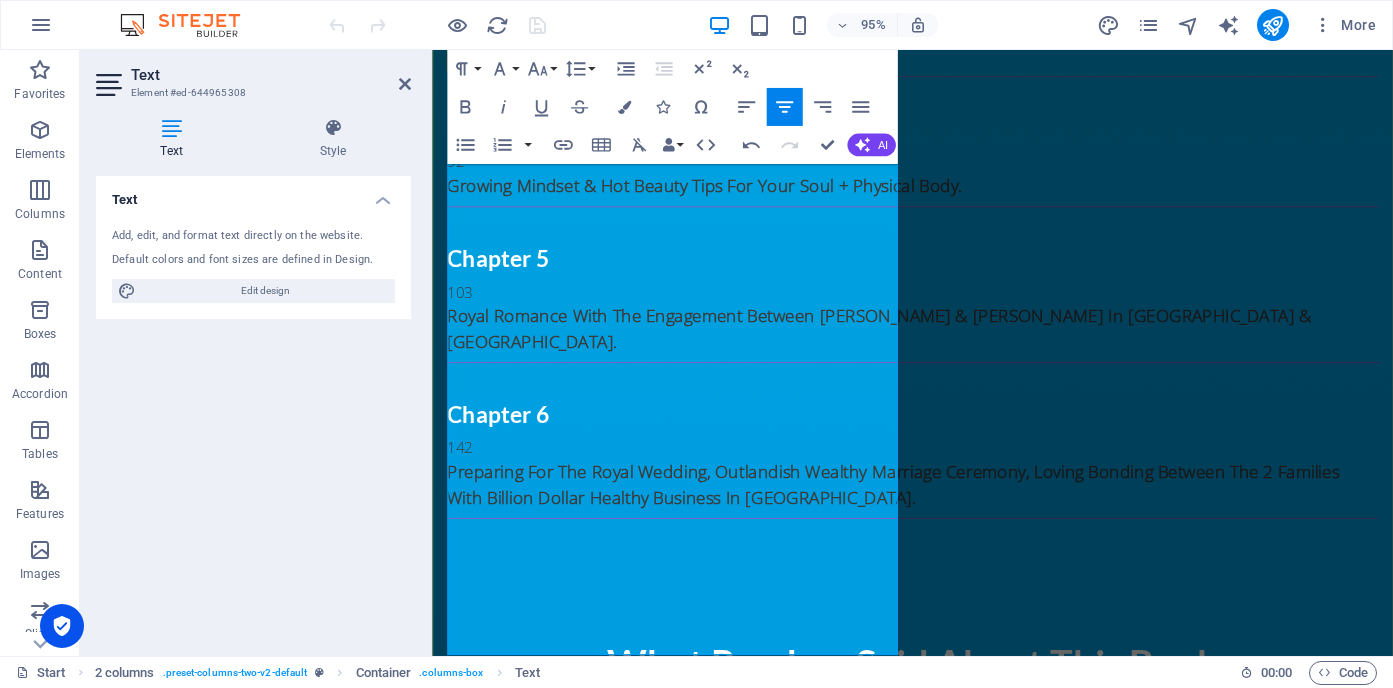 click on "*Invitations To Private Holistic Glamours Retreats." at bounding box center [685, 3771] 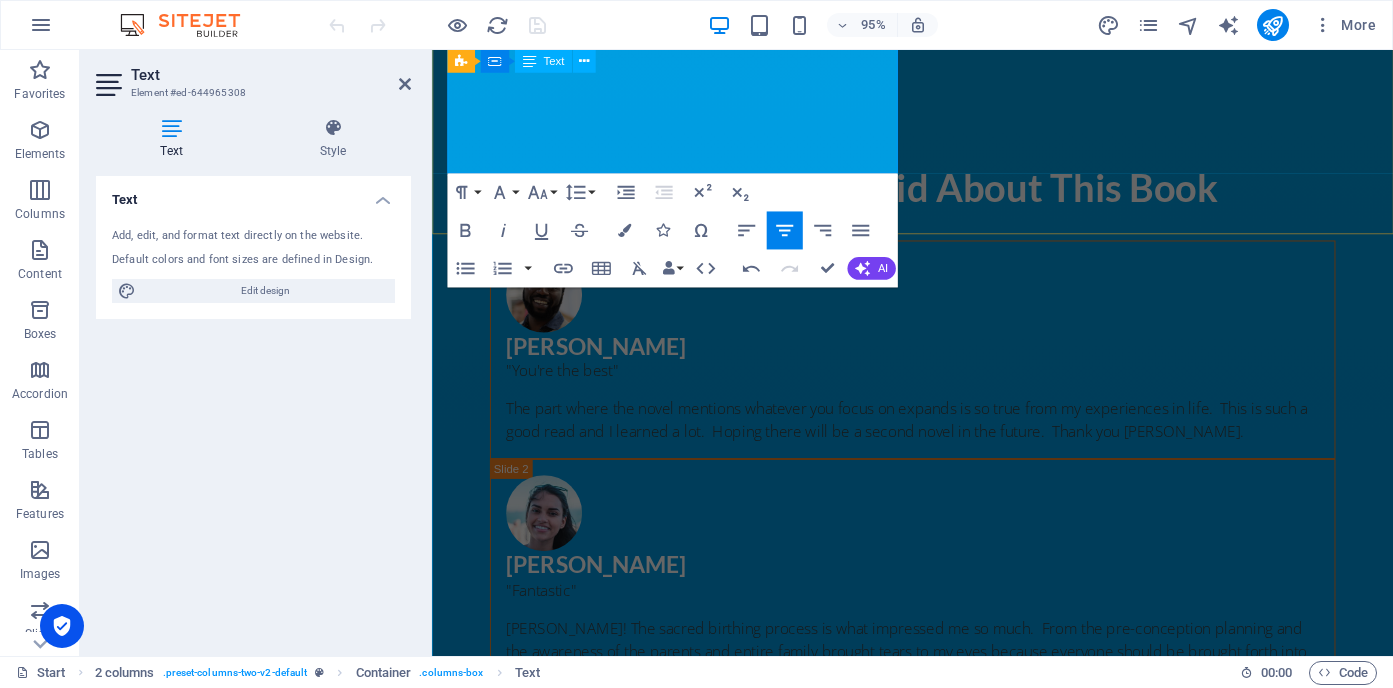 scroll, scrollTop: 6800, scrollLeft: 0, axis: vertical 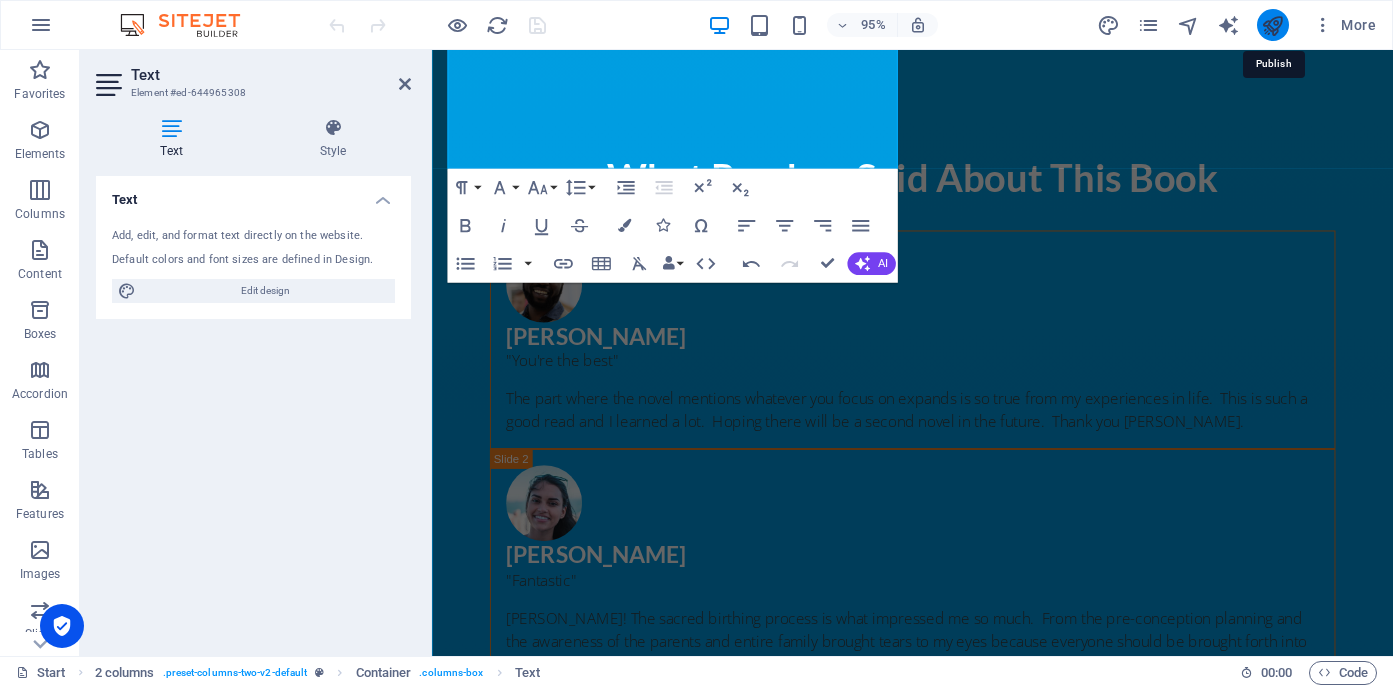 click at bounding box center (1272, 25) 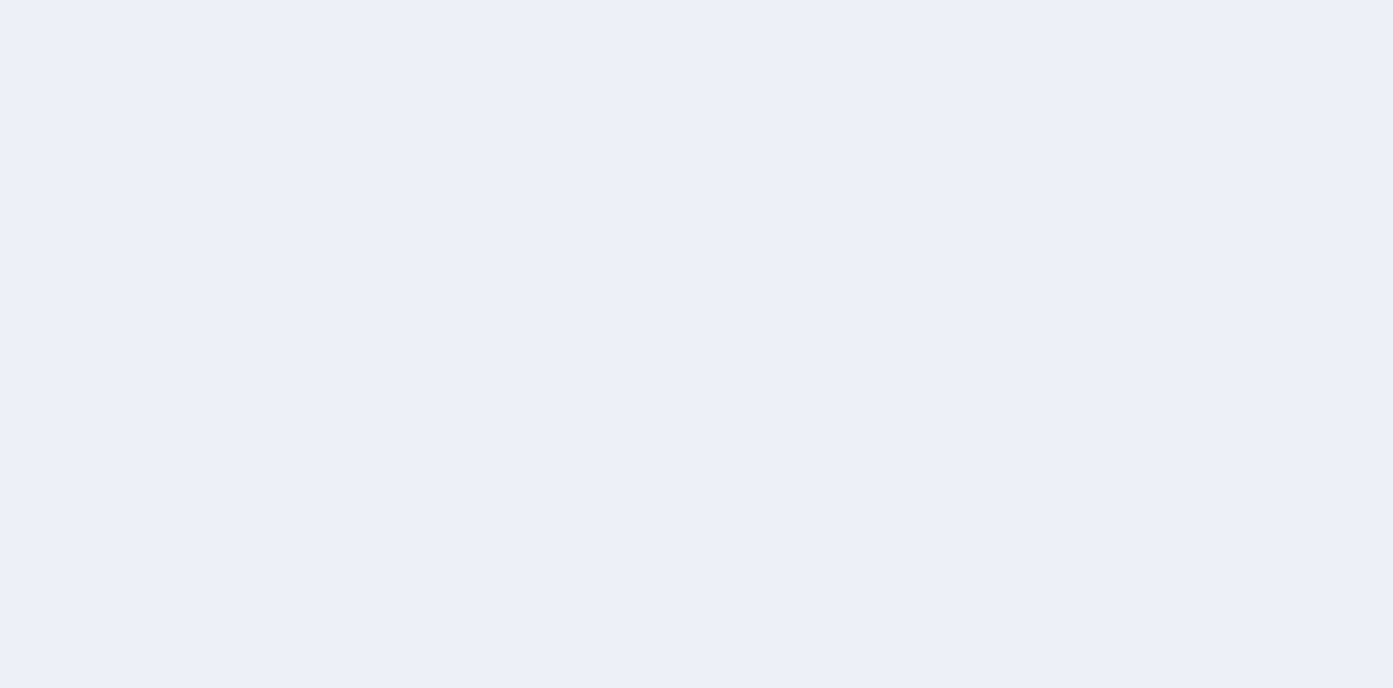 scroll, scrollTop: 0, scrollLeft: 0, axis: both 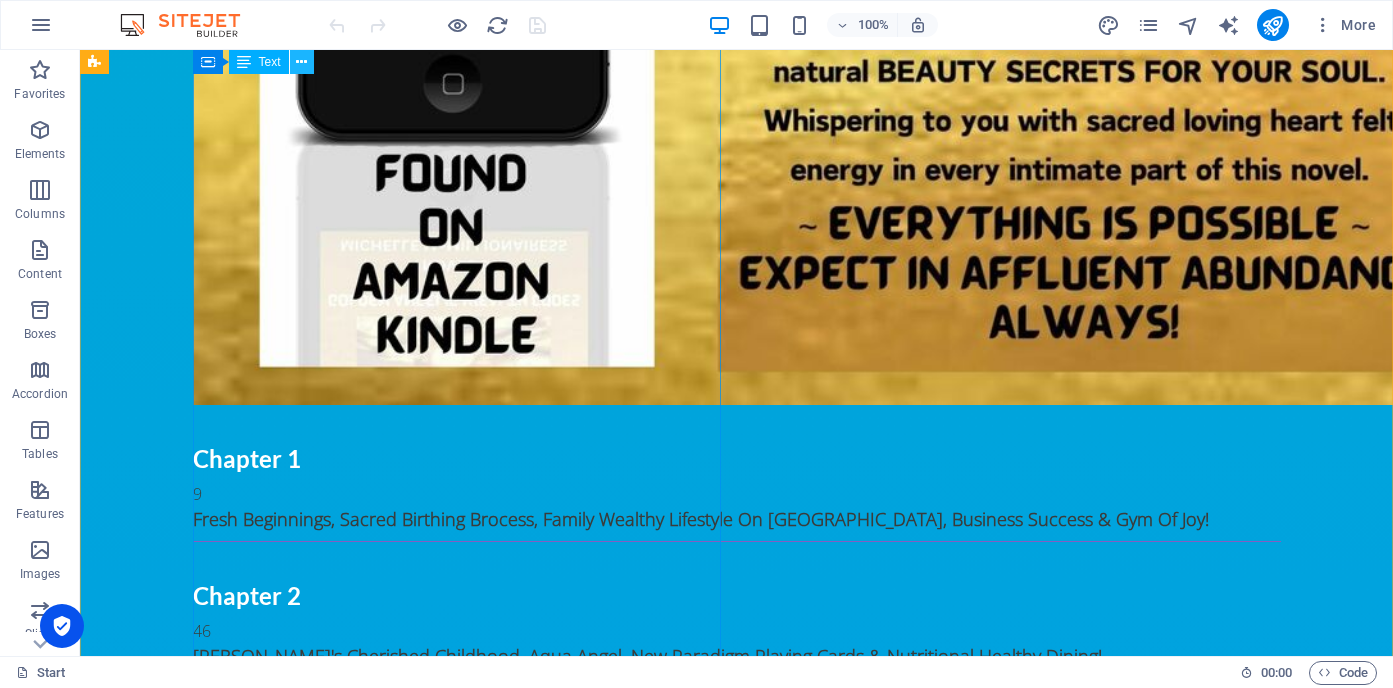 click at bounding box center [301, 62] 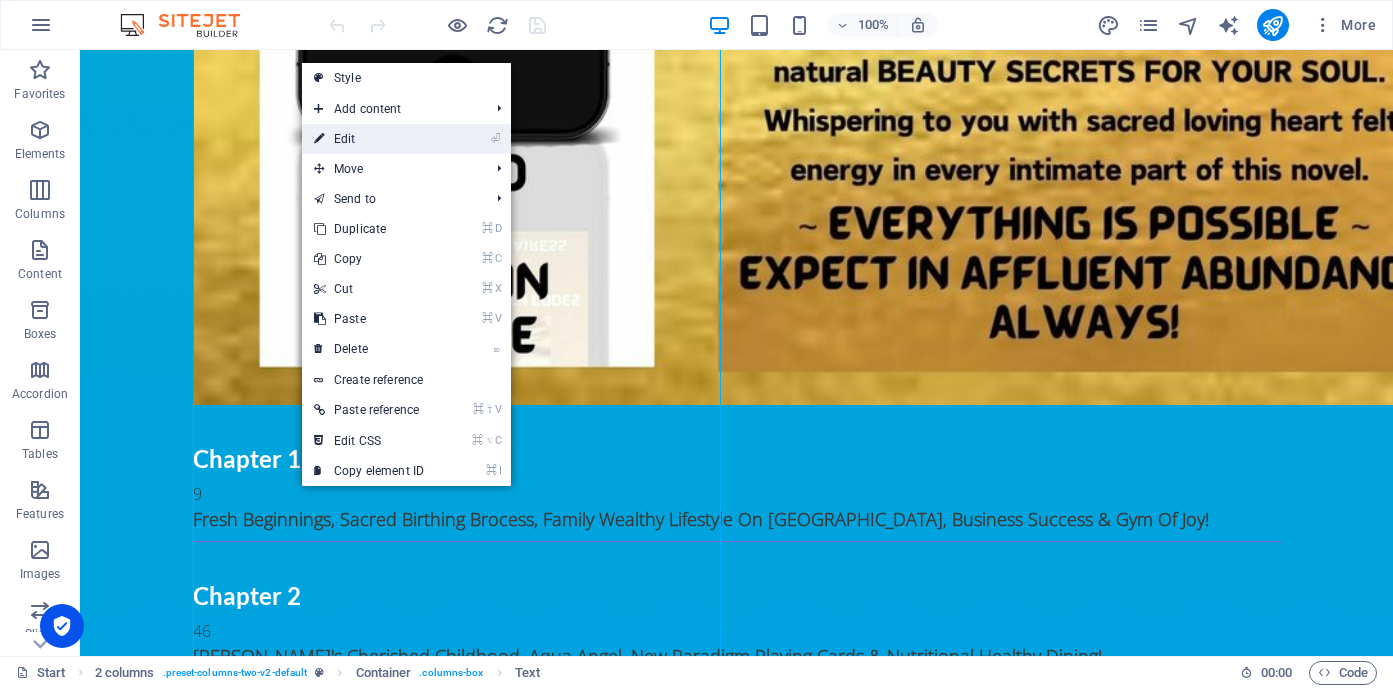 click on "⏎  Edit" at bounding box center (369, 139) 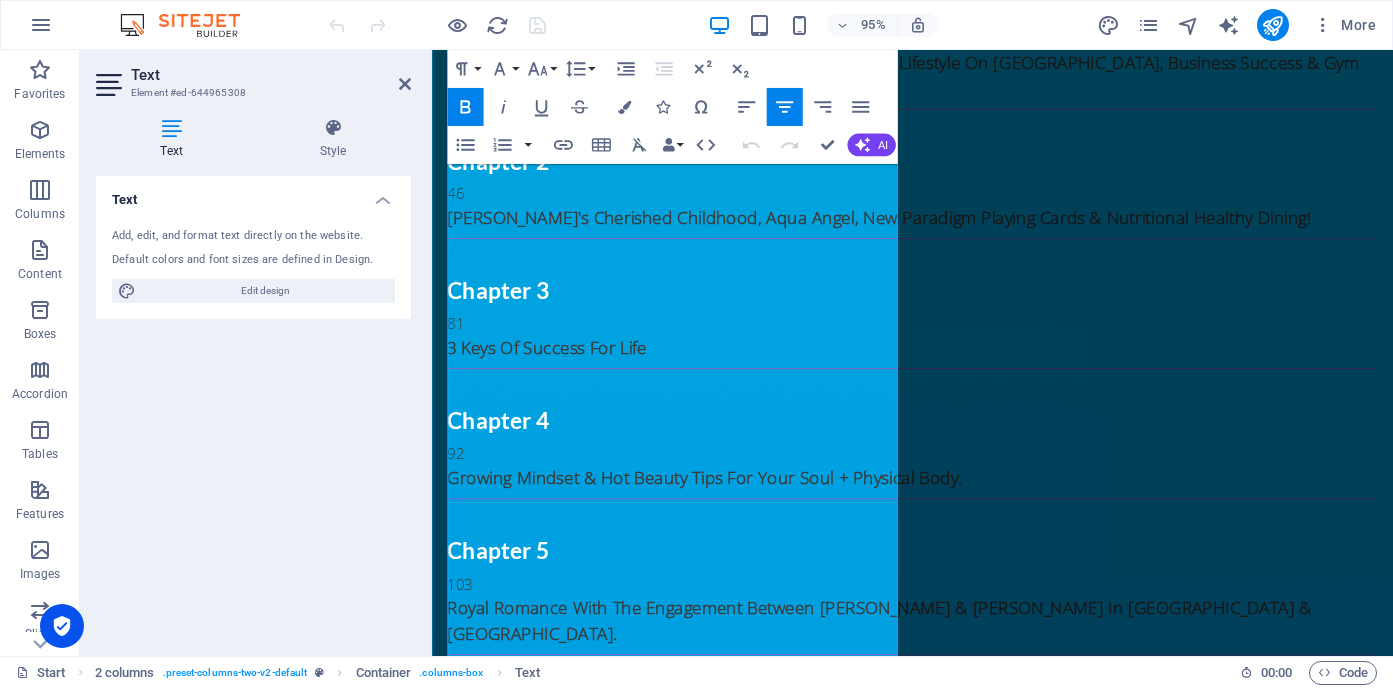 scroll, scrollTop: 5988, scrollLeft: 0, axis: vertical 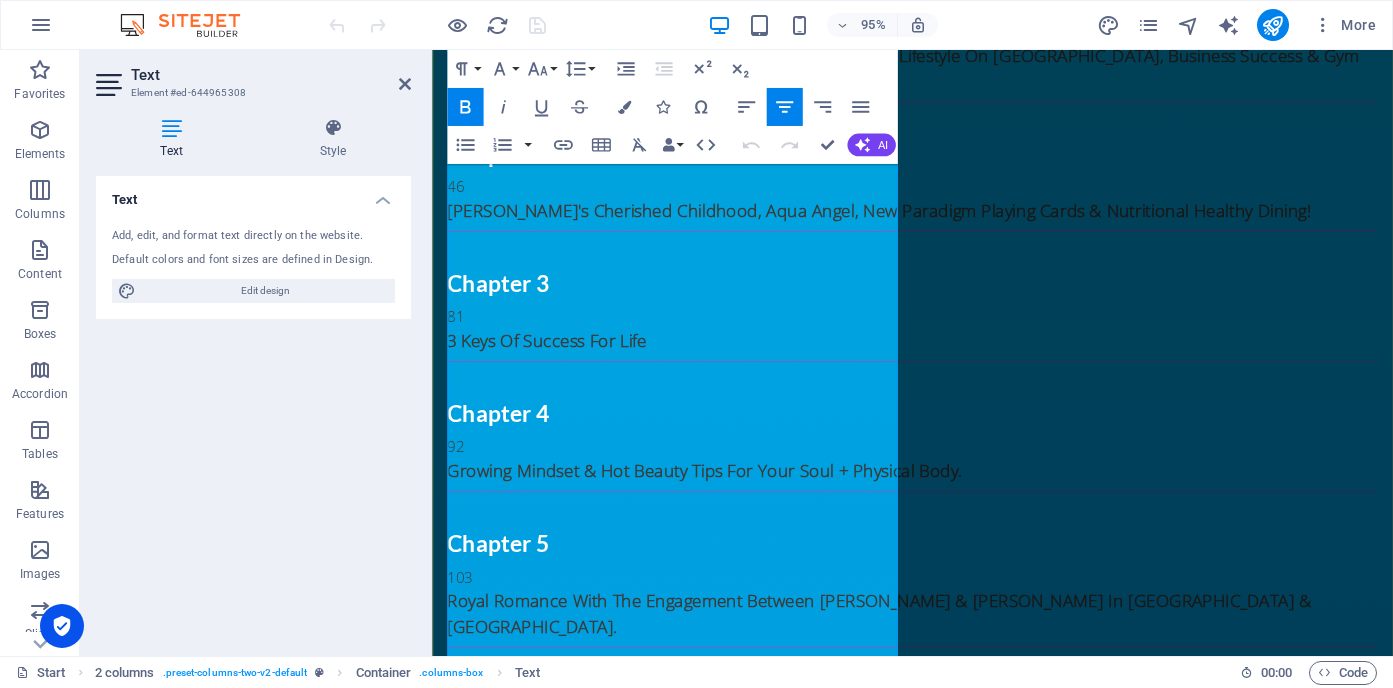 click on "1~on~1 Coaching Phone Call To Keep You On Track." at bounding box center [685, 3684] 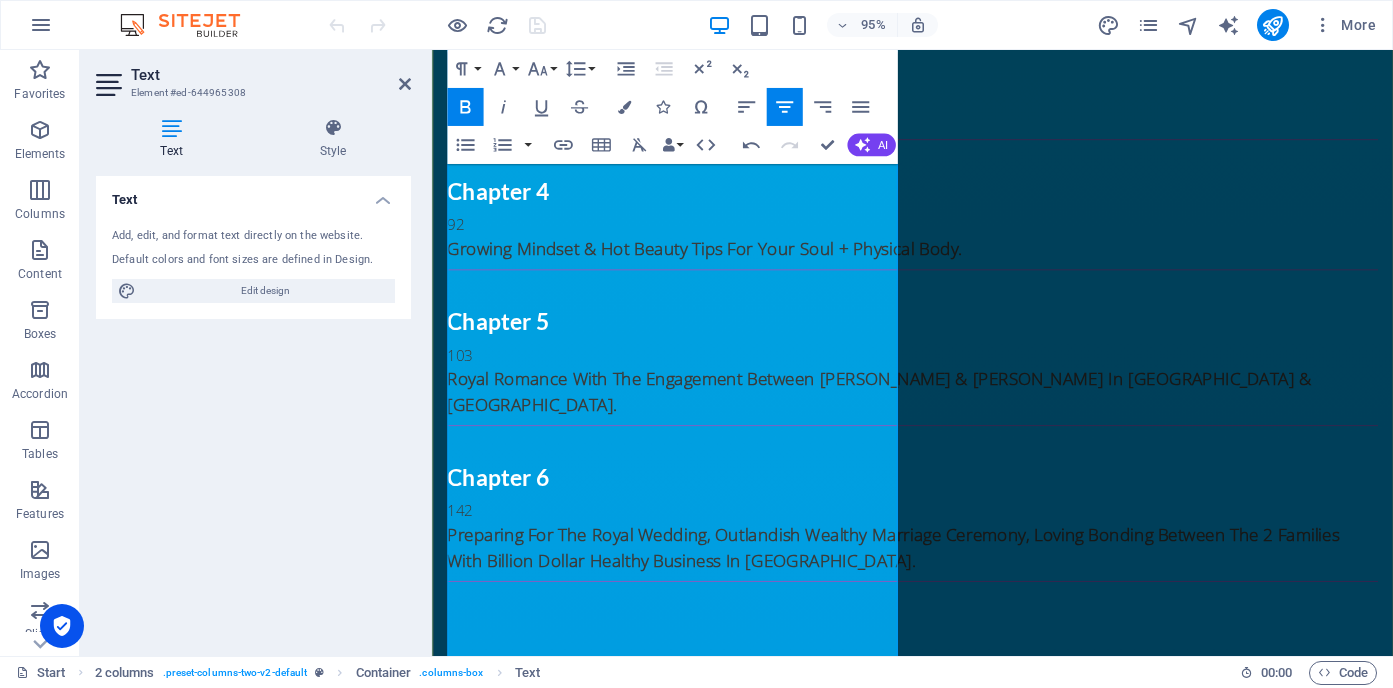 scroll, scrollTop: 6240, scrollLeft: 0, axis: vertical 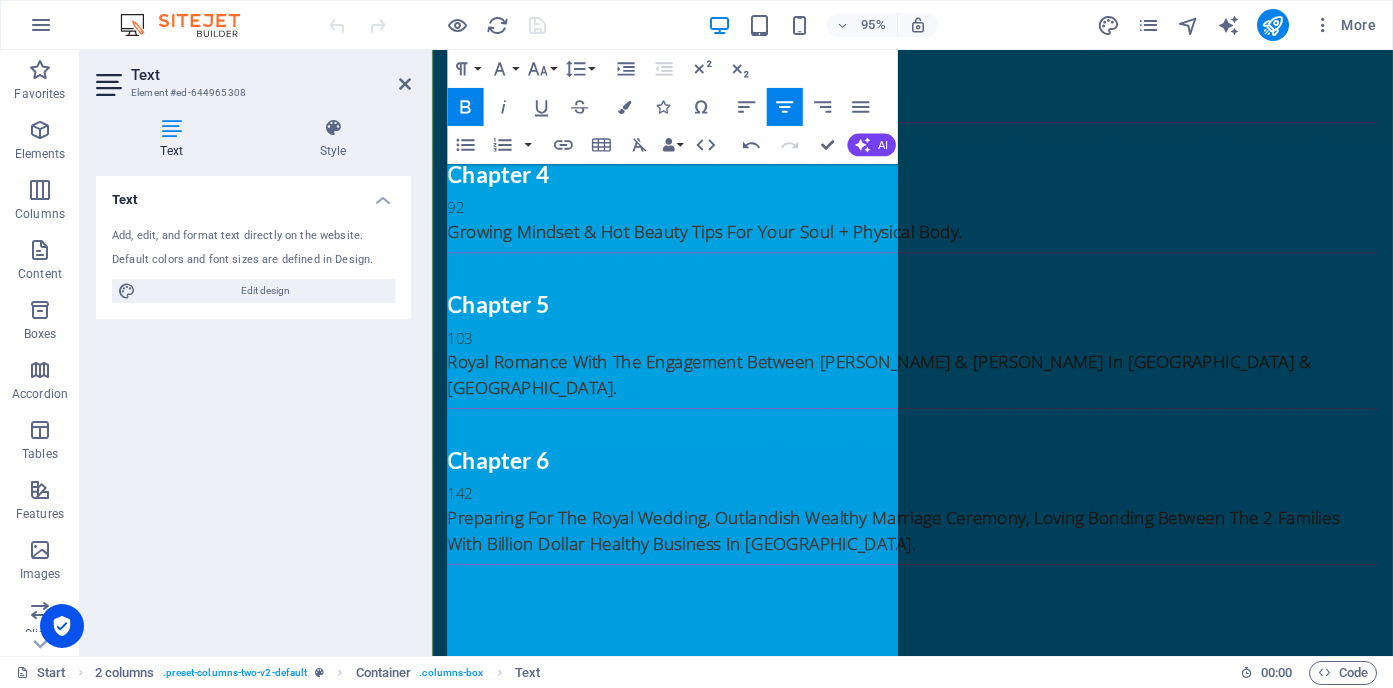 drag, startPoint x: 512, startPoint y: 283, endPoint x: 805, endPoint y: 492, distance: 359.90277 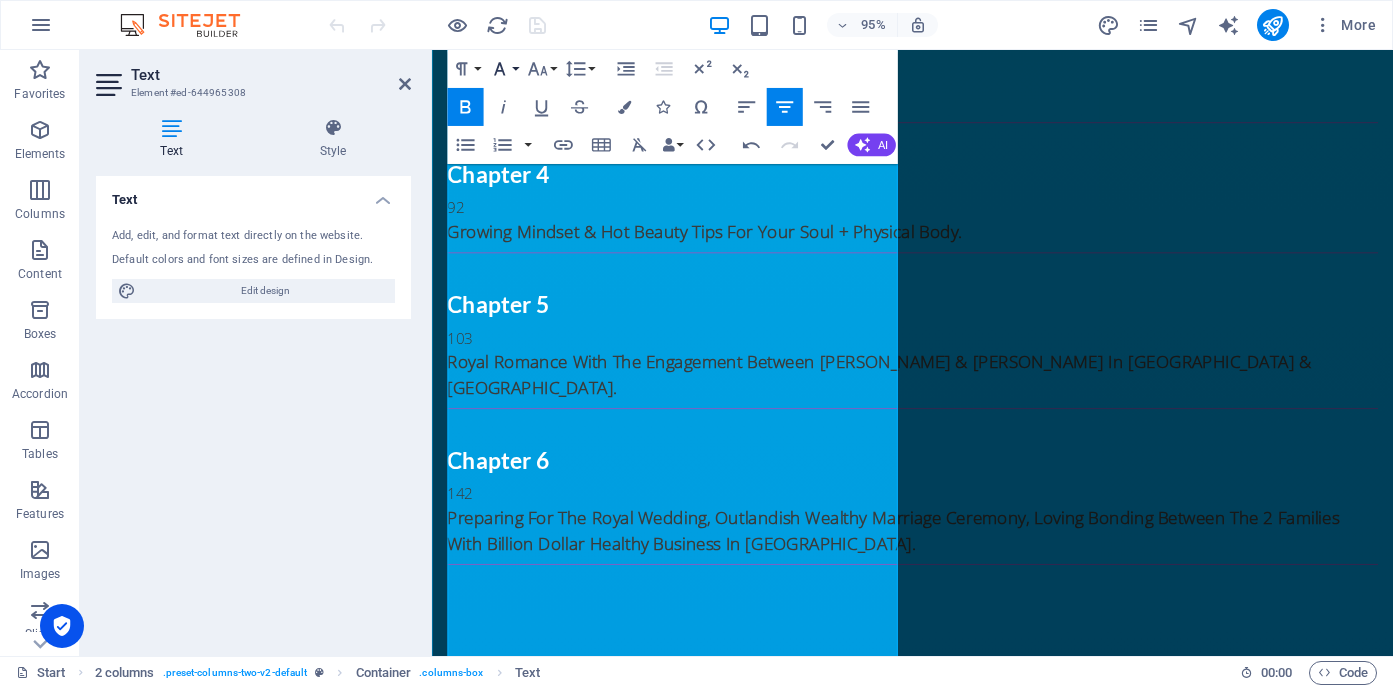 click on "Font Family" at bounding box center (503, 69) 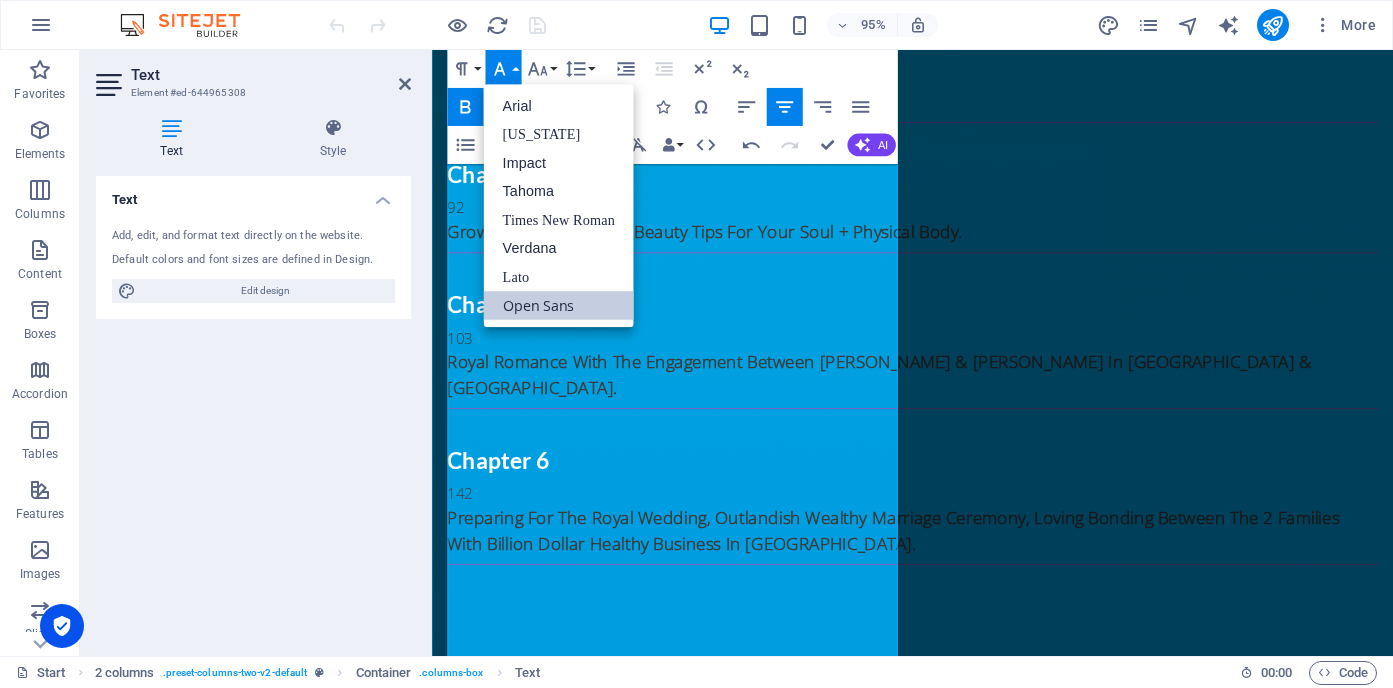 scroll, scrollTop: 0, scrollLeft: 0, axis: both 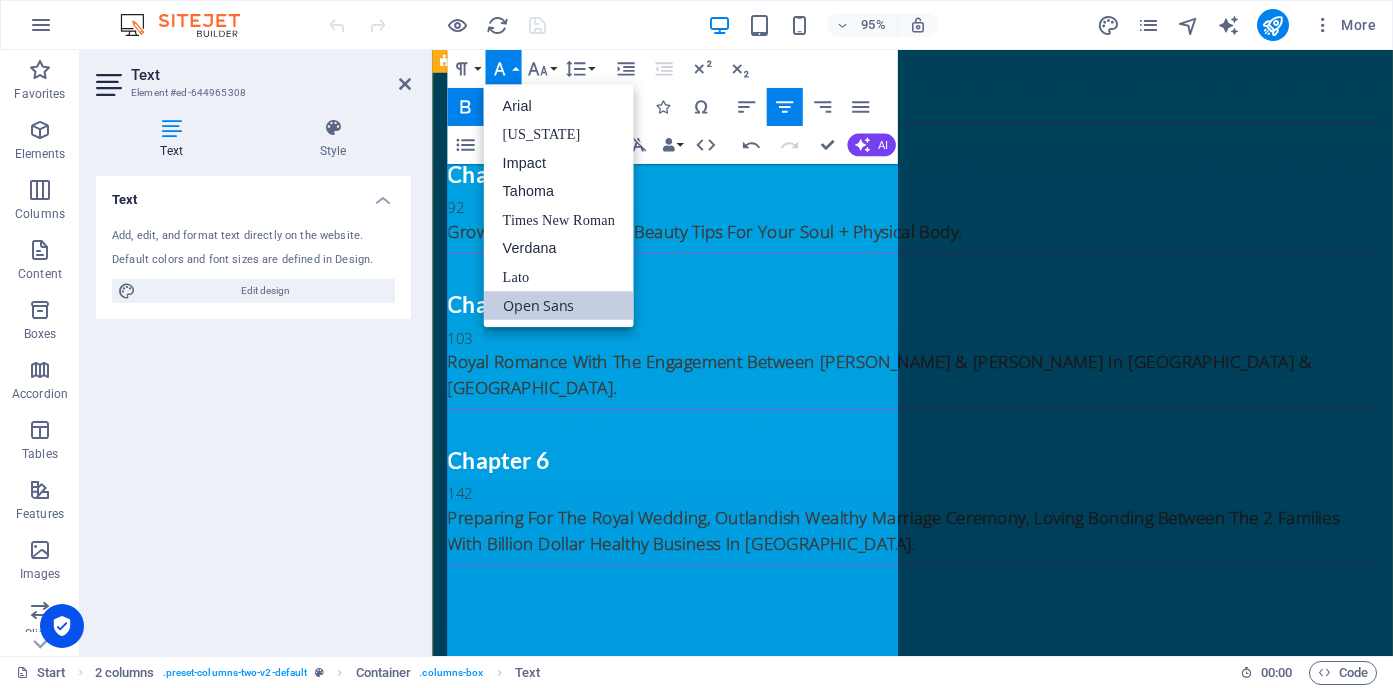 click on "*Become The Best Version Of You With The Integration Steps & Mentoring." at bounding box center (685, 3524) 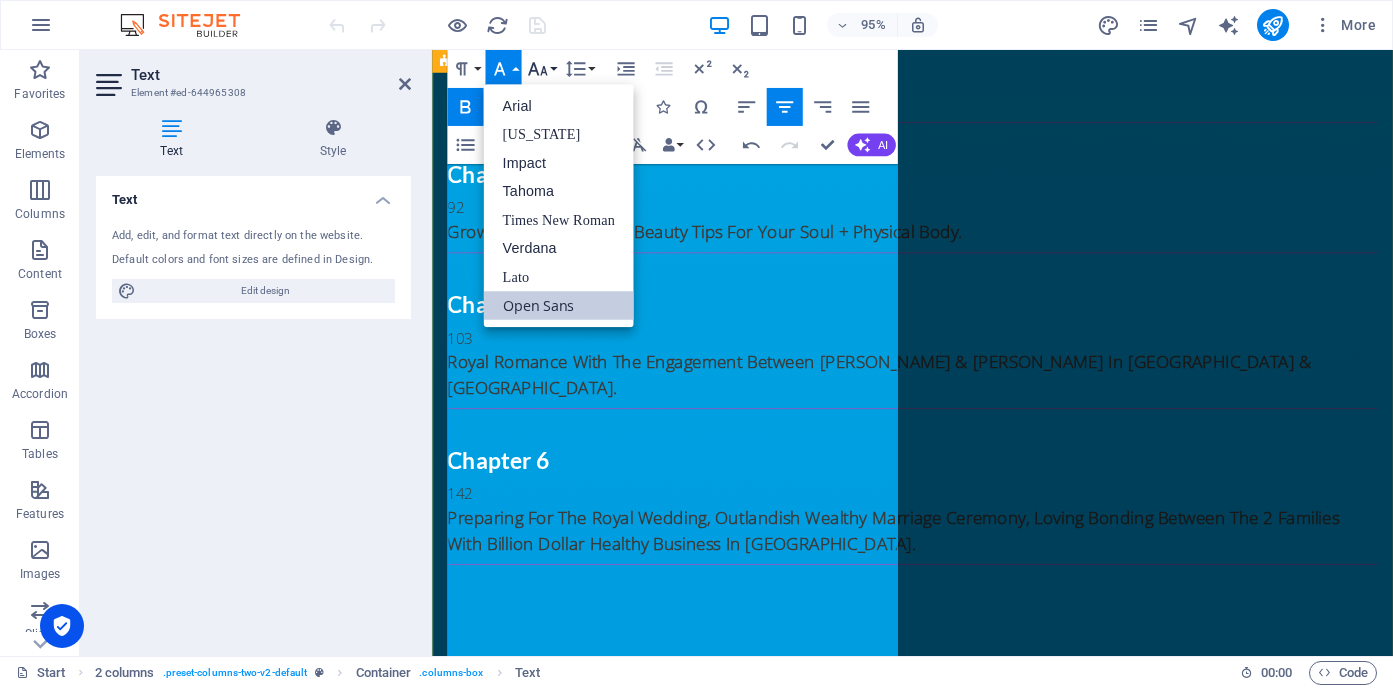 click 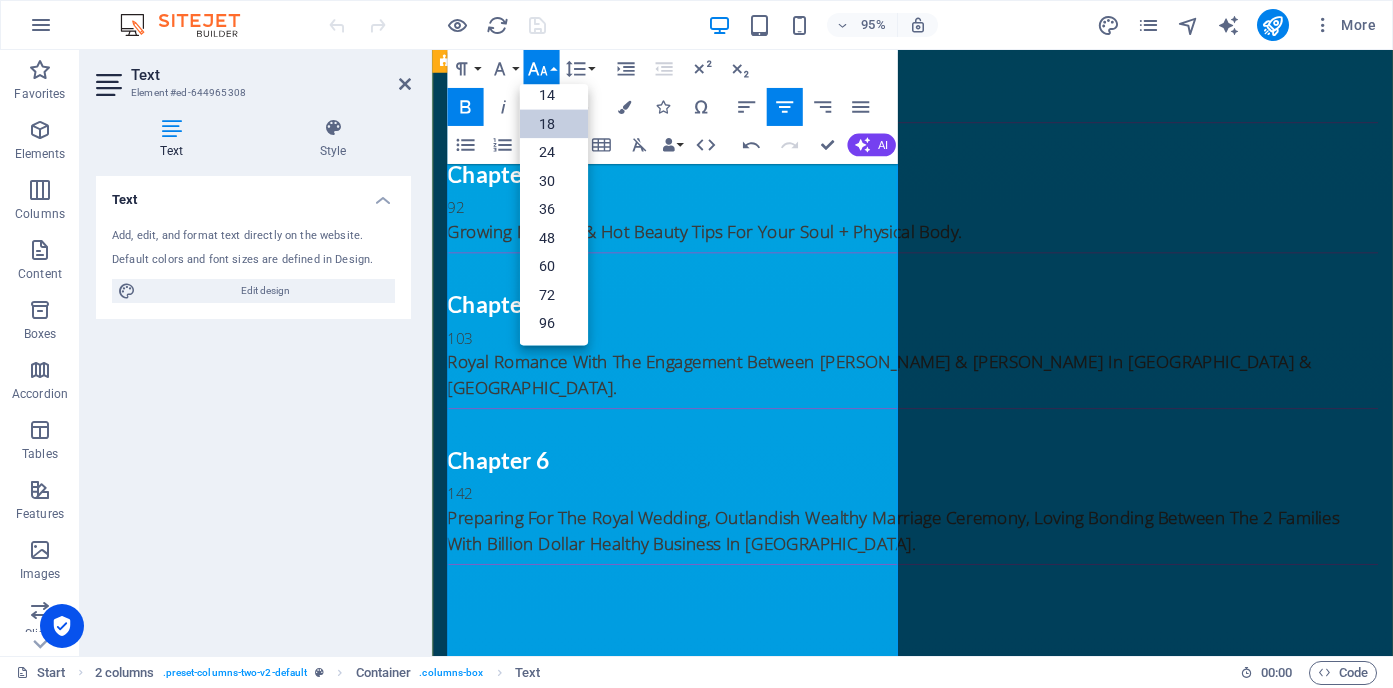 scroll, scrollTop: 161, scrollLeft: 0, axis: vertical 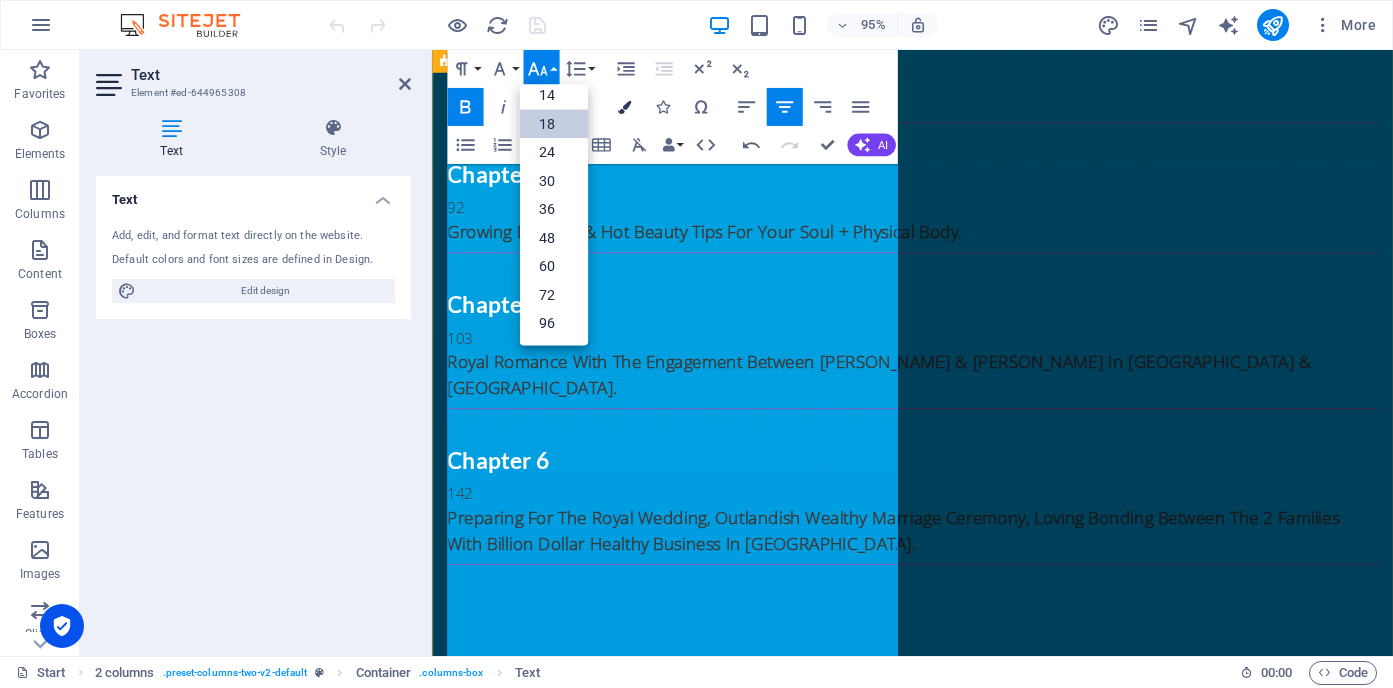 click on "Colors" at bounding box center [625, 107] 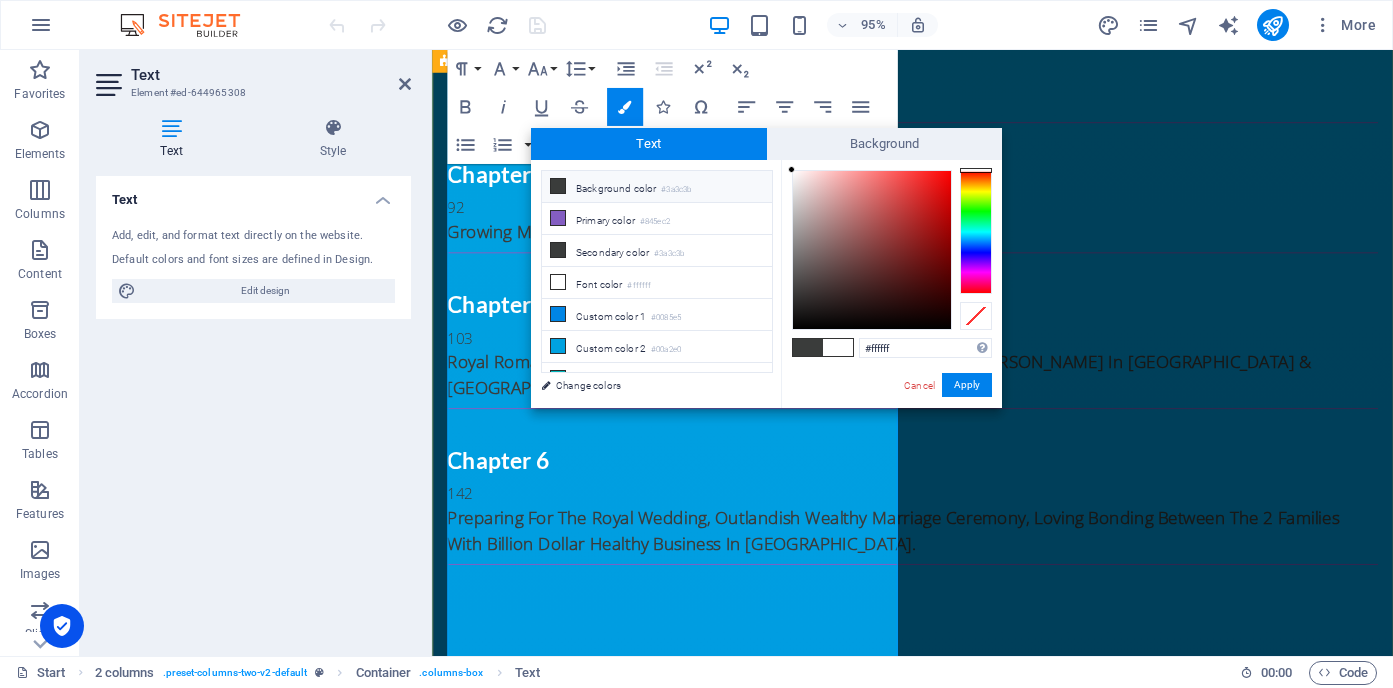 click on "*Personalized E-mail support." at bounding box center [685, 3686] 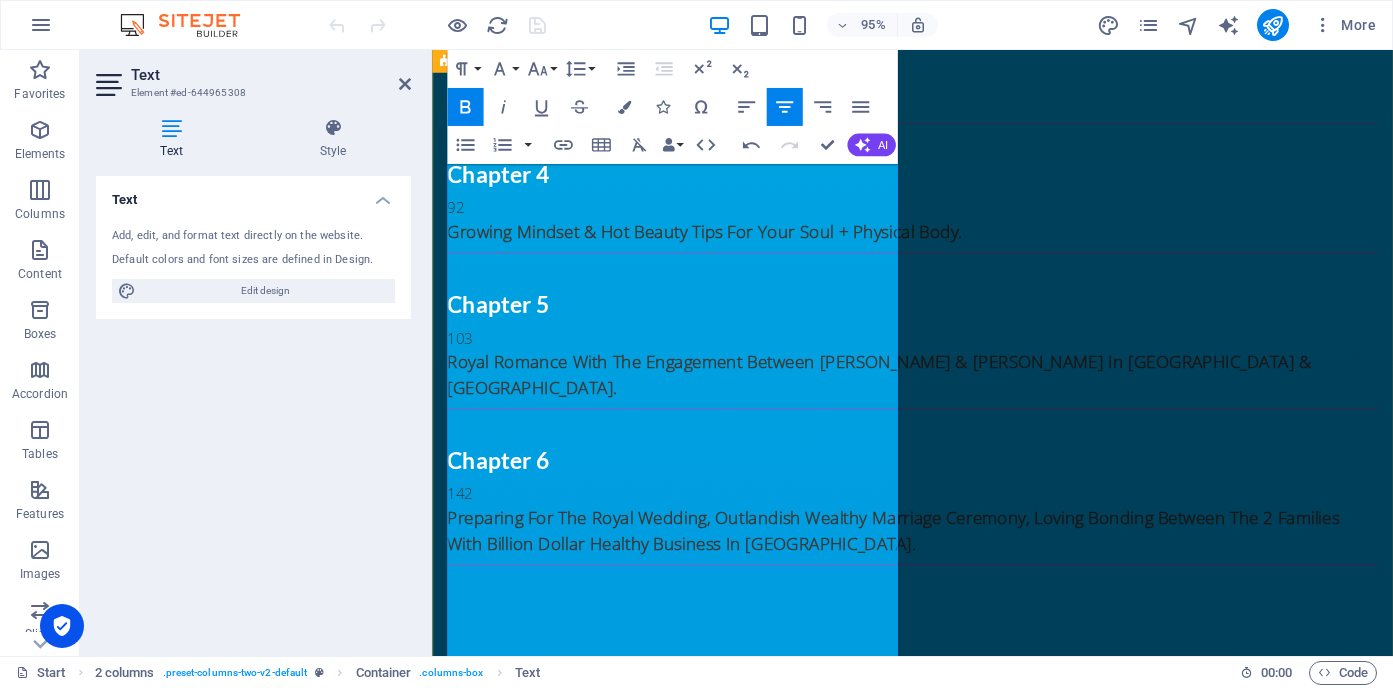 drag, startPoint x: 512, startPoint y: 284, endPoint x: 890, endPoint y: 487, distance: 429.0606 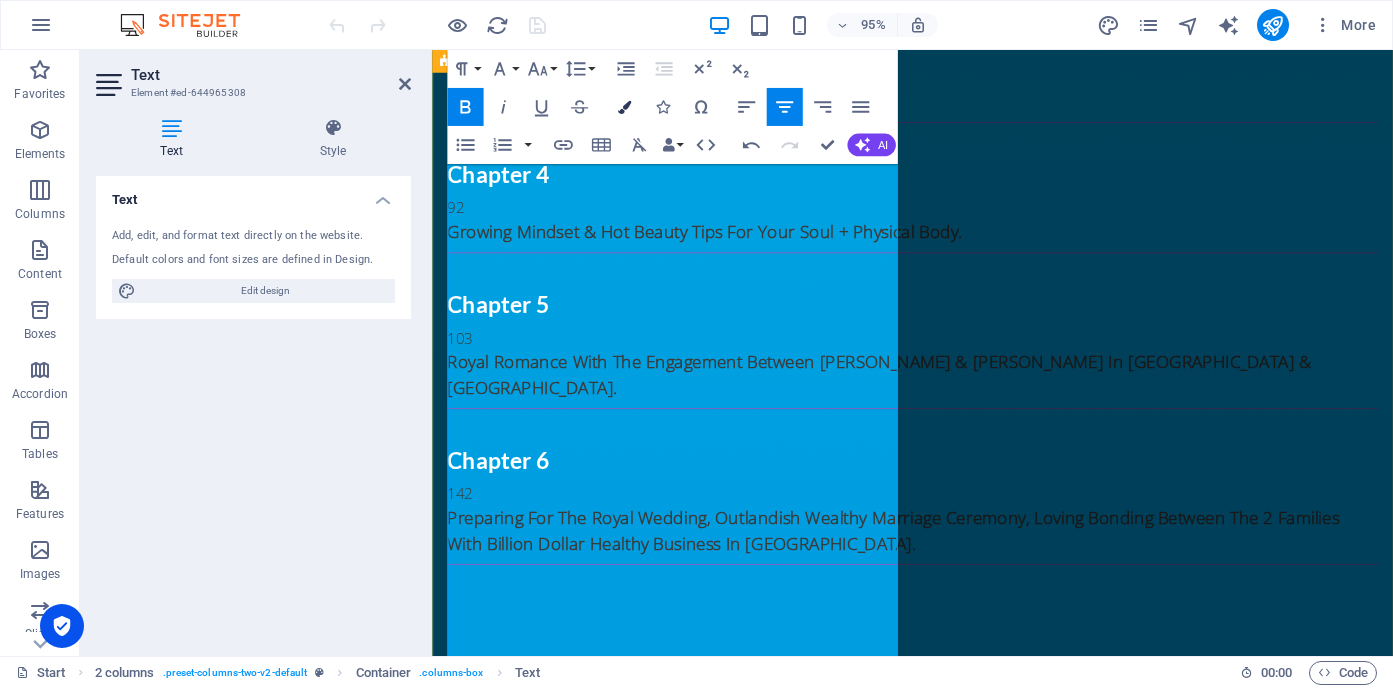 click on "Colors" at bounding box center (625, 107) 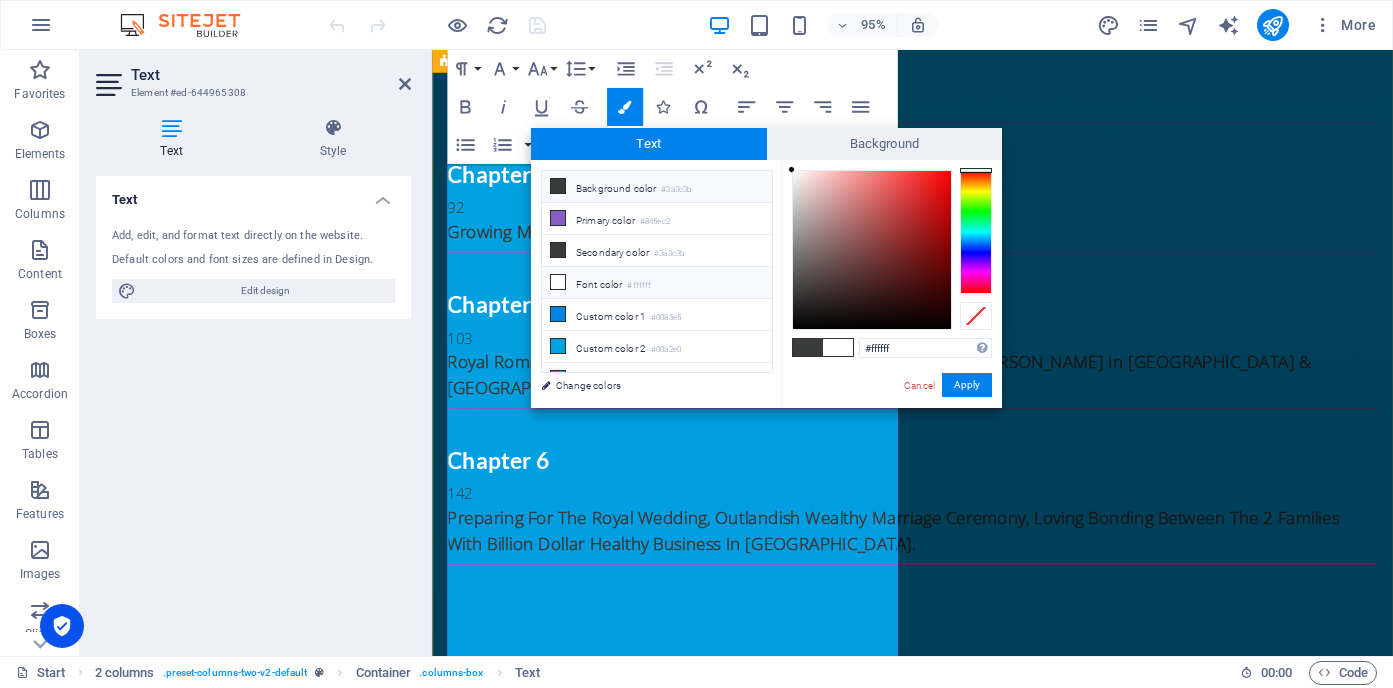 click at bounding box center [558, 282] 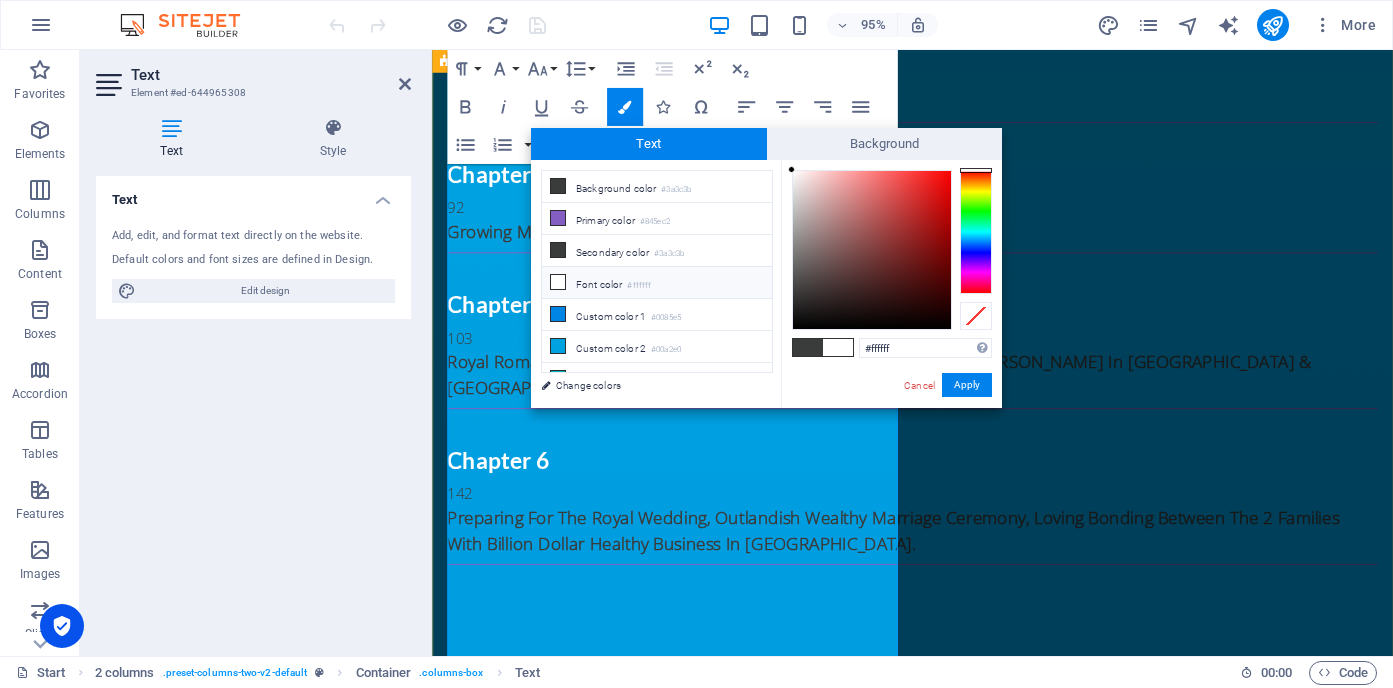 click at bounding box center (558, 282) 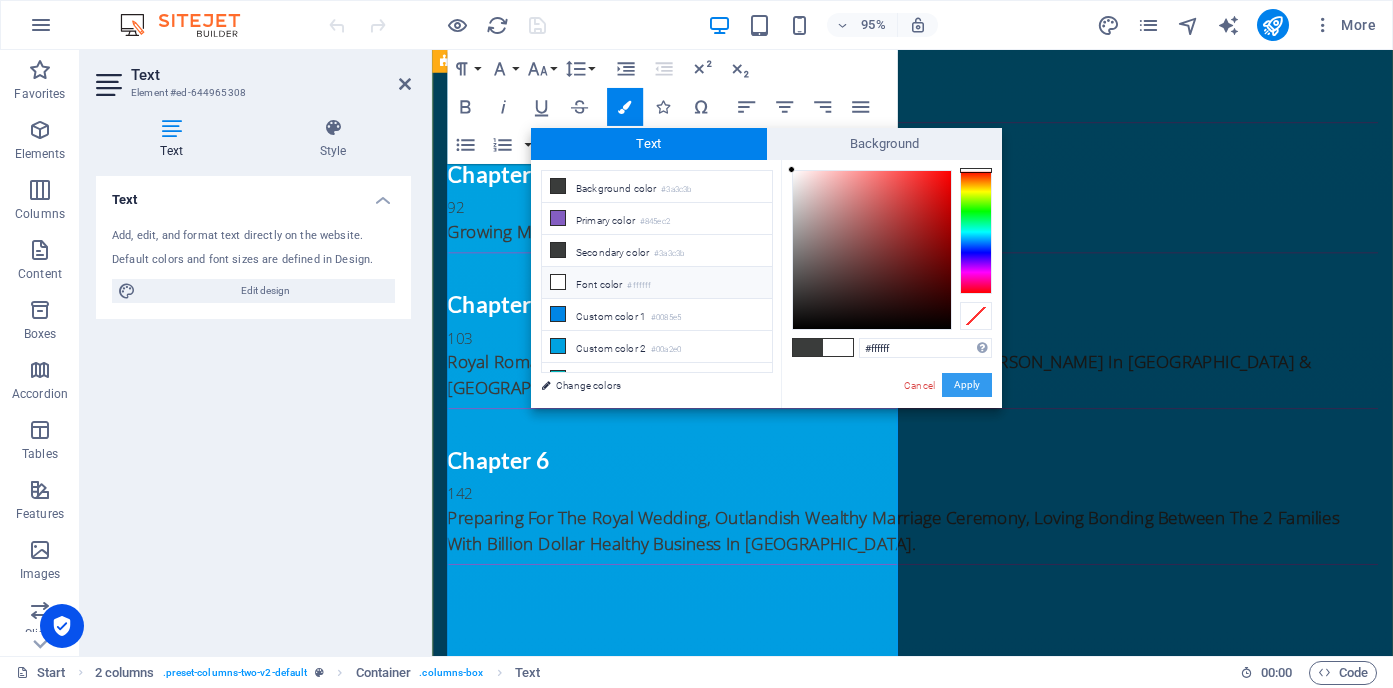 click on "Apply" at bounding box center [967, 385] 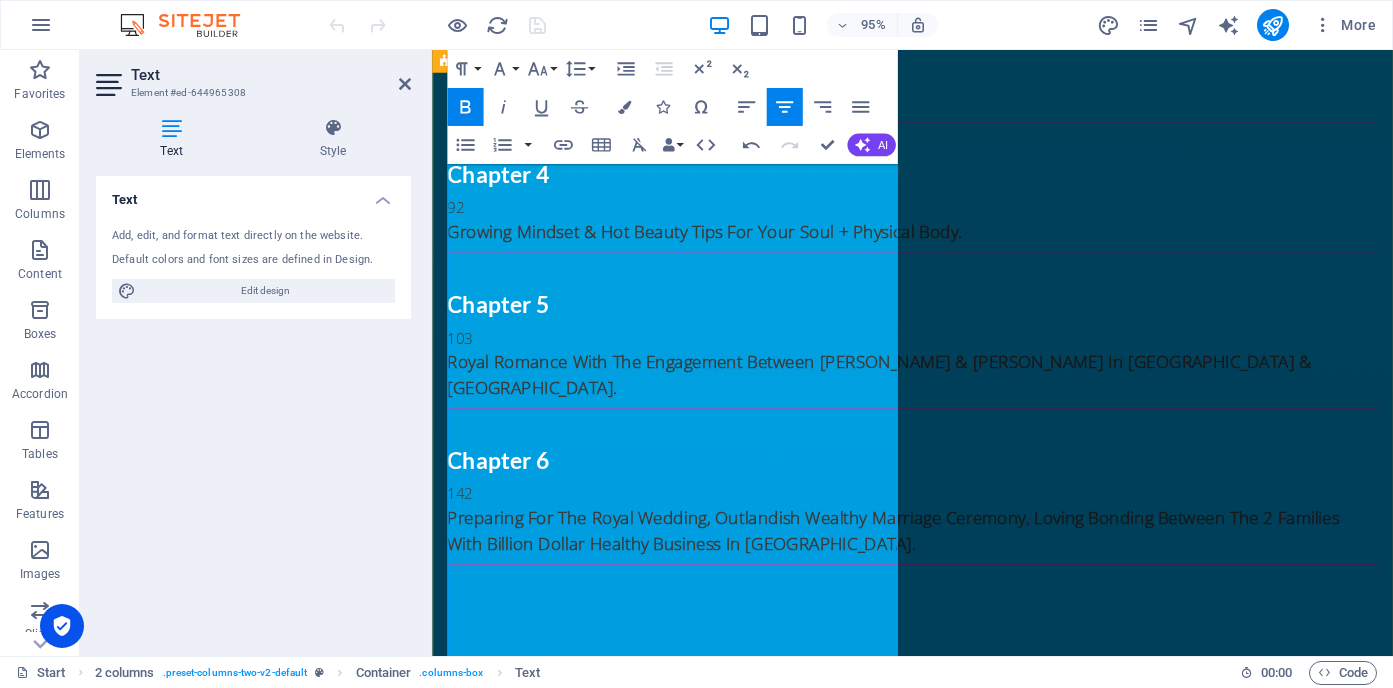click on "*Personalized E-mail support." at bounding box center [685, 3686] 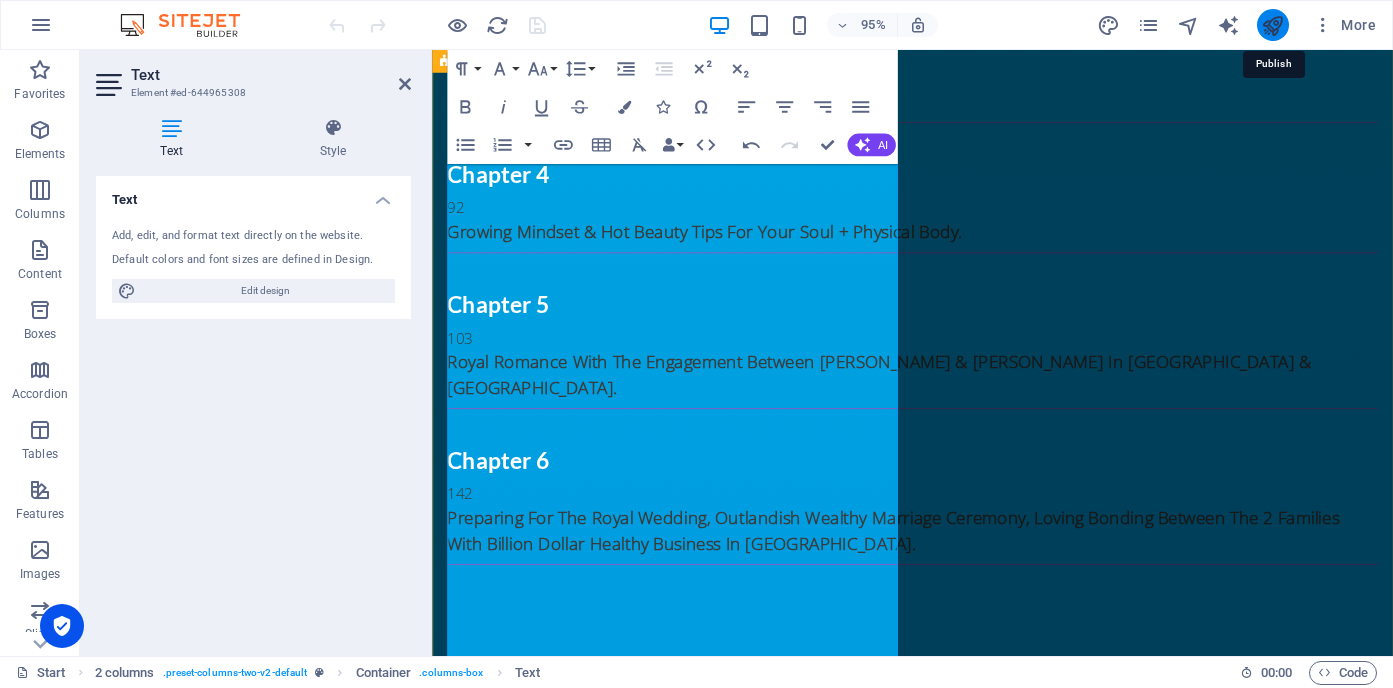 click at bounding box center (1272, 25) 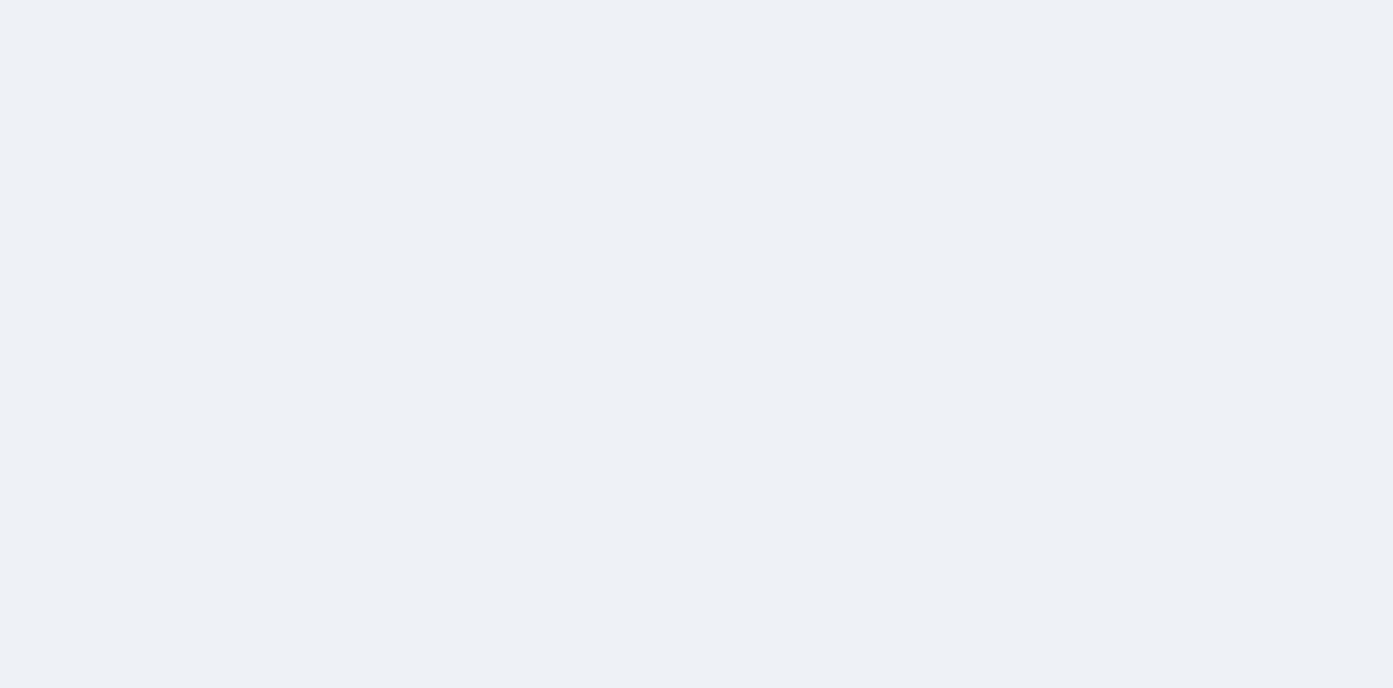 scroll, scrollTop: 0, scrollLeft: 0, axis: both 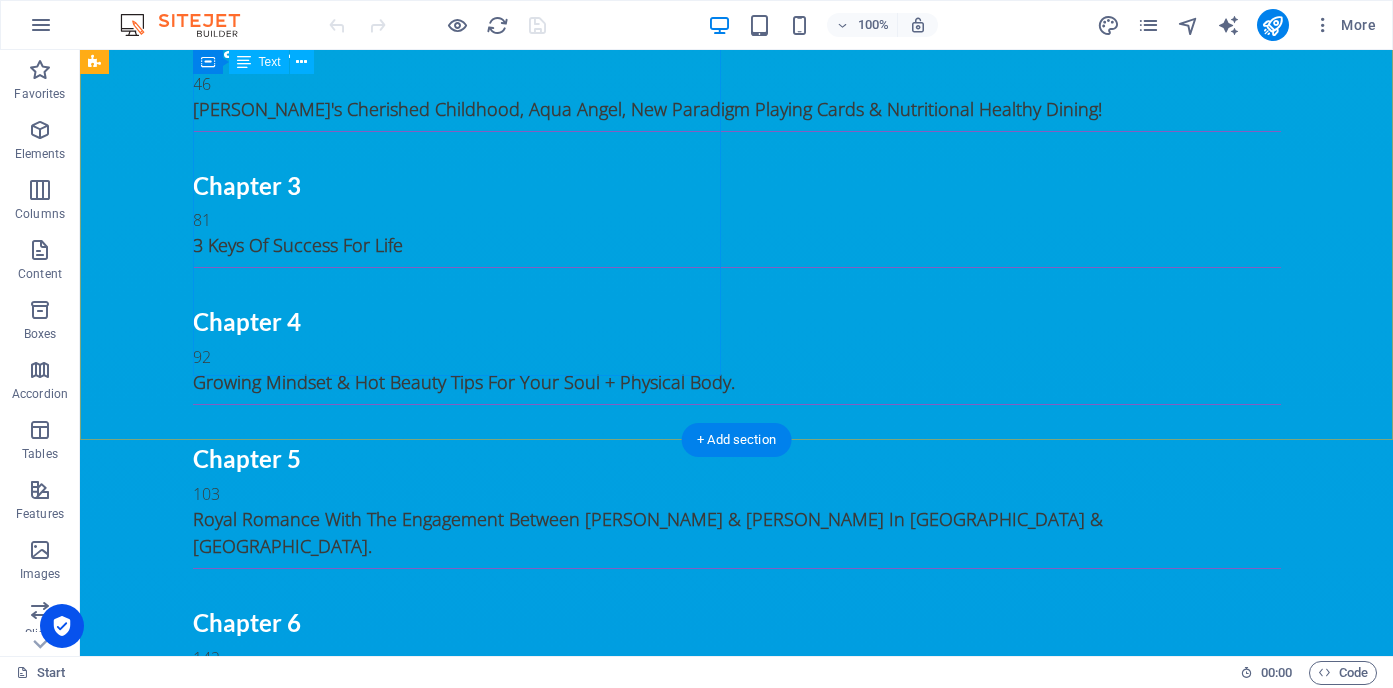 click on "[PERSON_NAME] SKOOL     >>> CLICK HERE<<< BENEFITS *Private Social Interaction On-Line With Other Students Who Are Of Like Mind~Heart~Spirit~Emotions~ Wealth/Money/Business Focused  *Move You Out Of Sales Prevention Mode And Into An Earn While You Learn Mode.  This is Accomplished  Through My Generous 40% Affiliate Program + Through My Other Businesses While You Upgrade Your Glamerous Holistic Lifestyle Identity.  * Once A Month (1/2 Hour) Personal  1~on~1 Coaching Phone Call From Me To Keep You On Track. *Become The Best Version Of You With The Integration Steps & Mentoring. *Your   Own Physical Copy Of The Novel: Beauty Secrets For Your Soul Mailed Directly To Your Home Regardless Of Where You Geographically Live On Earth.   *Personalized E-mail support.   *Life Enhancement Courses.  *Invitations To Private Holistic Glamorous Retreats.      *Questions Directly Answered Via [PERSON_NAME] *Fun~Exciting~New Ways Of Learning Helpful Stuff You Require To Reach Rapid Results" at bounding box center (360, 3635) 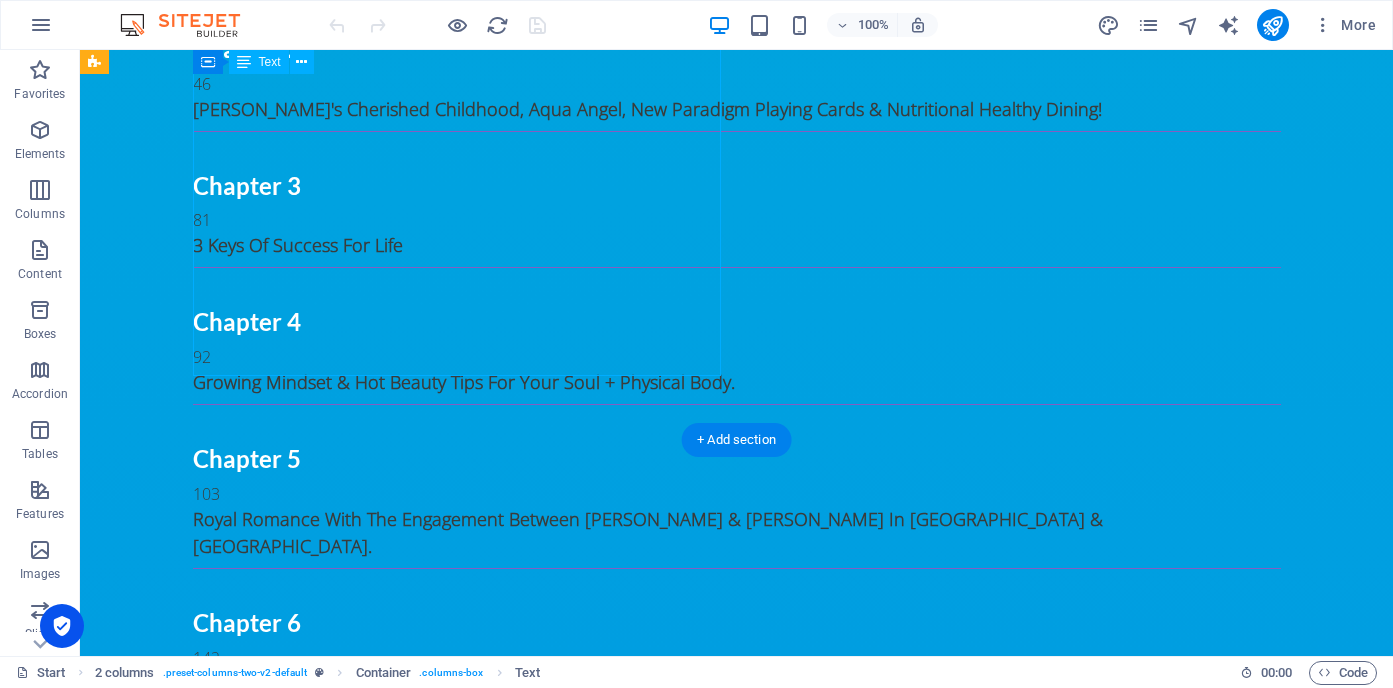 drag, startPoint x: 553, startPoint y: 365, endPoint x: 309, endPoint y: 283, distance: 257.4102 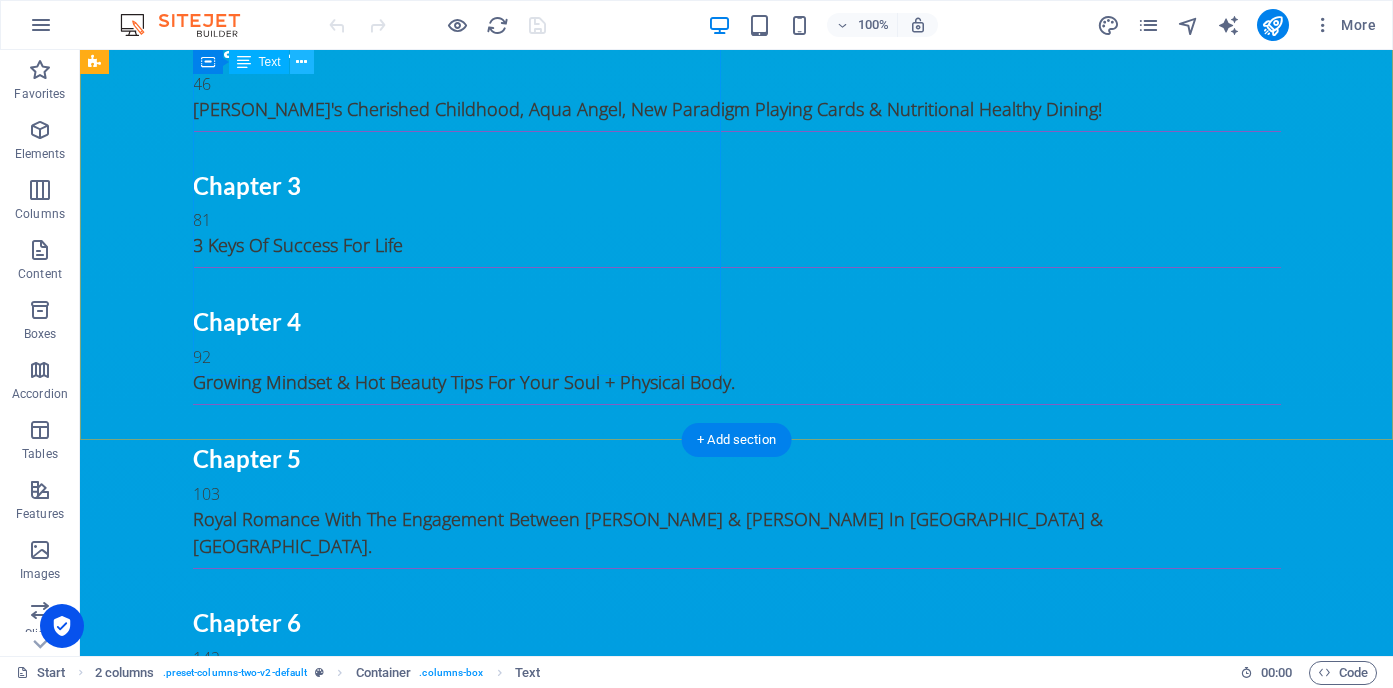 click at bounding box center (301, 62) 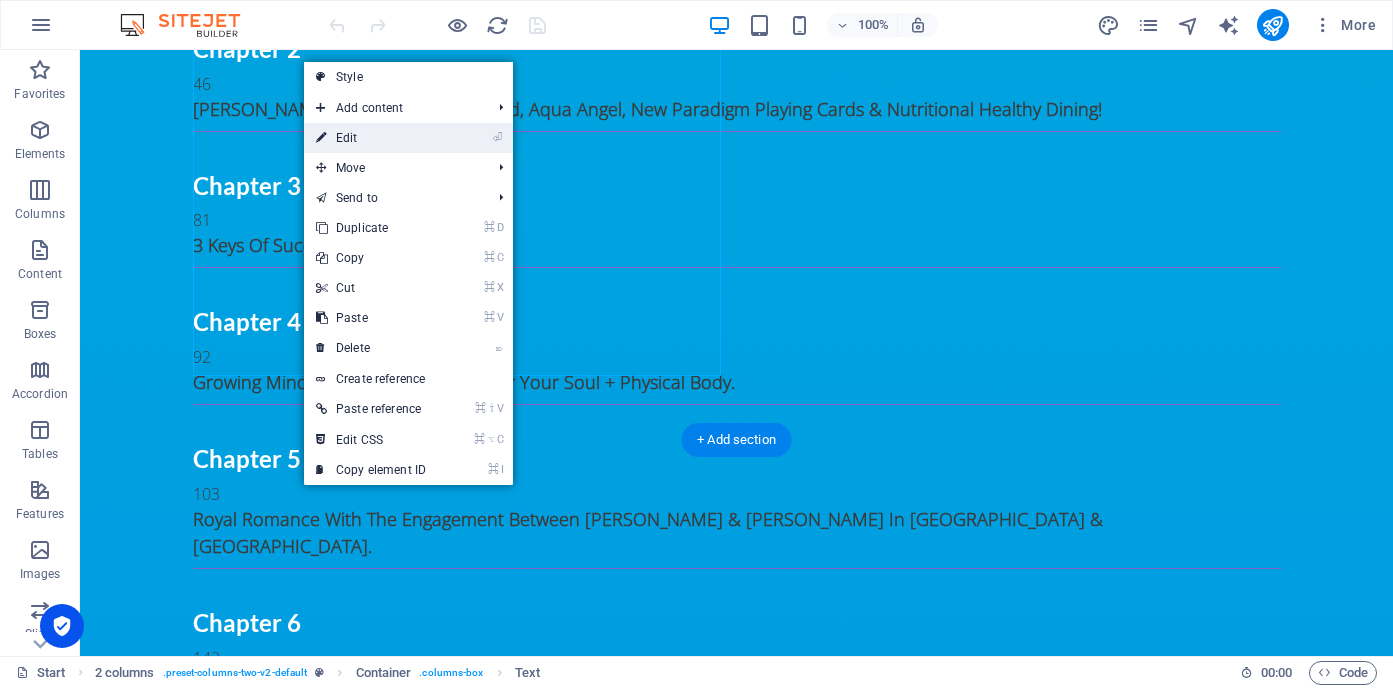 click on "⏎  Edit" at bounding box center [371, 138] 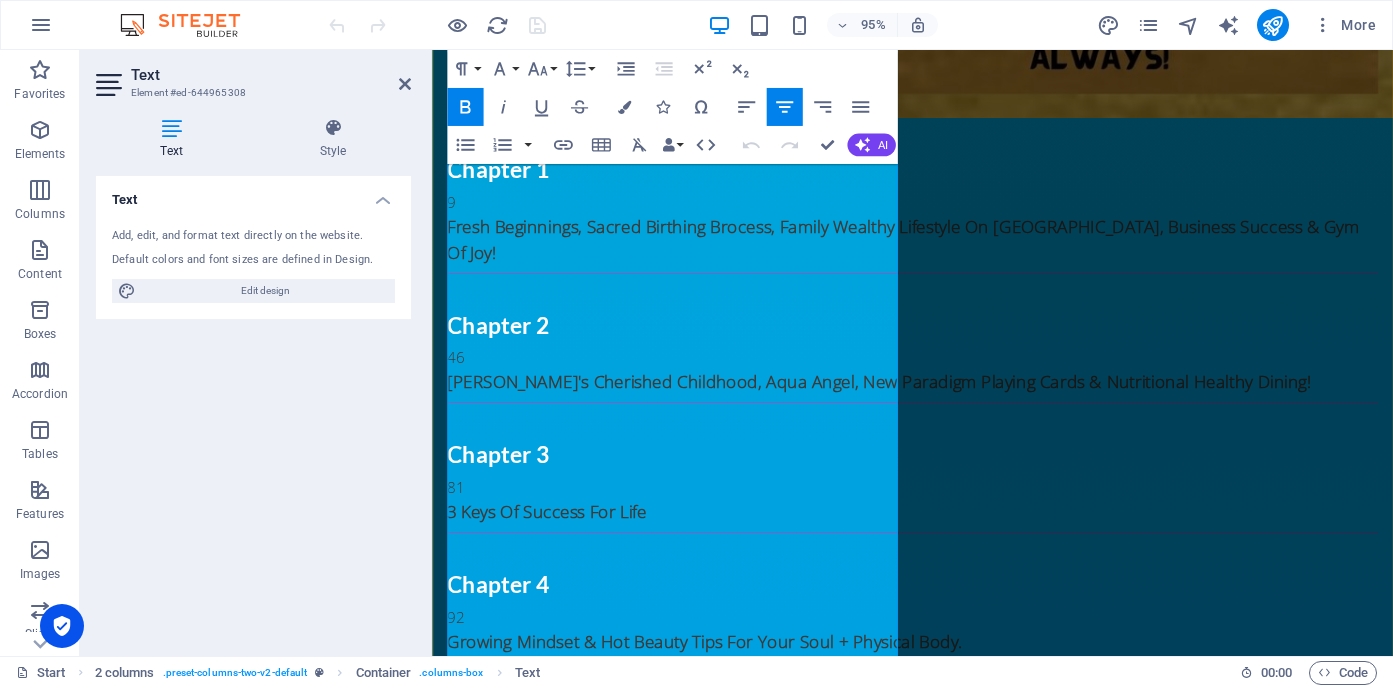 scroll, scrollTop: 5802, scrollLeft: 0, axis: vertical 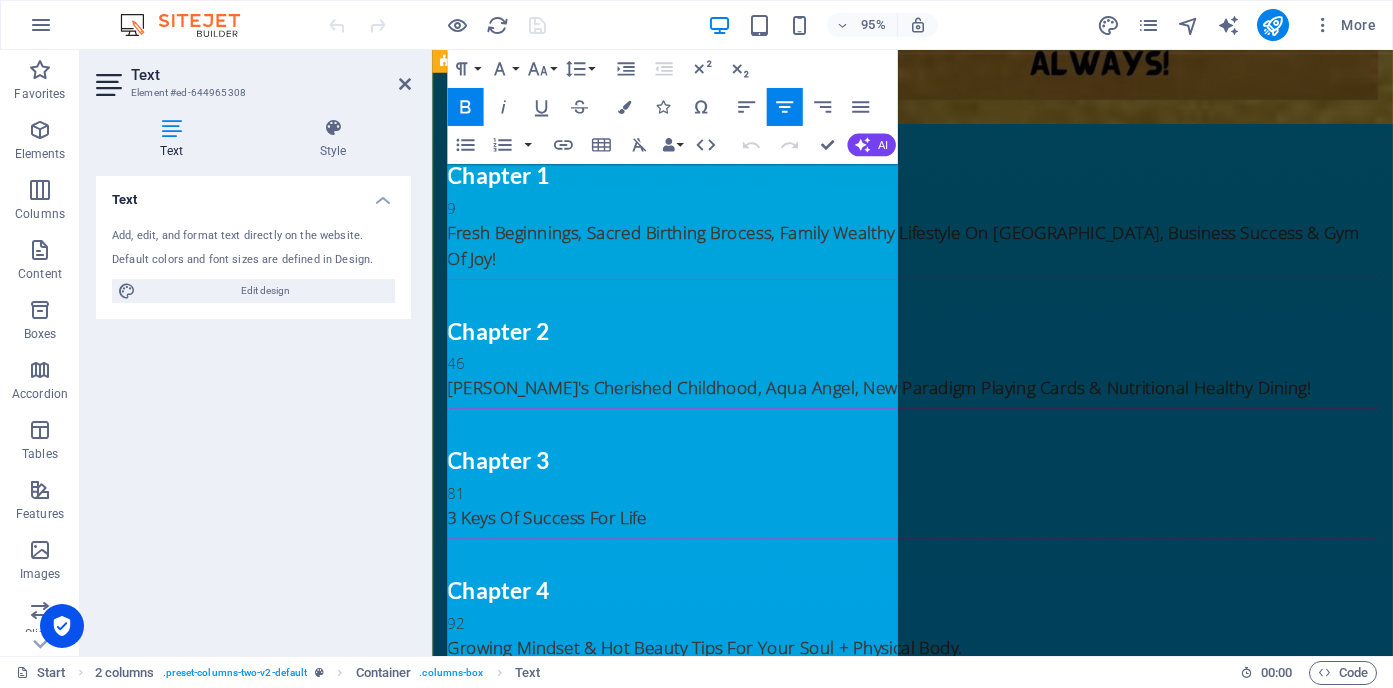 drag, startPoint x: 457, startPoint y: 261, endPoint x: 586, endPoint y: 229, distance: 132.90974 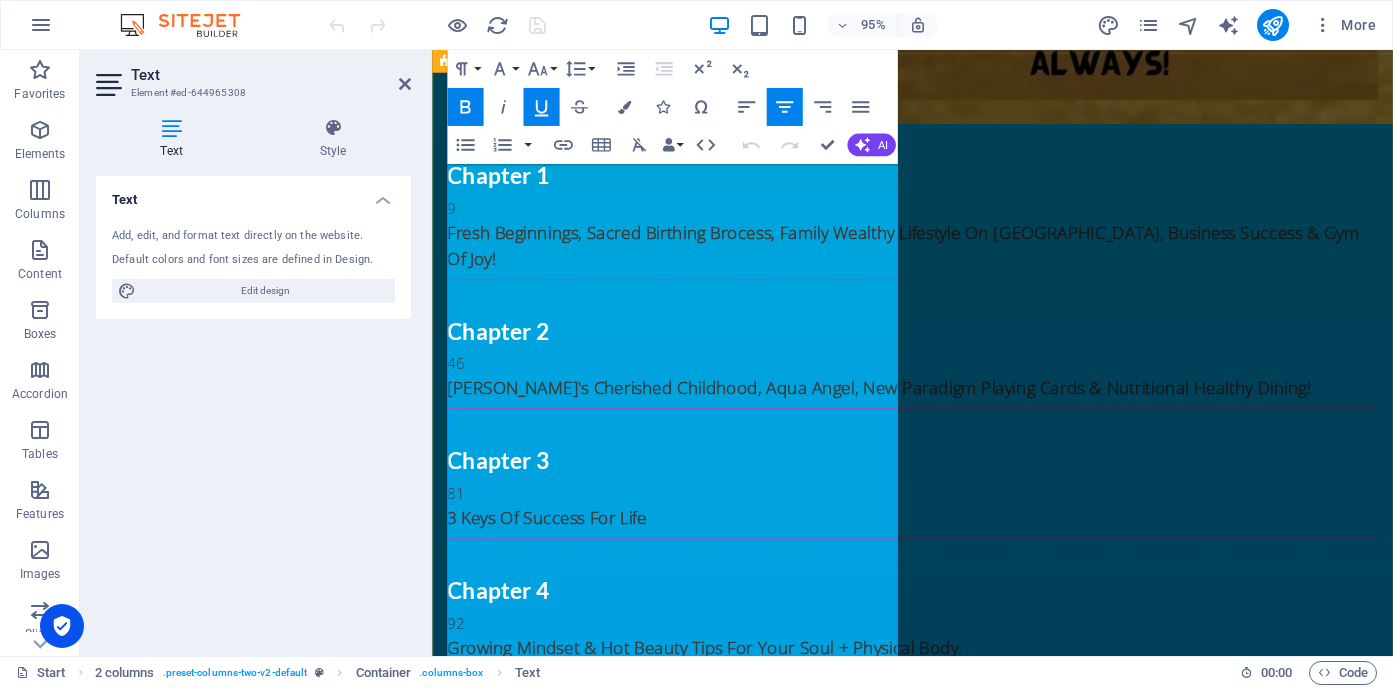 click on "BENEFITS" at bounding box center [685, 3587] 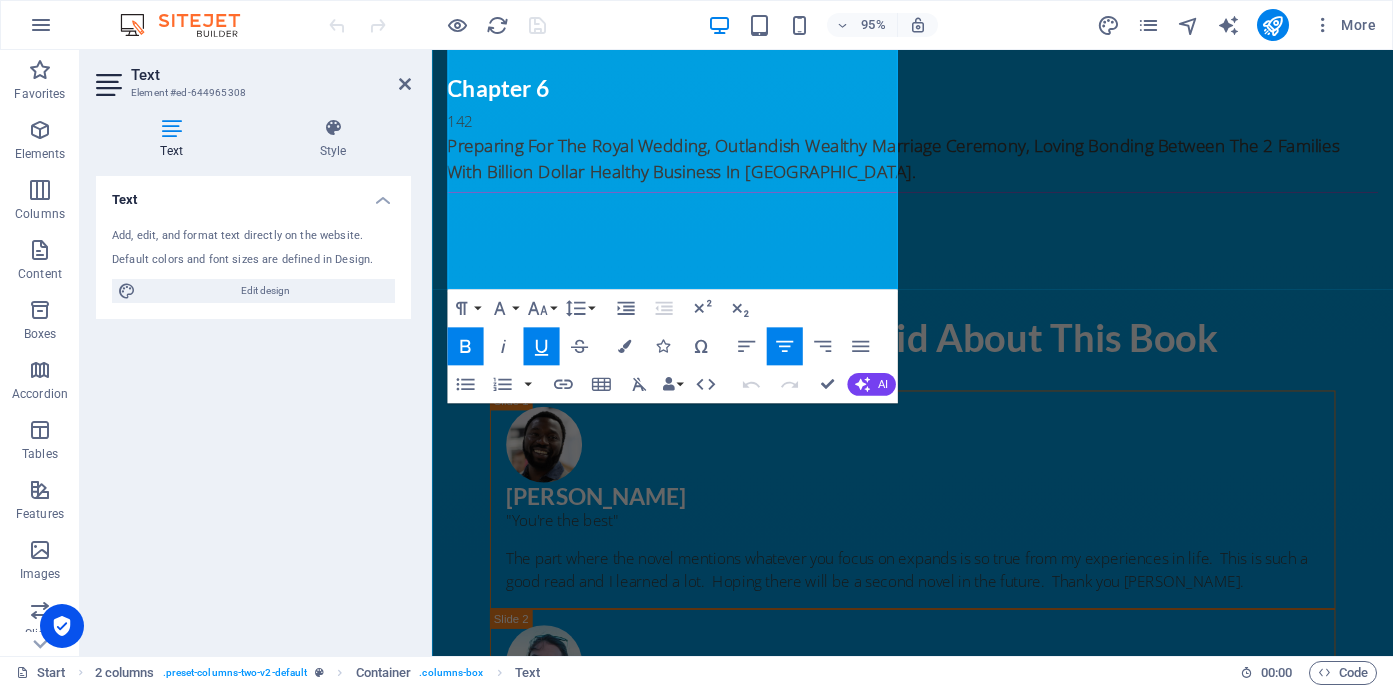 scroll, scrollTop: 6686, scrollLeft: 0, axis: vertical 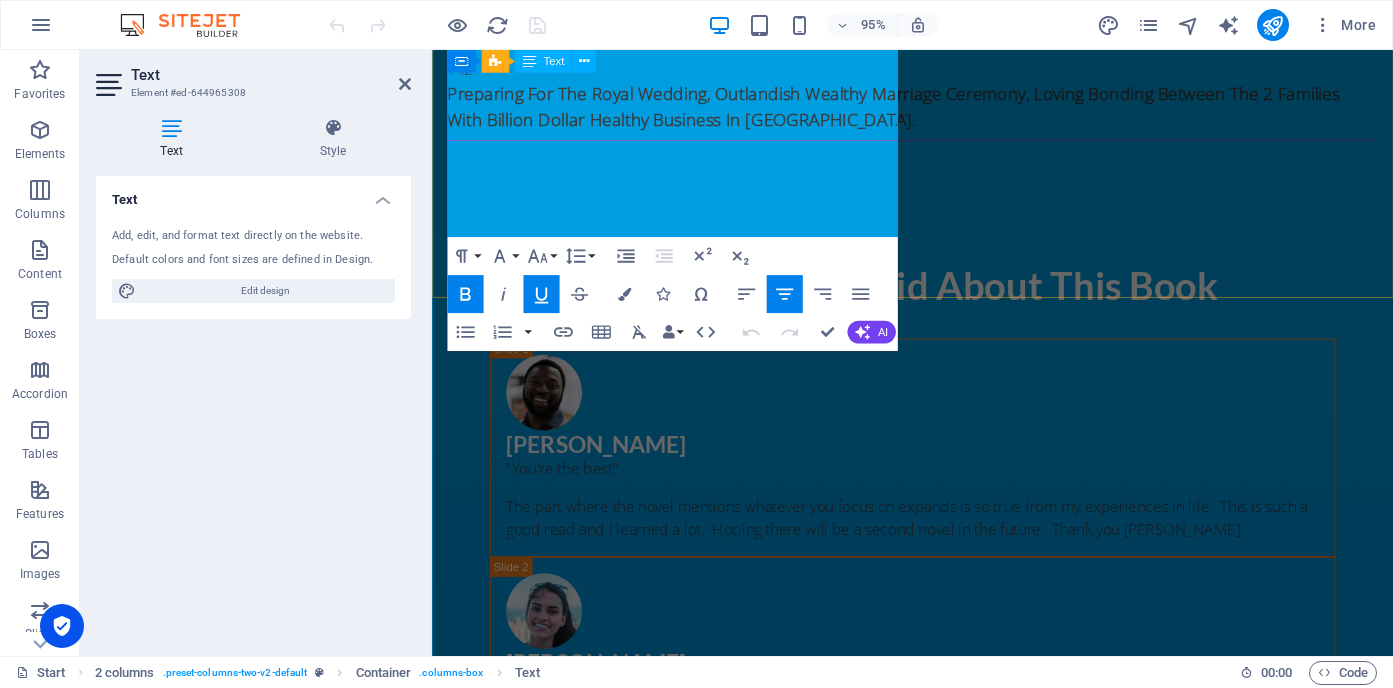 drag, startPoint x: 620, startPoint y: 232, endPoint x: 896, endPoint y: 225, distance: 276.08875 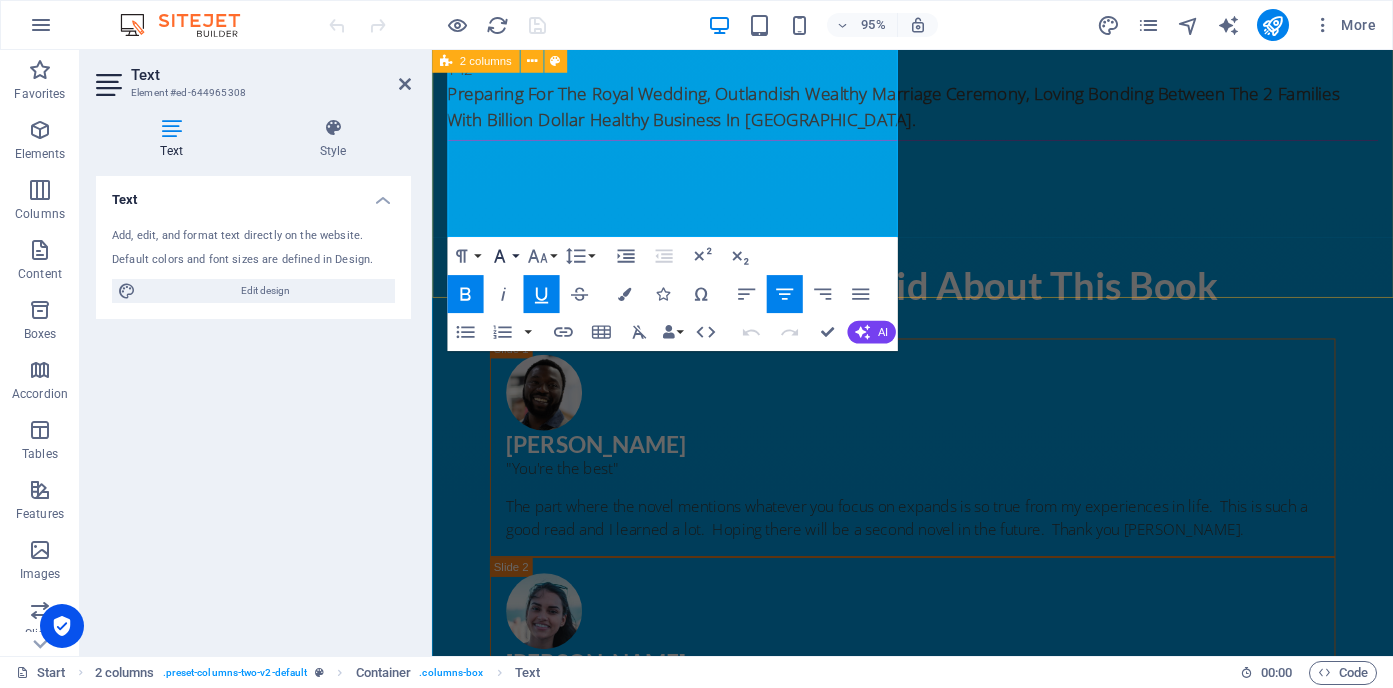 click on "Font Family" at bounding box center [503, 256] 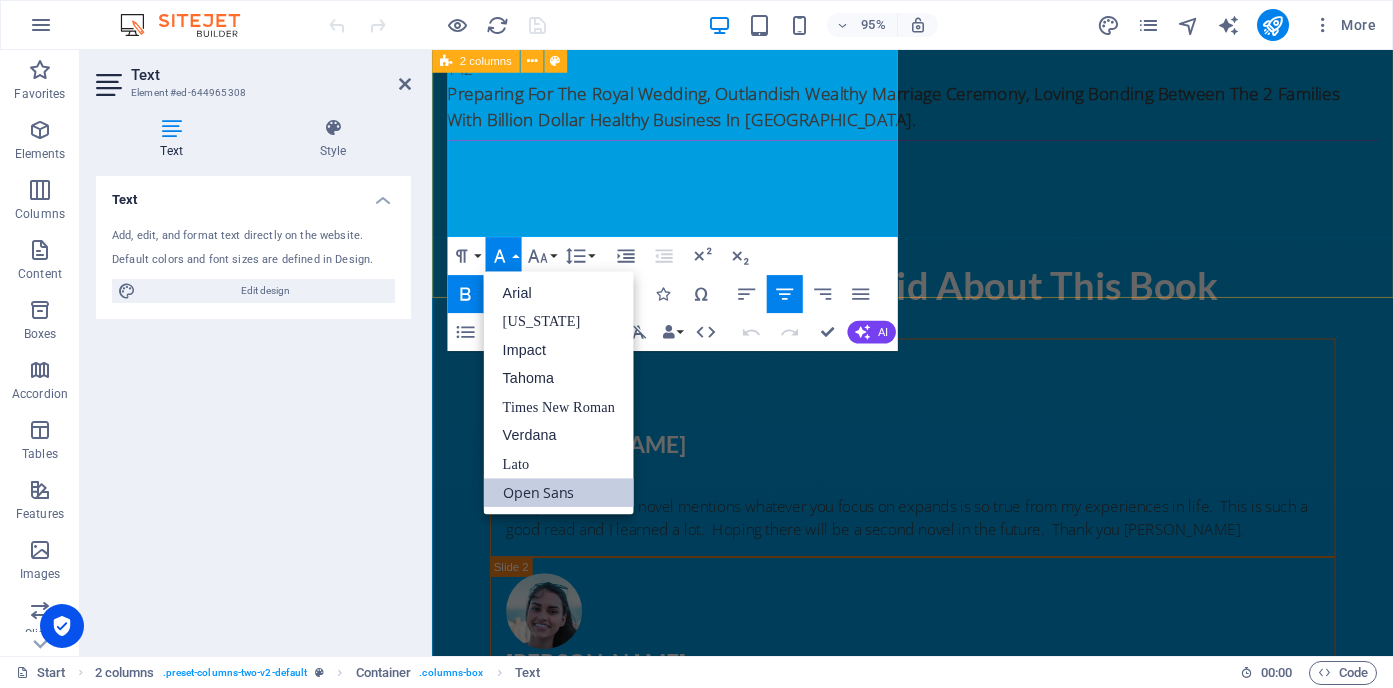 scroll, scrollTop: 0, scrollLeft: 0, axis: both 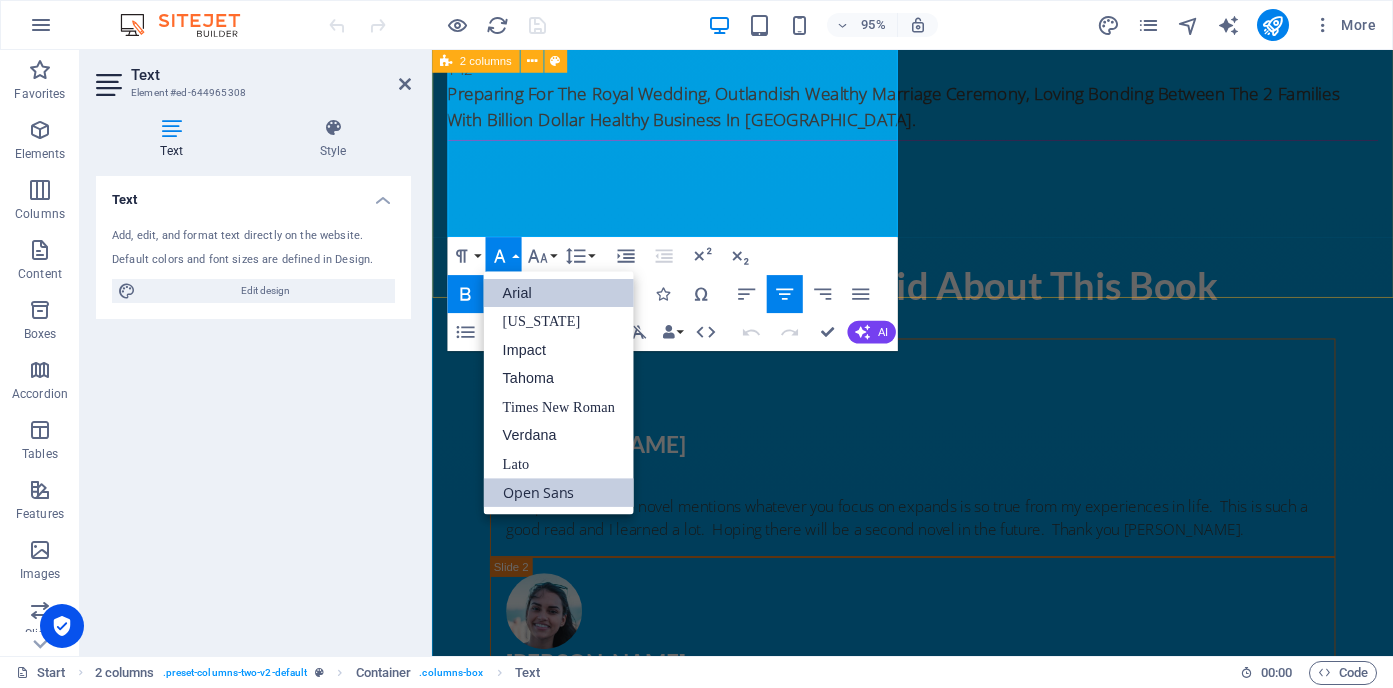 click on "Arial" at bounding box center [558, 293] 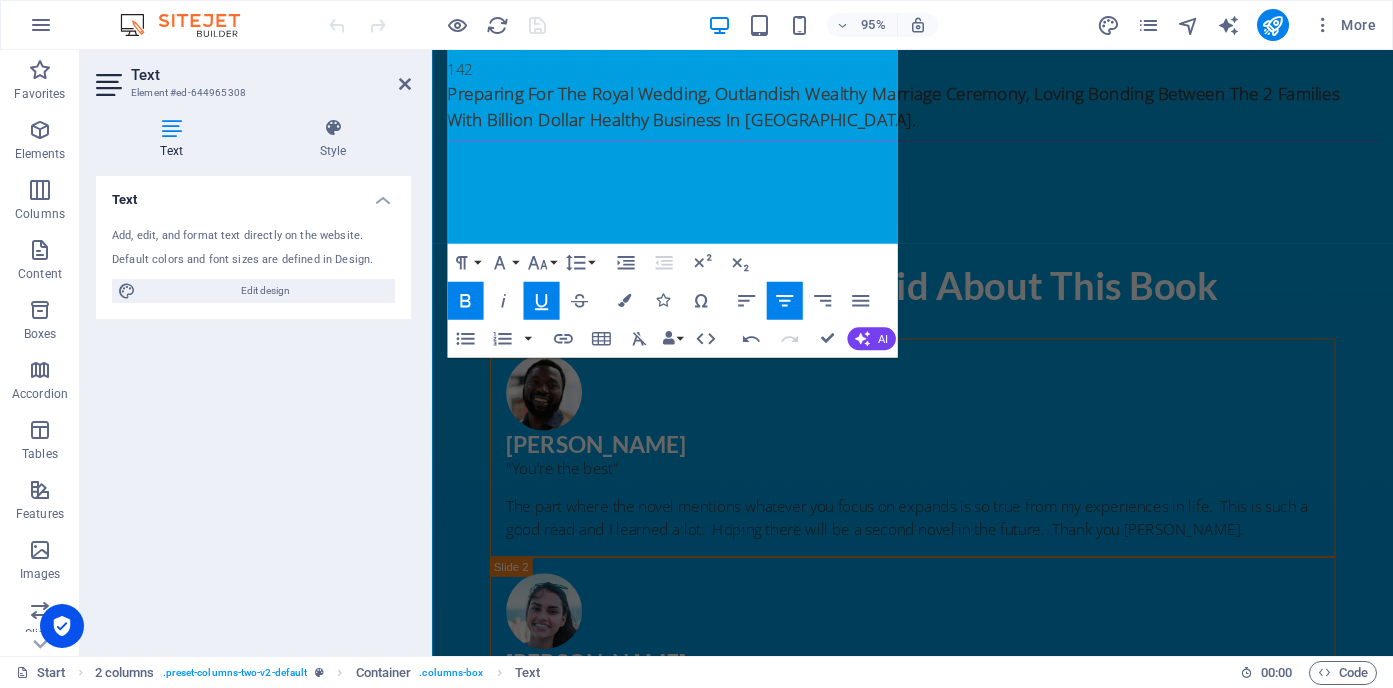 click 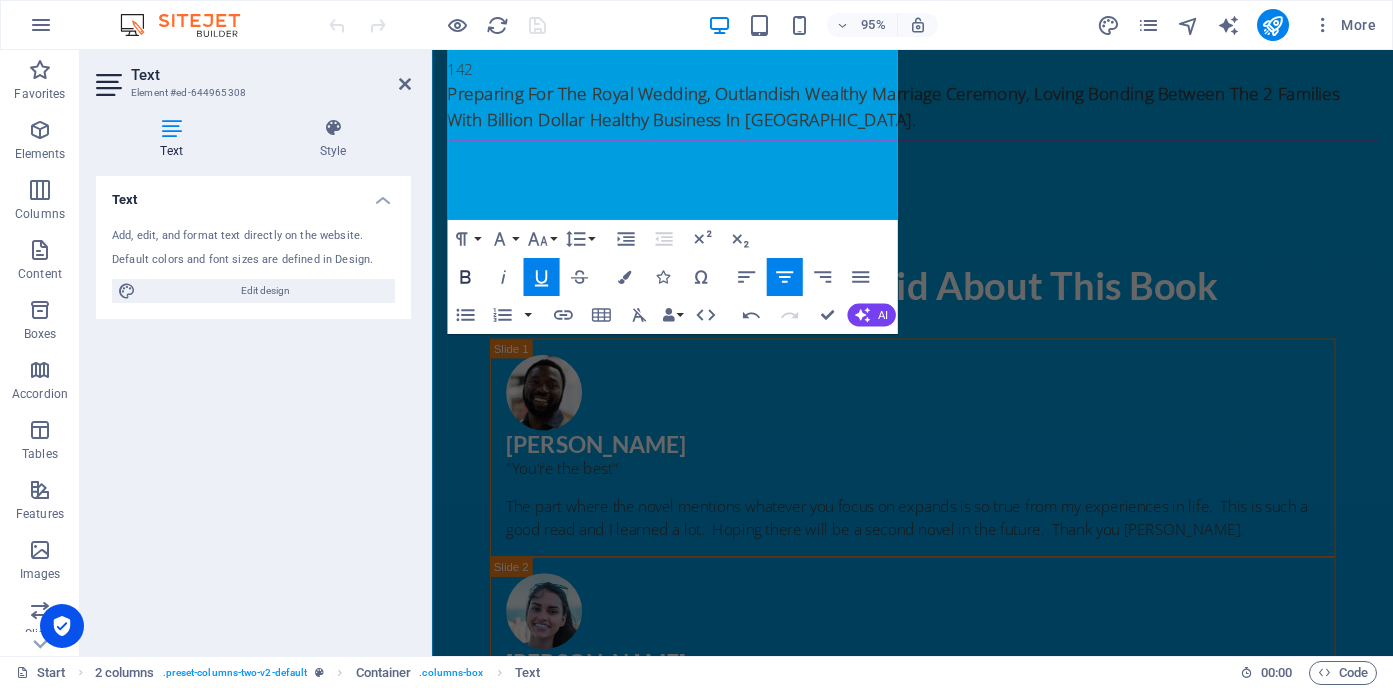 click 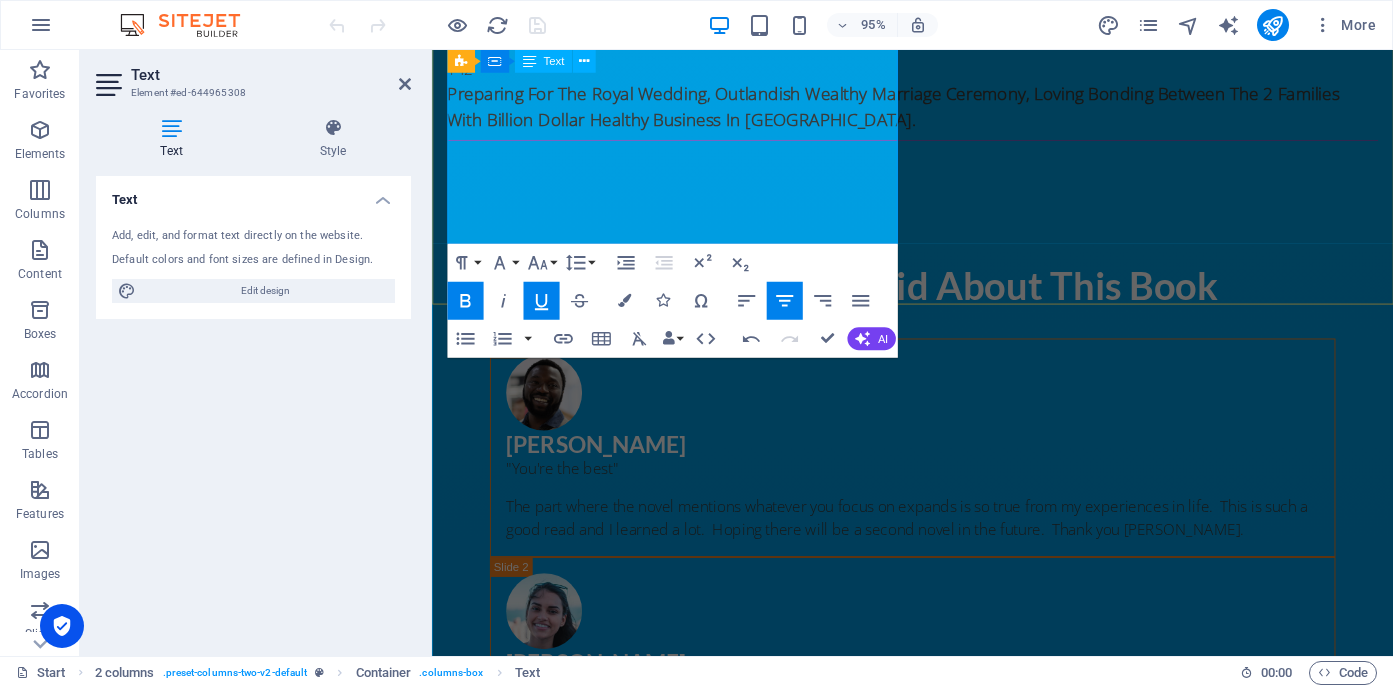 click on "*Prepare To Achieve Success & Upgrade Your Current Holistic Lifestyle Glamorously." at bounding box center (685, 3585) 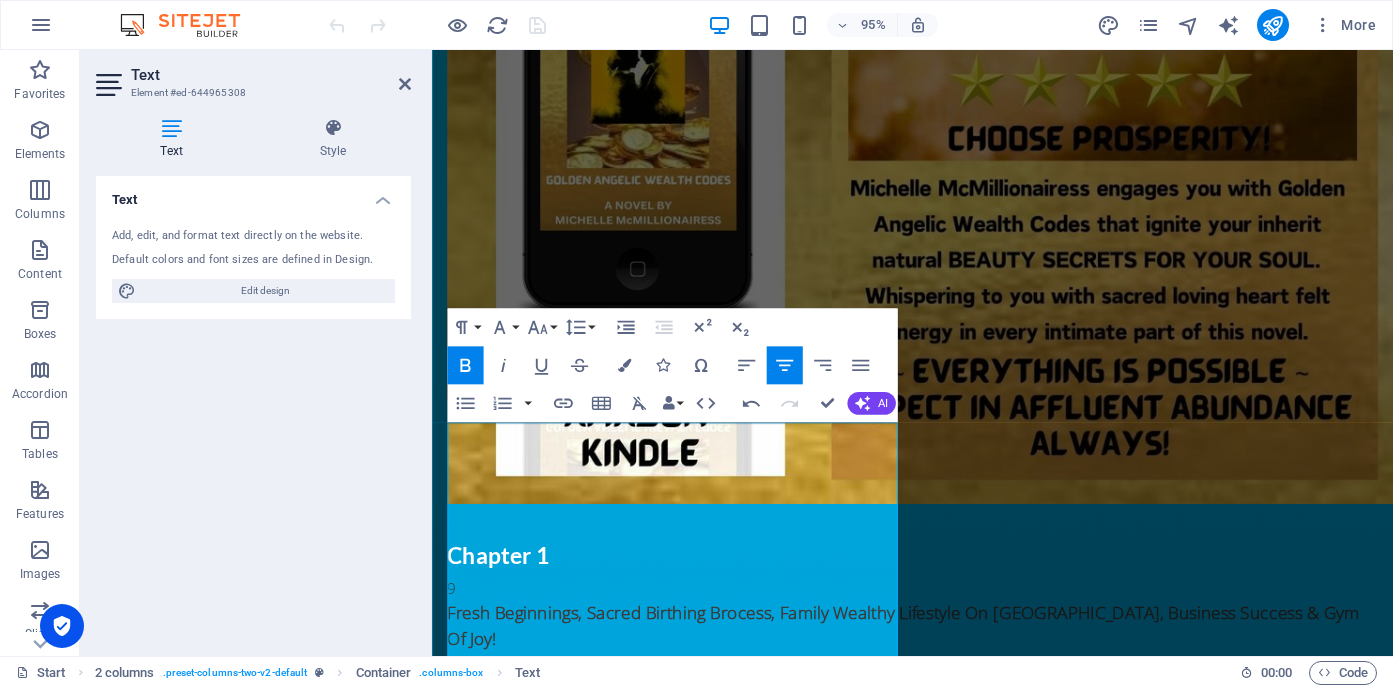 scroll, scrollTop: 5400, scrollLeft: 0, axis: vertical 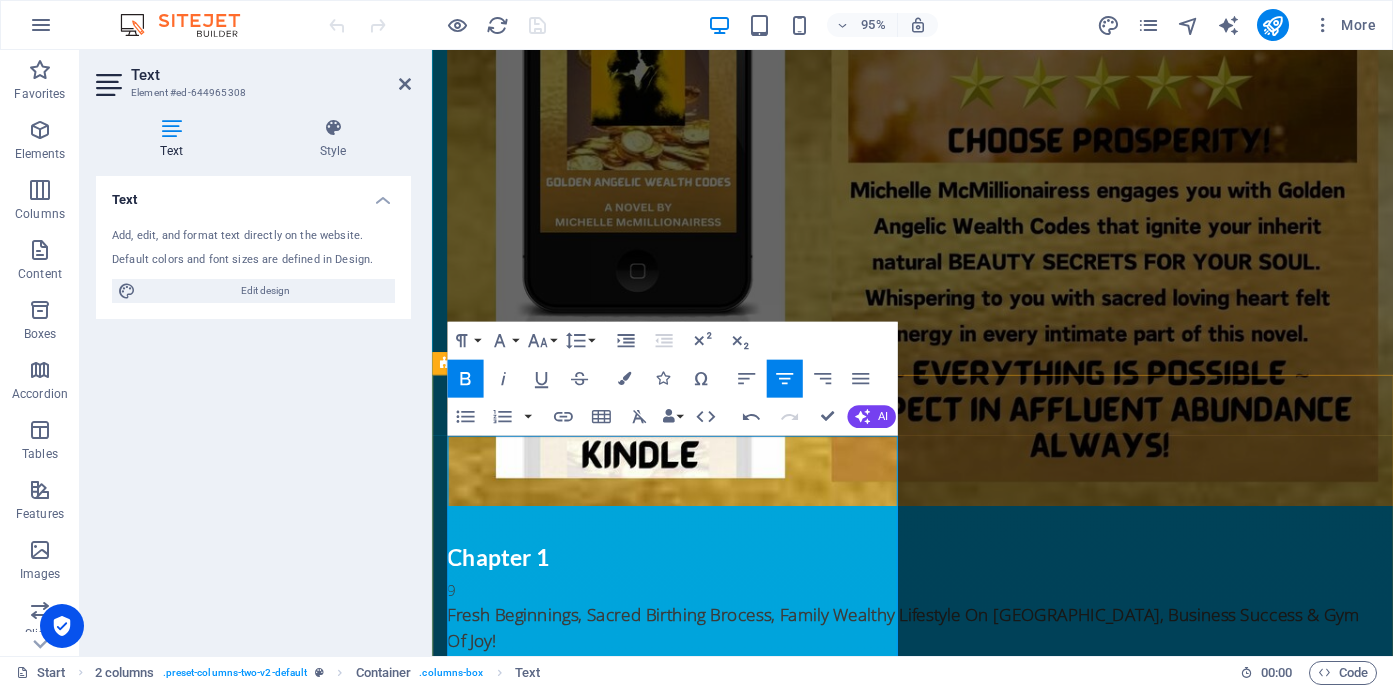 drag, startPoint x: 764, startPoint y: 242, endPoint x: 608, endPoint y: 631, distance: 419.11453 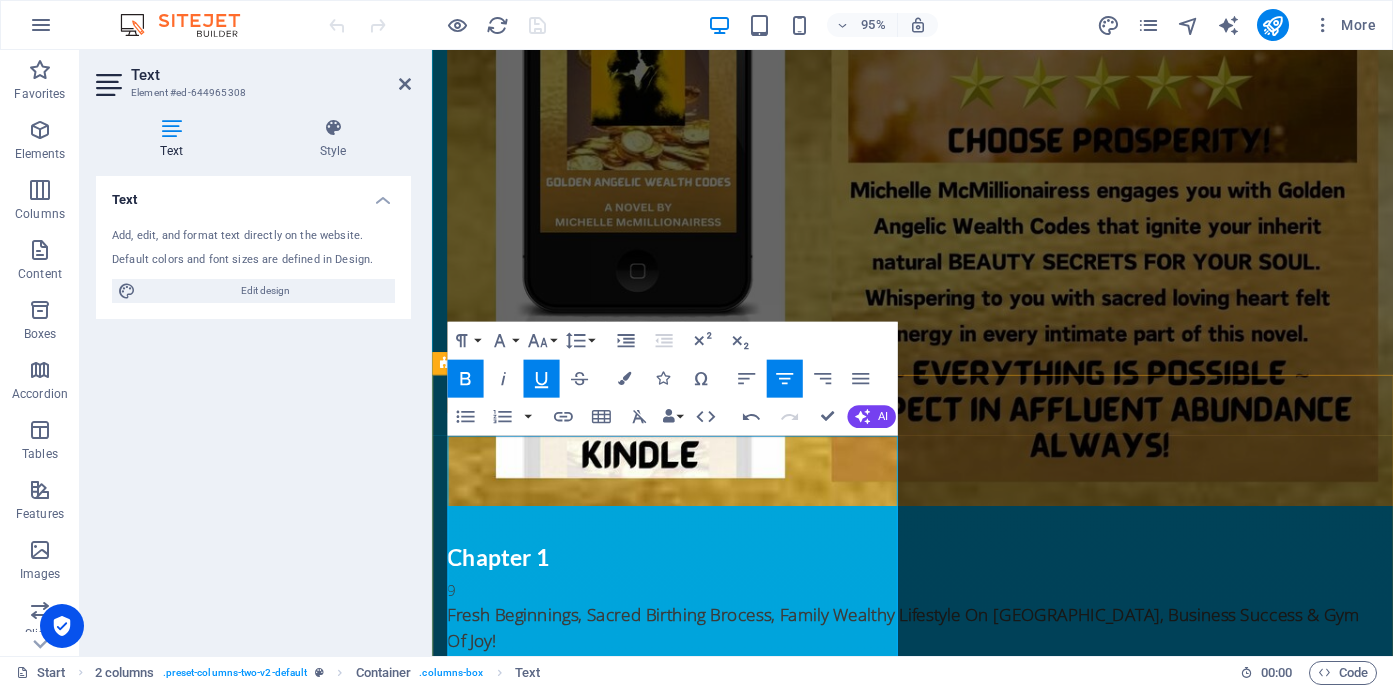 click 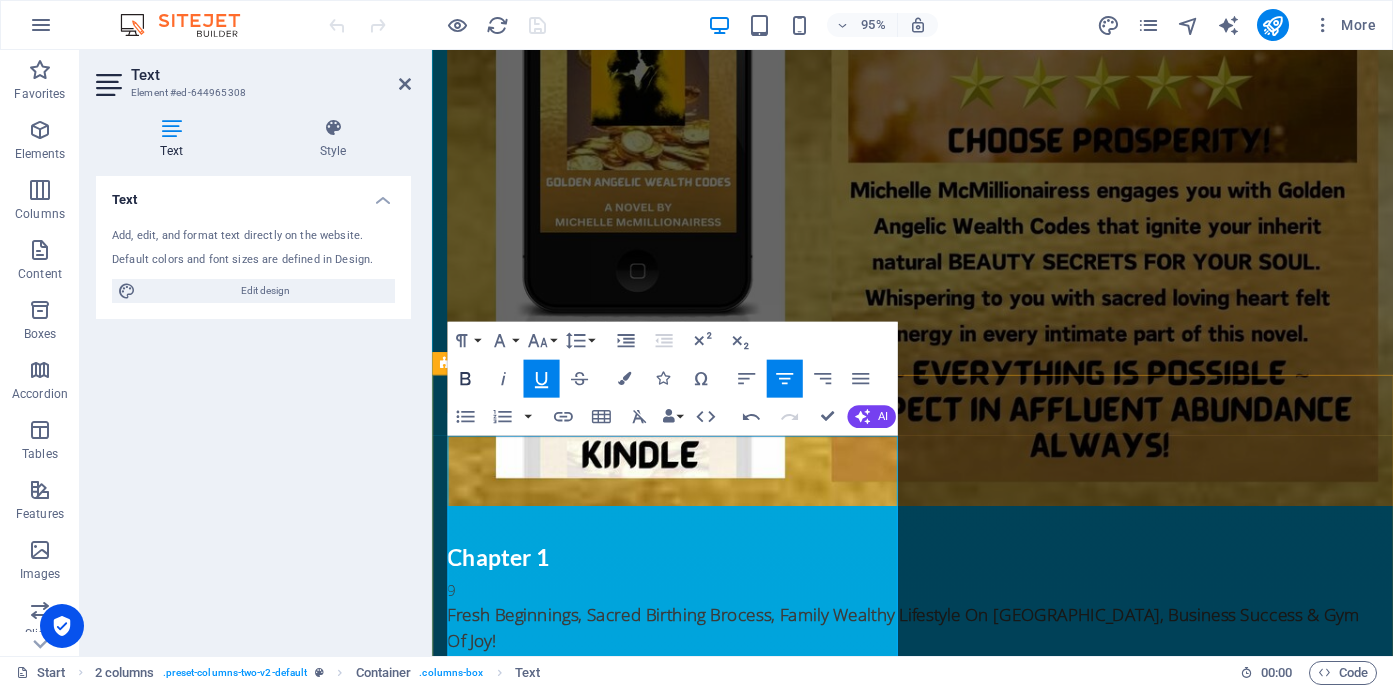 click 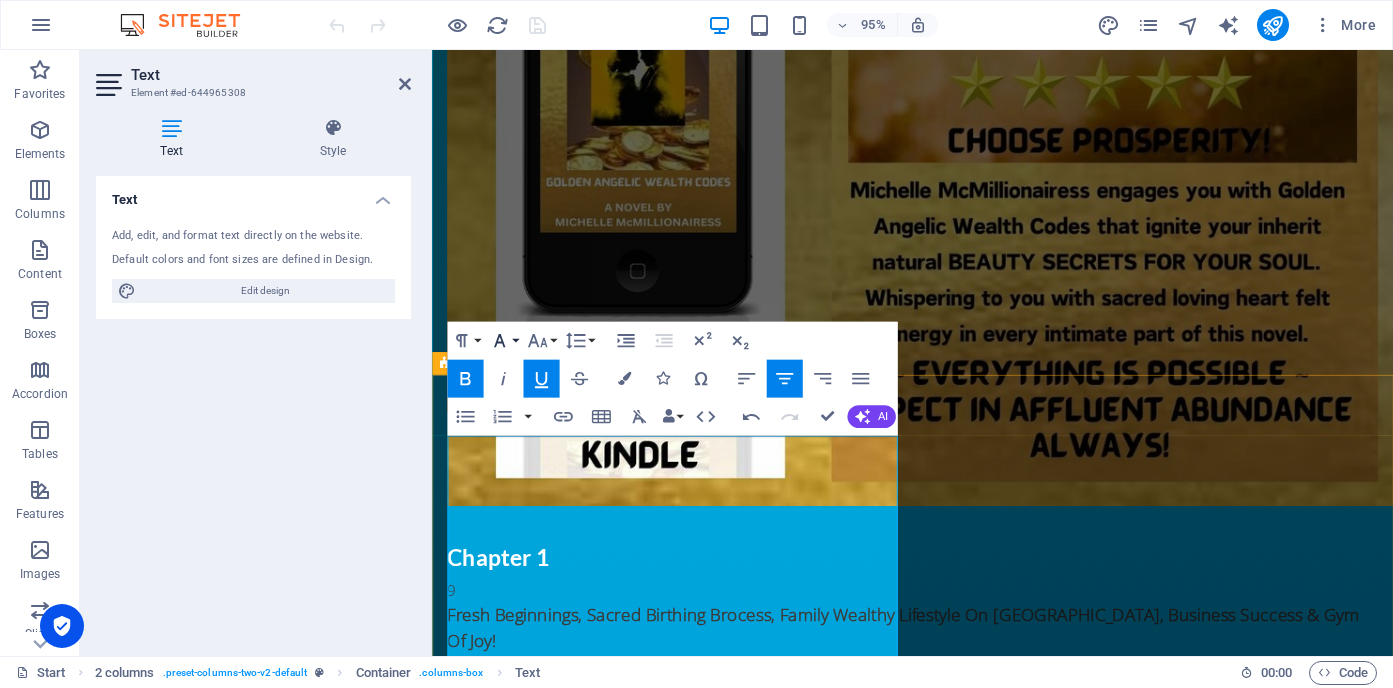 click on "Font Family" at bounding box center [503, 341] 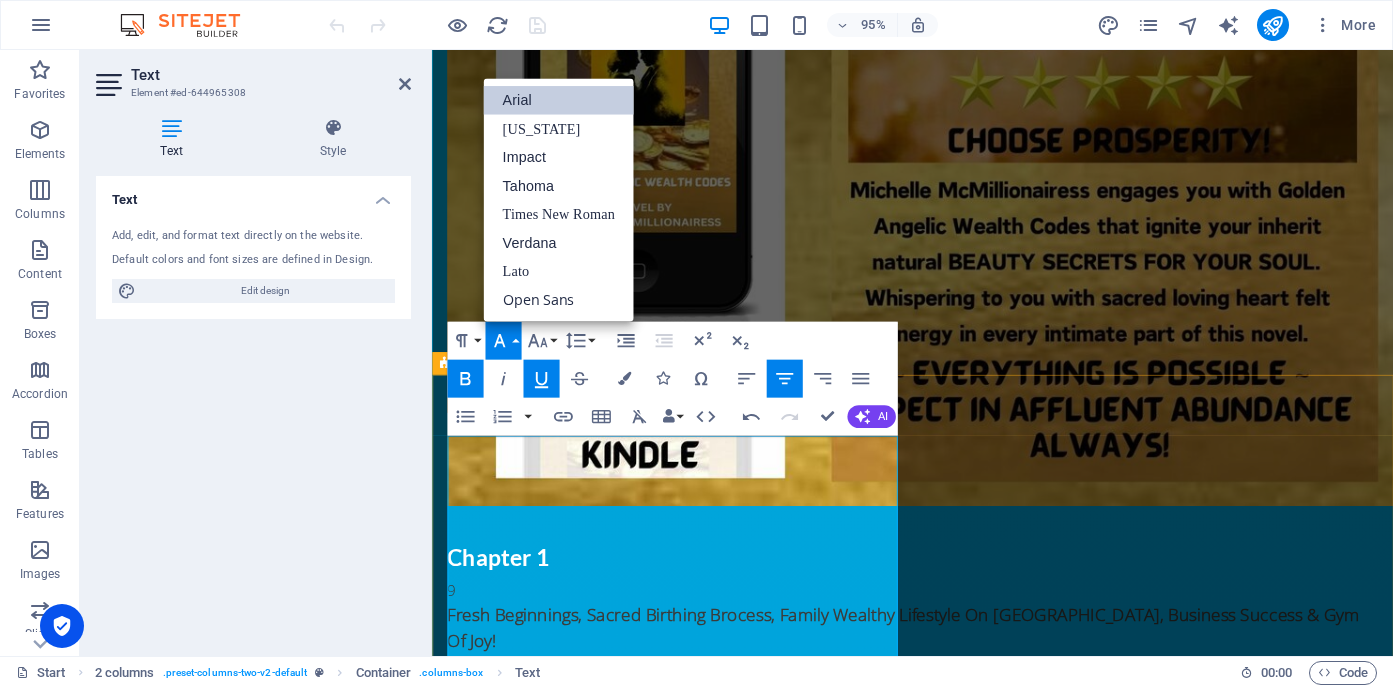 scroll, scrollTop: 0, scrollLeft: 0, axis: both 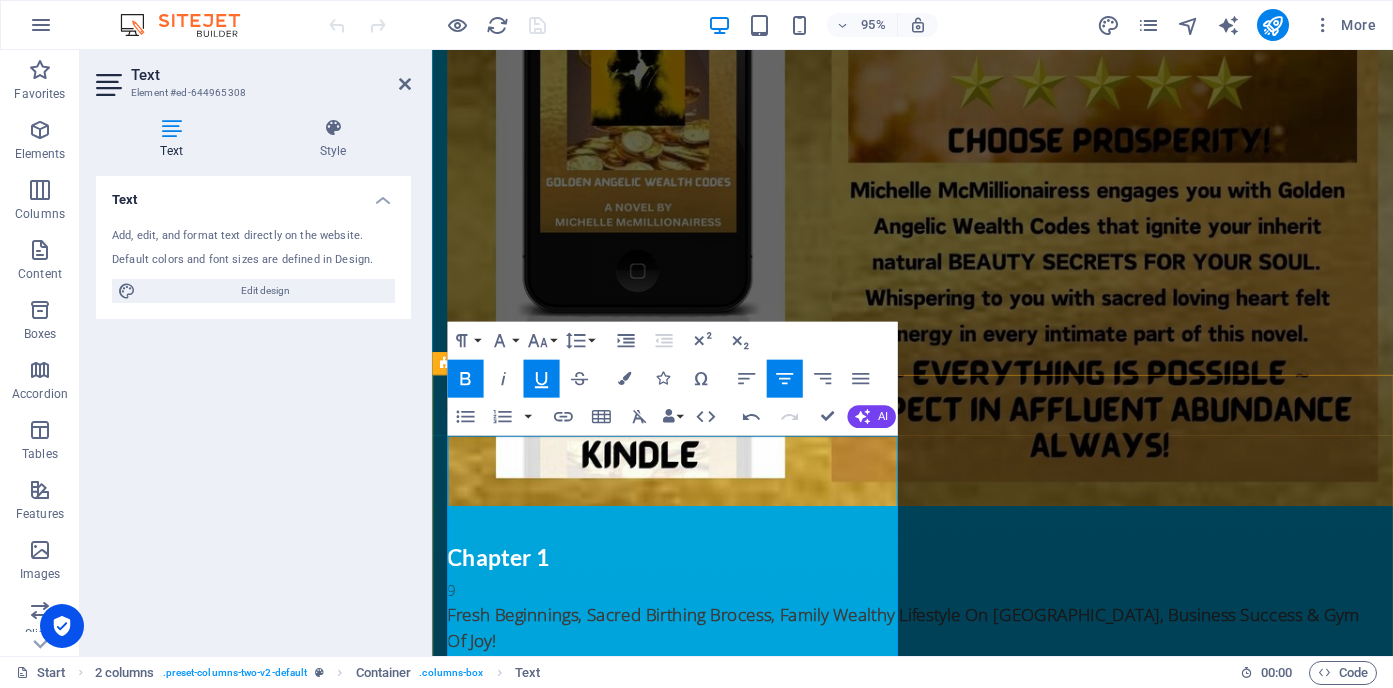 click on "BENEFITS" at bounding box center [685, 3989] 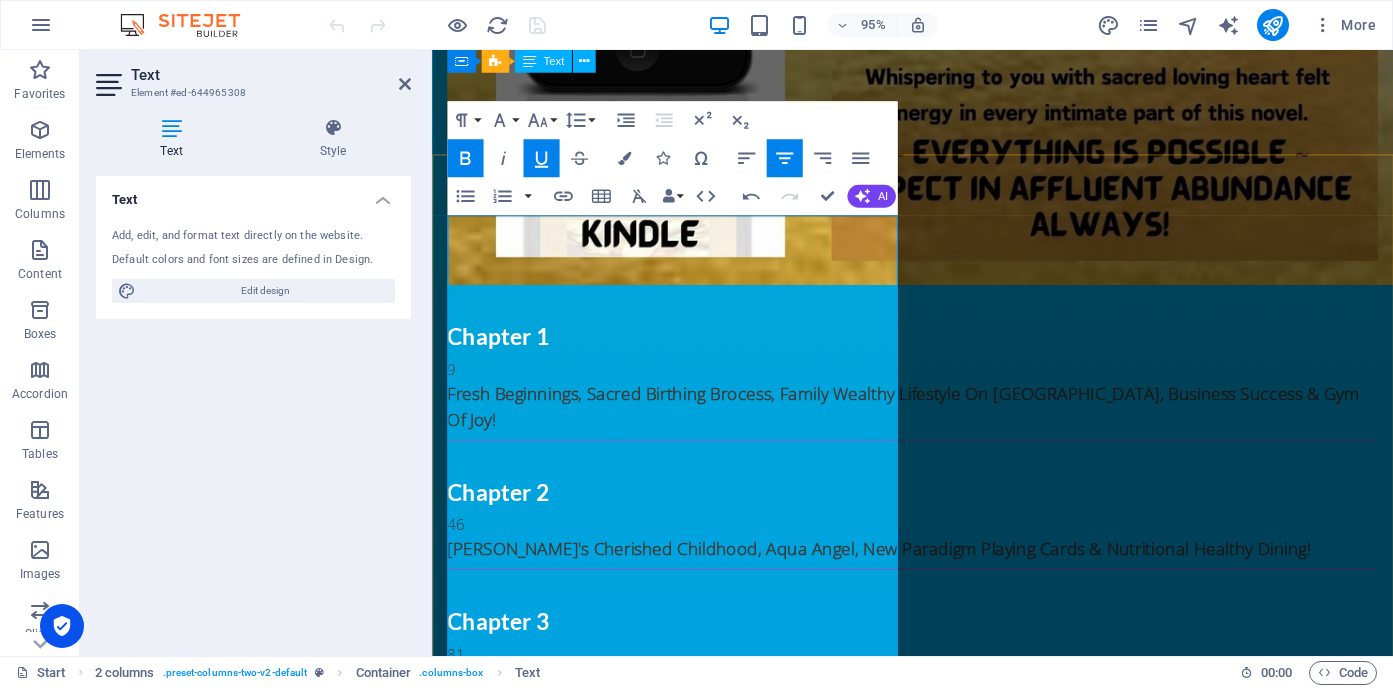 scroll, scrollTop: 5632, scrollLeft: 0, axis: vertical 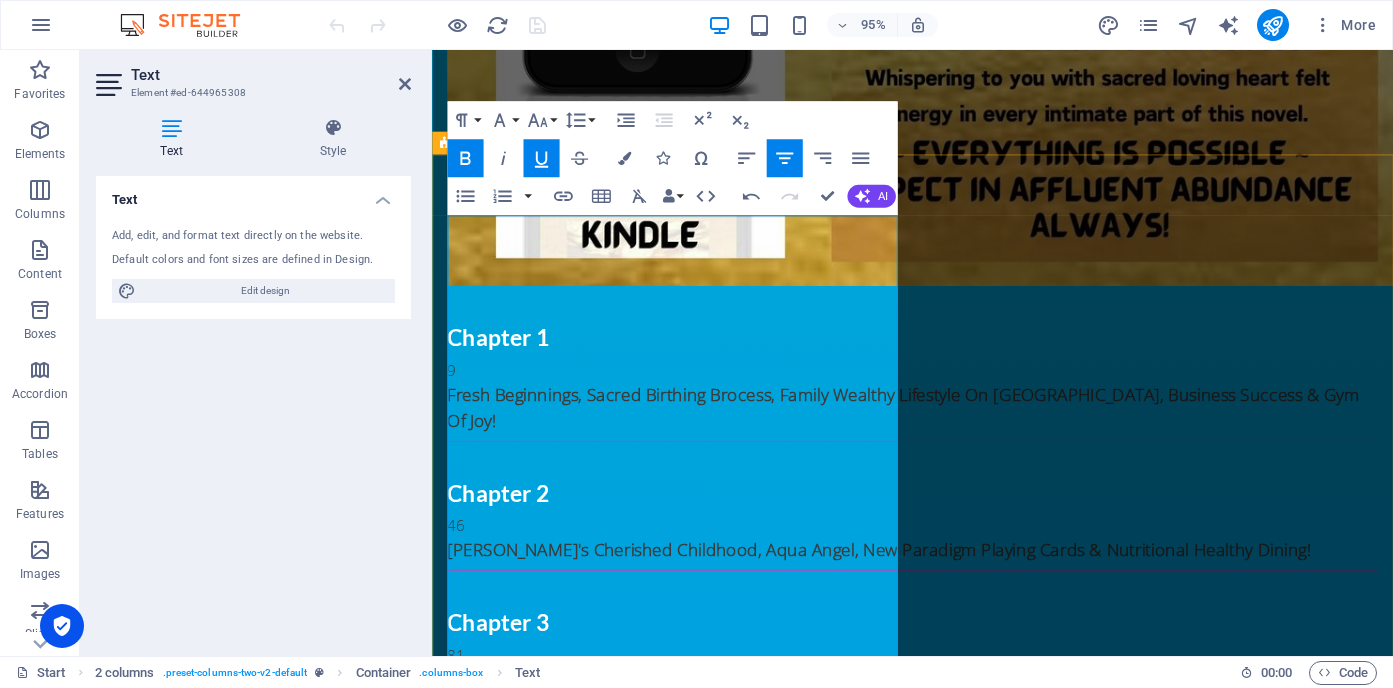 drag, startPoint x: 758, startPoint y: 401, endPoint x: 618, endPoint y: 398, distance: 140.03214 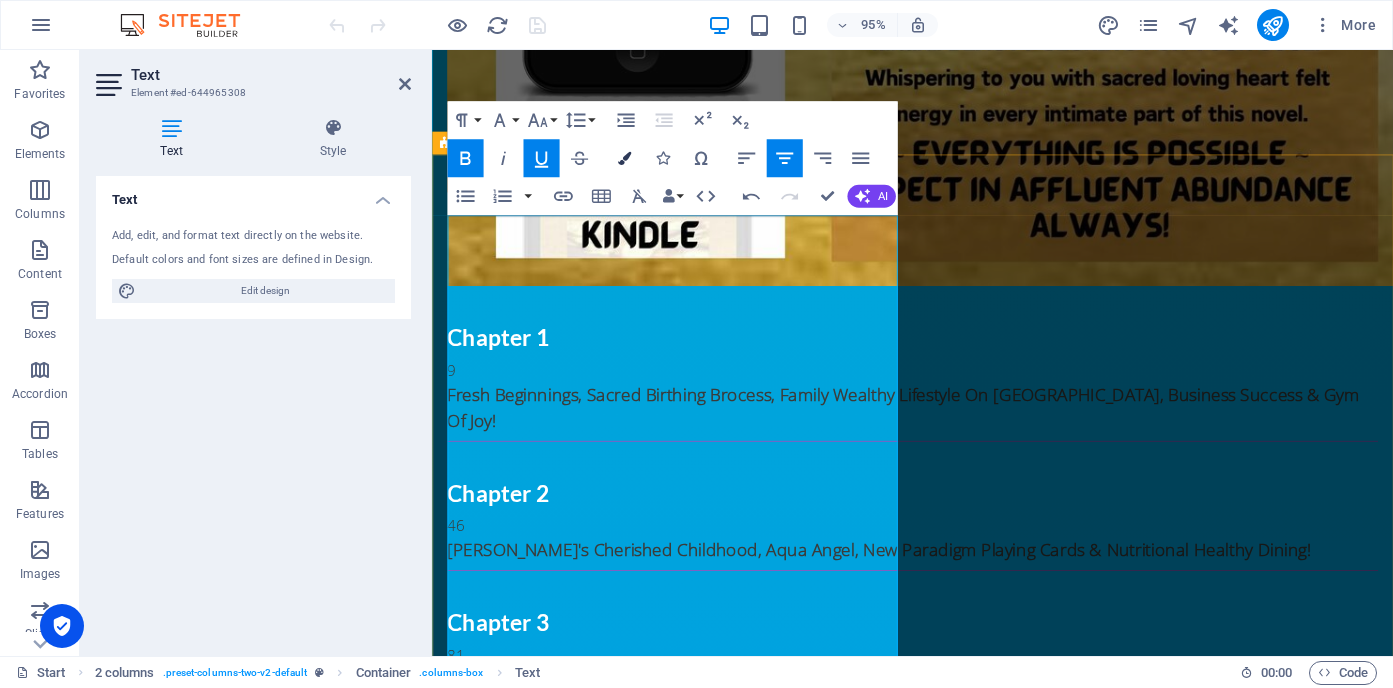 click at bounding box center (624, 158) 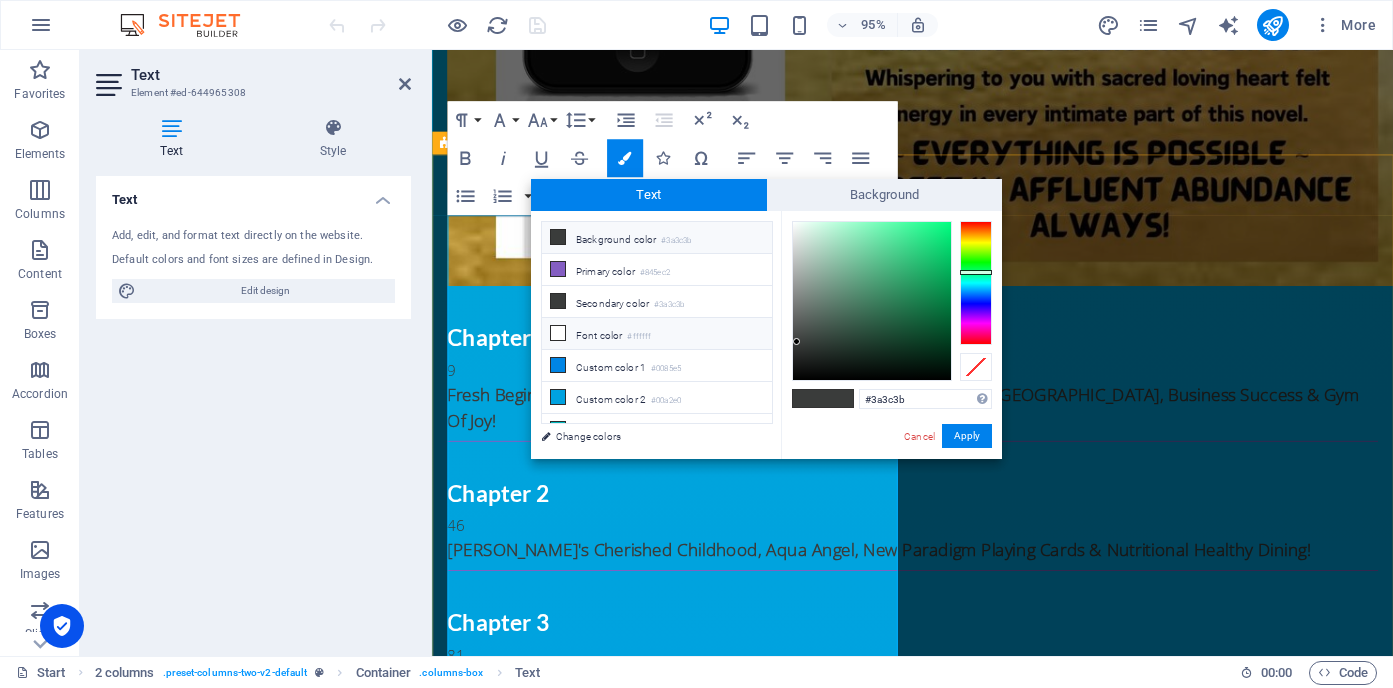 click at bounding box center (558, 333) 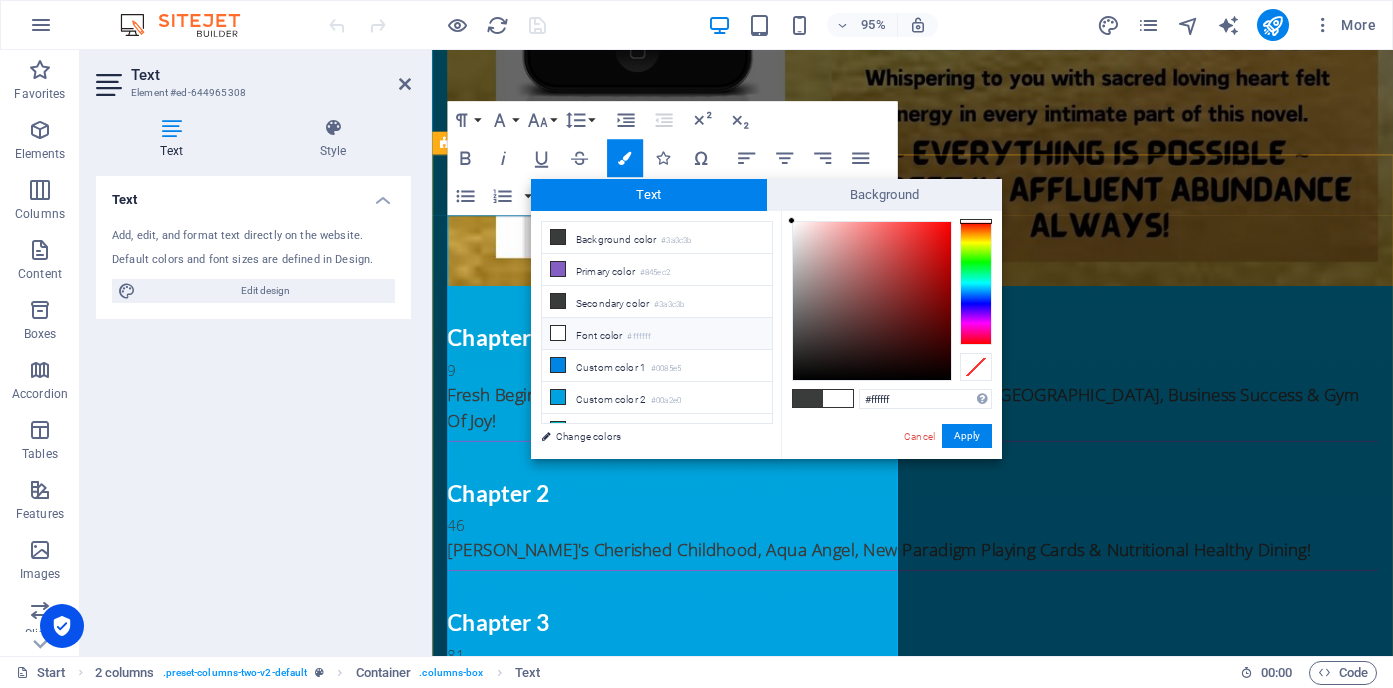 click at bounding box center (558, 333) 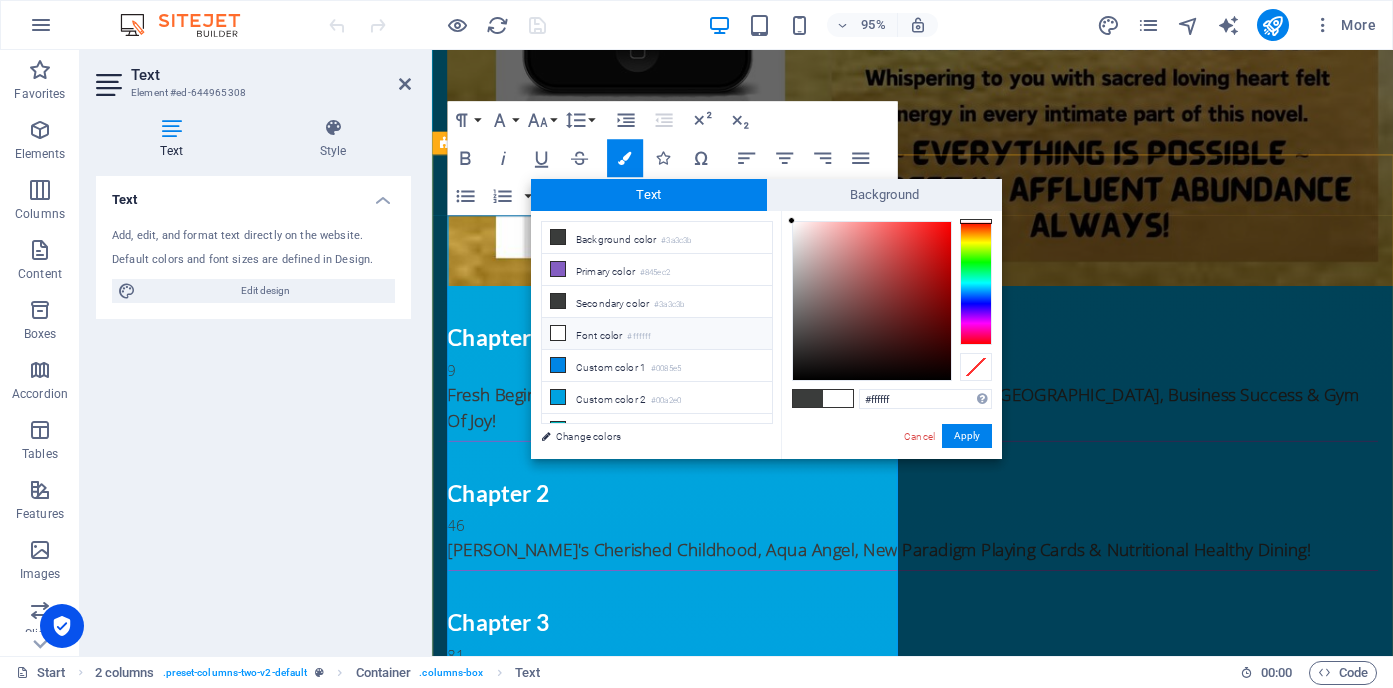 click on "BENEFITS" at bounding box center [685, 3757] 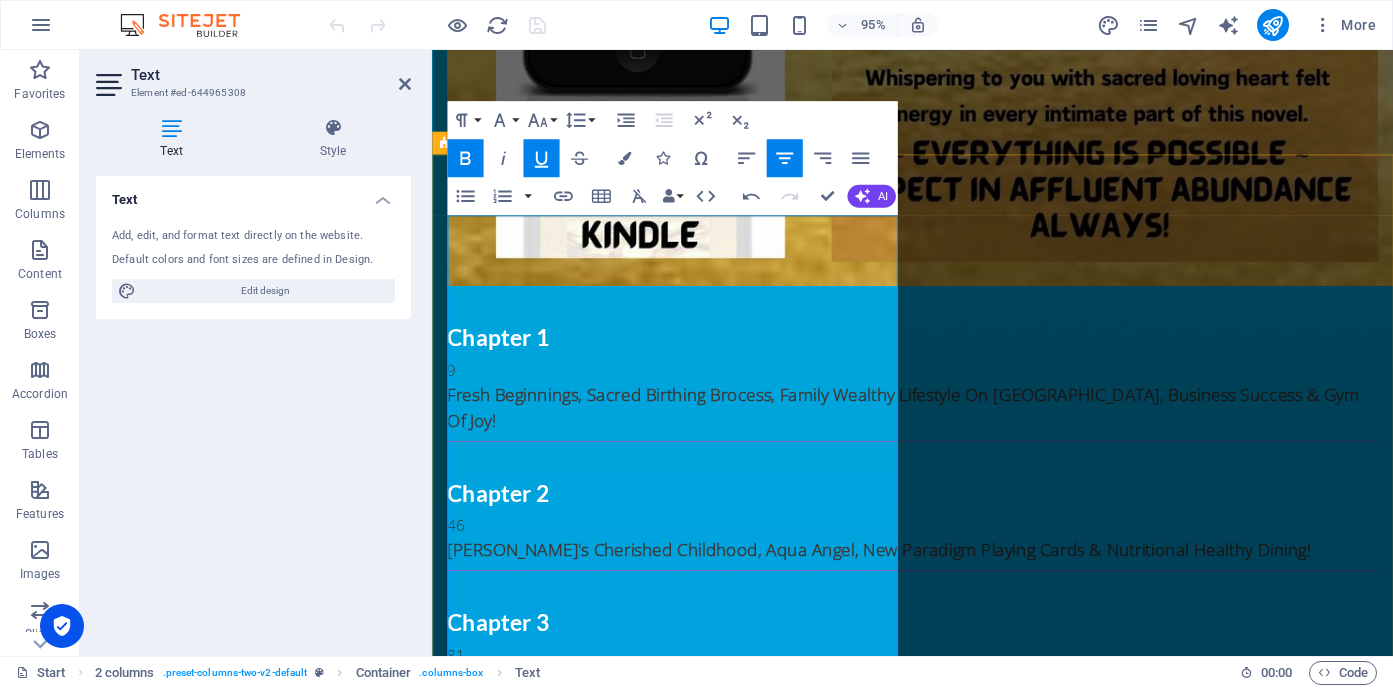 drag, startPoint x: 744, startPoint y: 399, endPoint x: 625, endPoint y: 404, distance: 119.104996 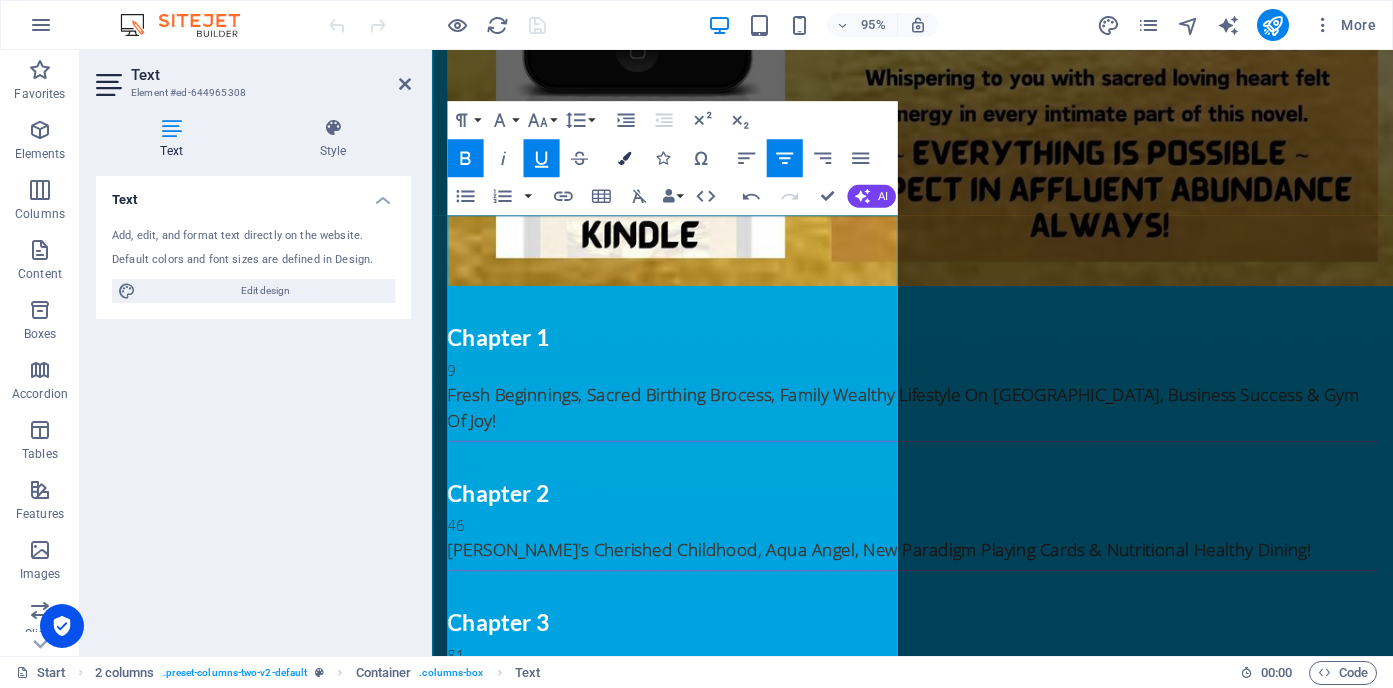 click at bounding box center (624, 158) 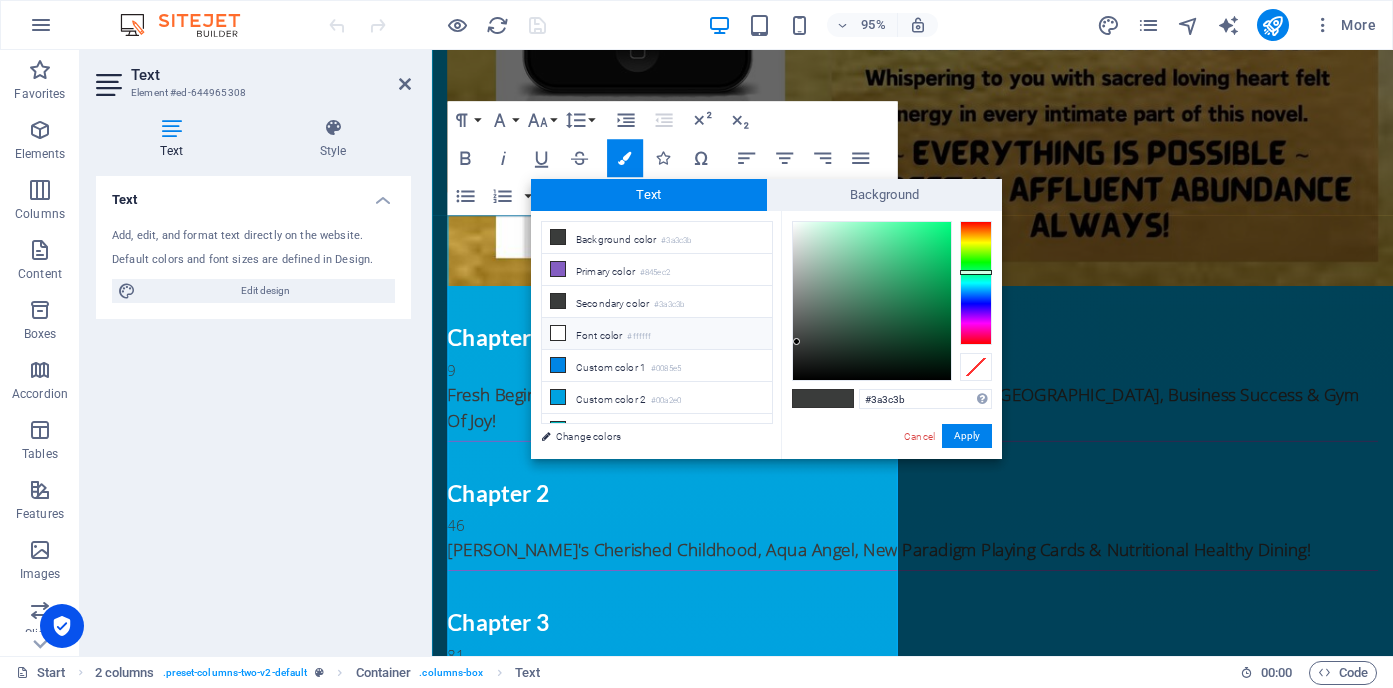click at bounding box center (558, 333) 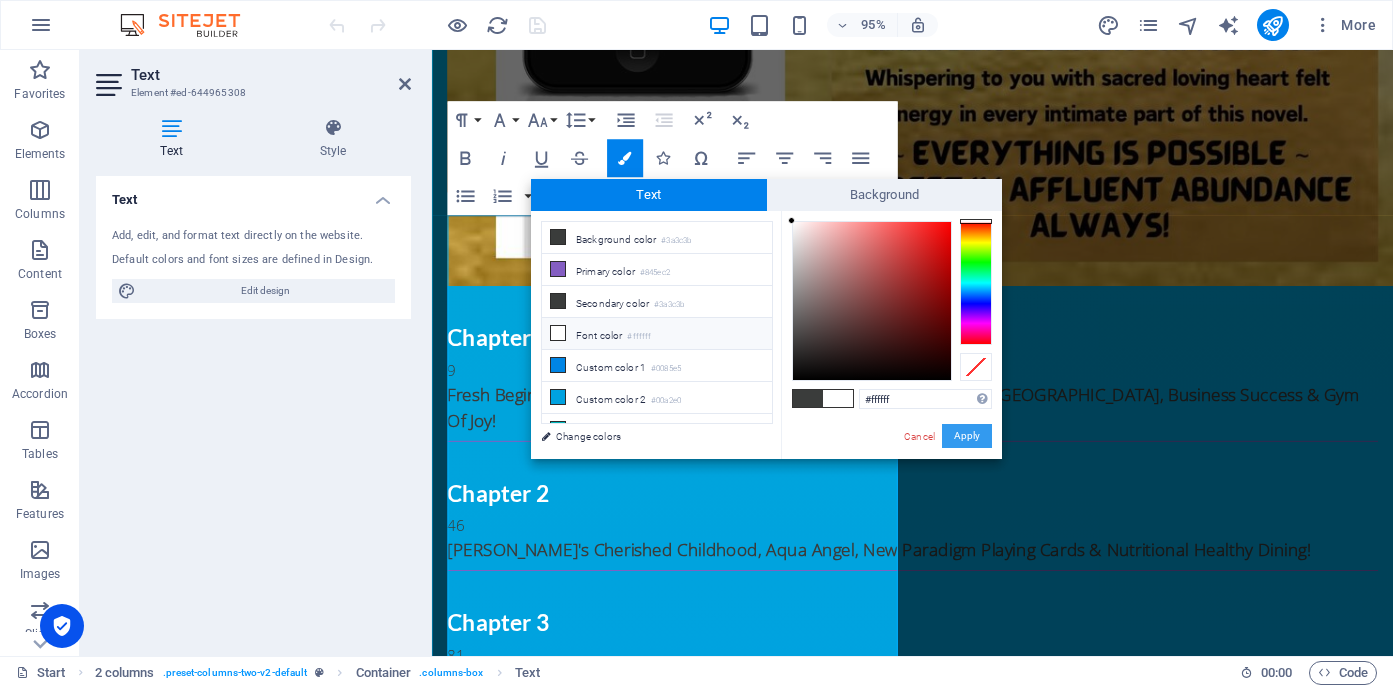 click on "Apply" at bounding box center (967, 436) 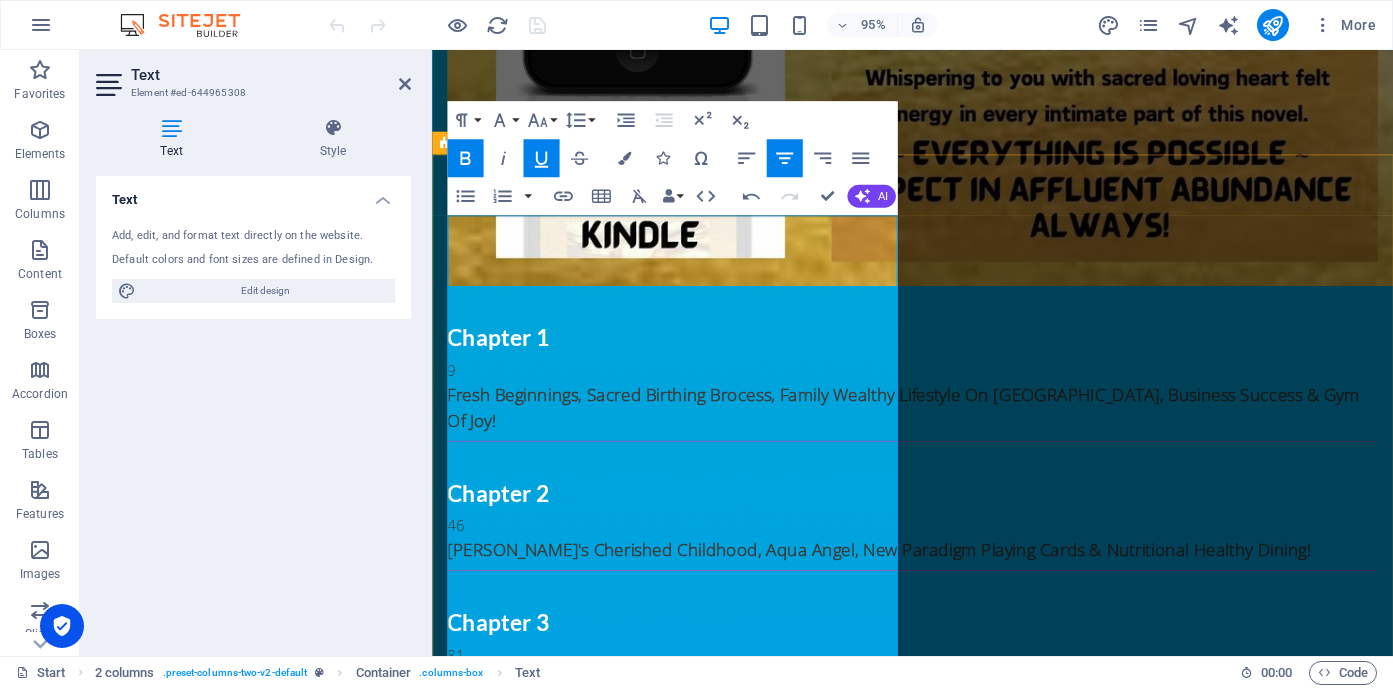 click on "BENEFITS" at bounding box center [685, 3757] 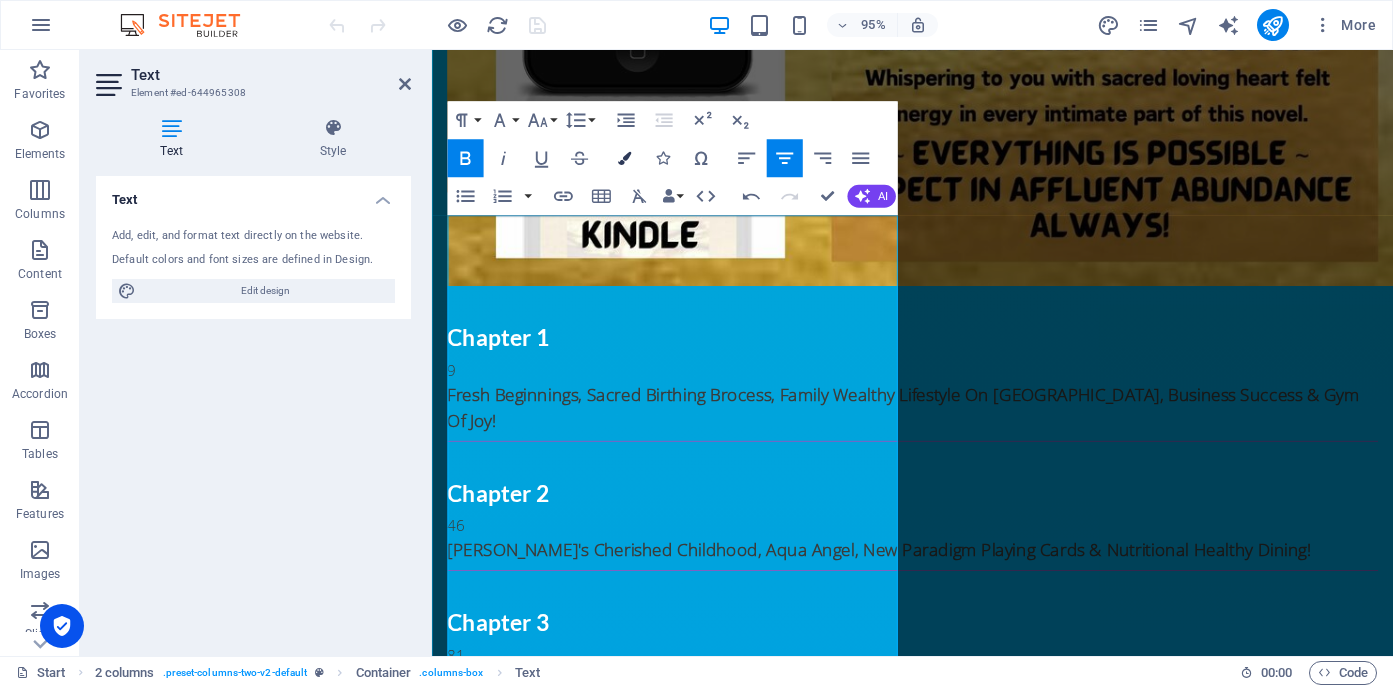 click at bounding box center (624, 158) 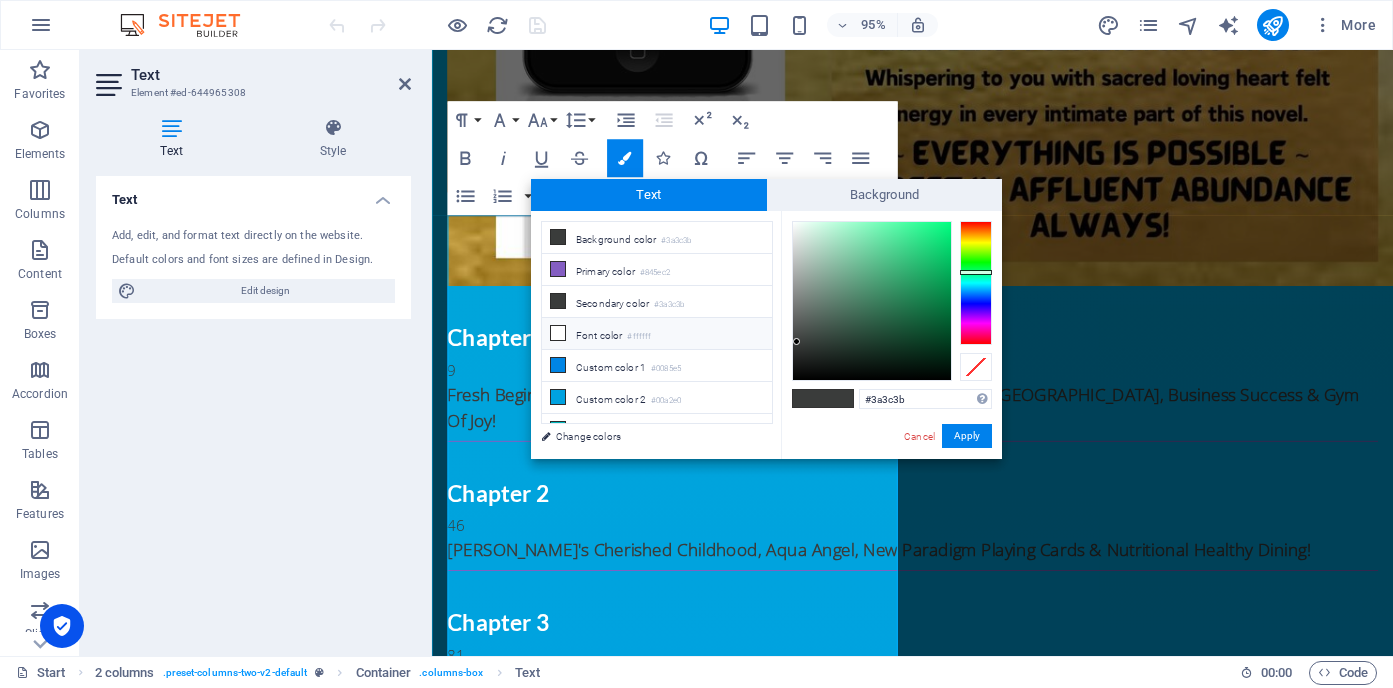 click at bounding box center (558, 333) 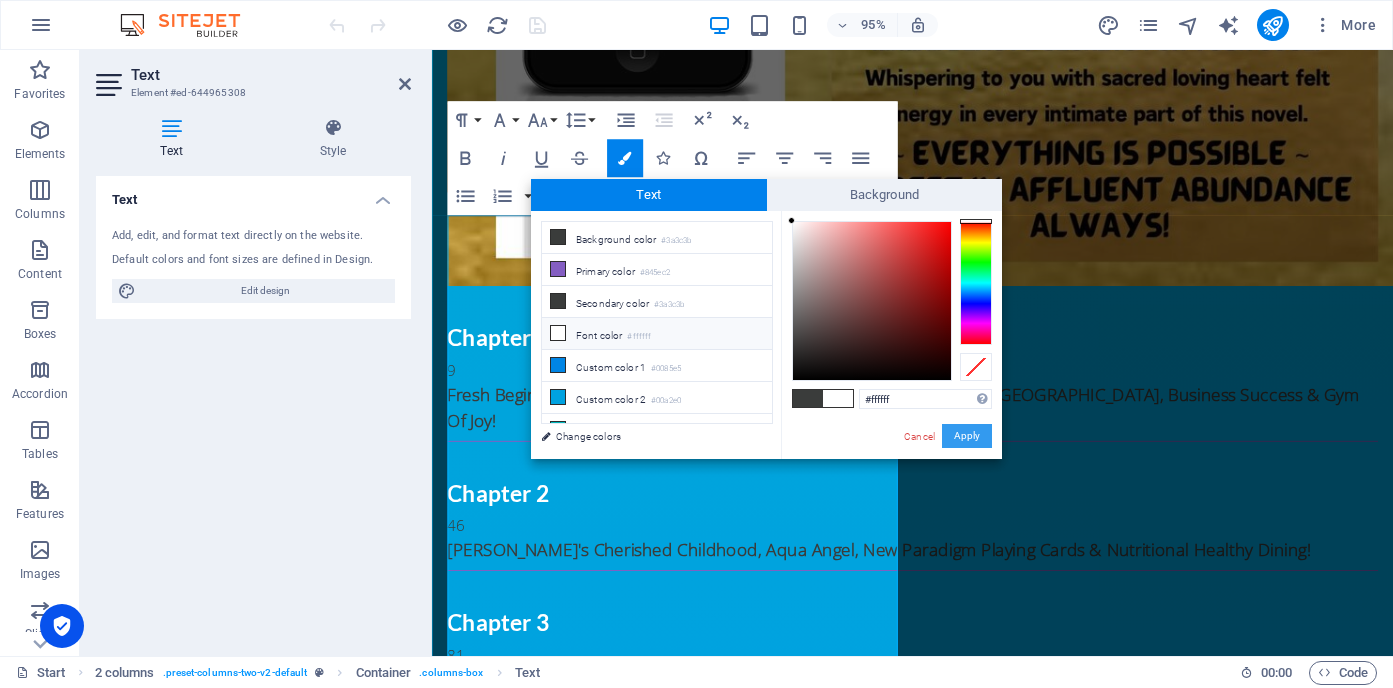 click on "Apply" at bounding box center (967, 436) 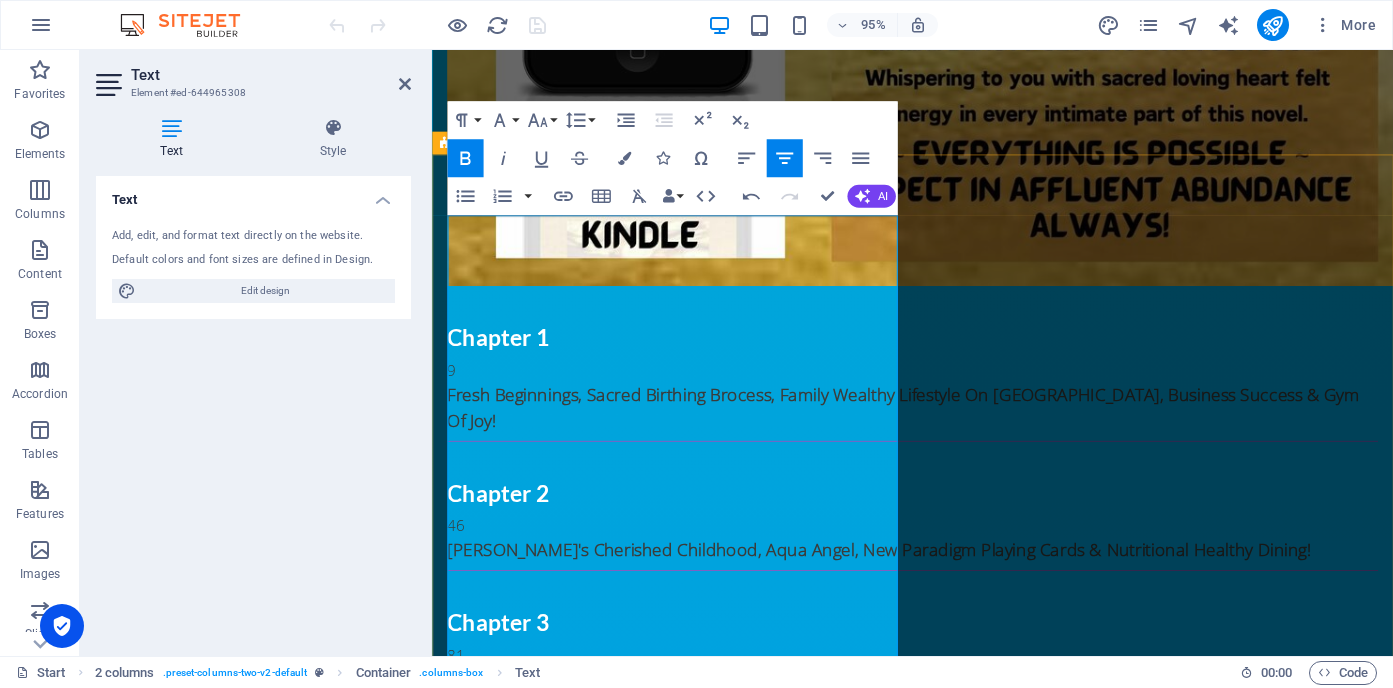 click on "BENEFITS" at bounding box center [685, 3757] 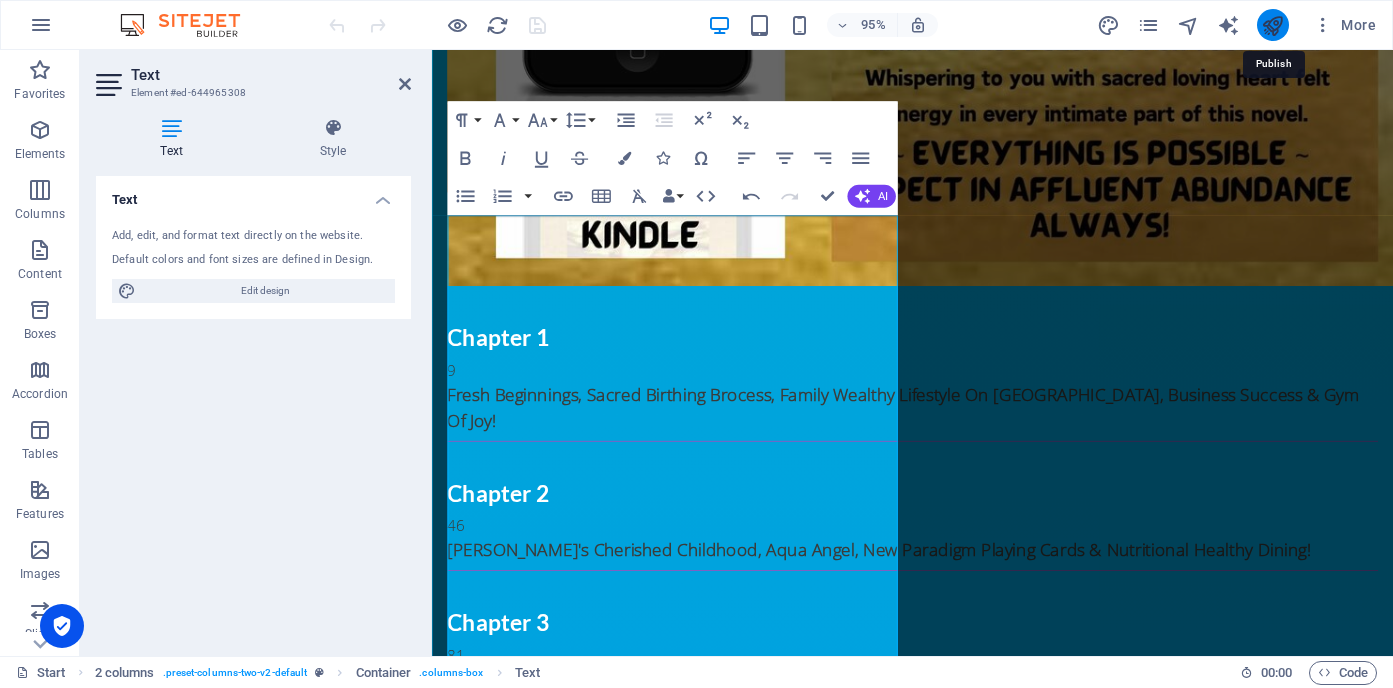 click at bounding box center (1272, 25) 